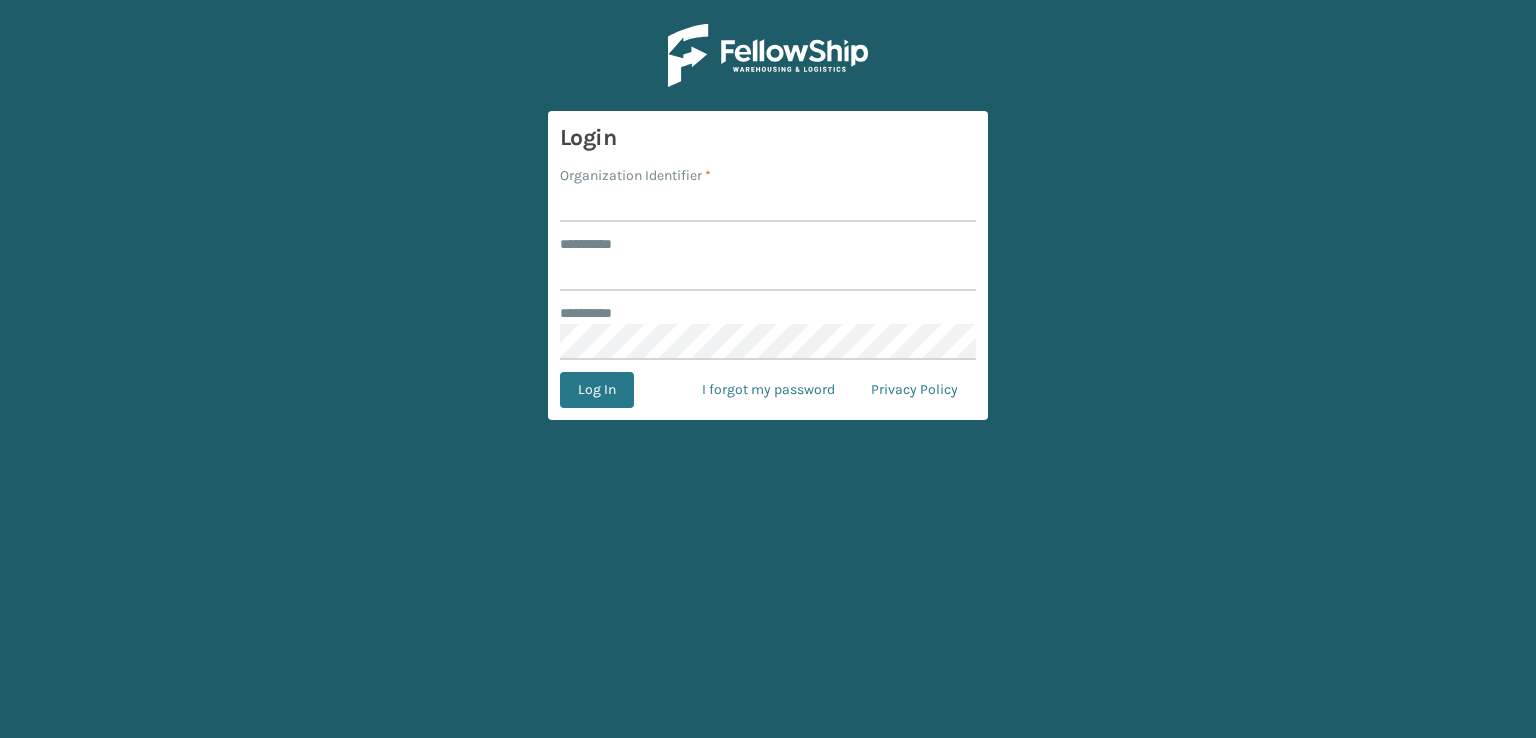 scroll, scrollTop: 0, scrollLeft: 0, axis: both 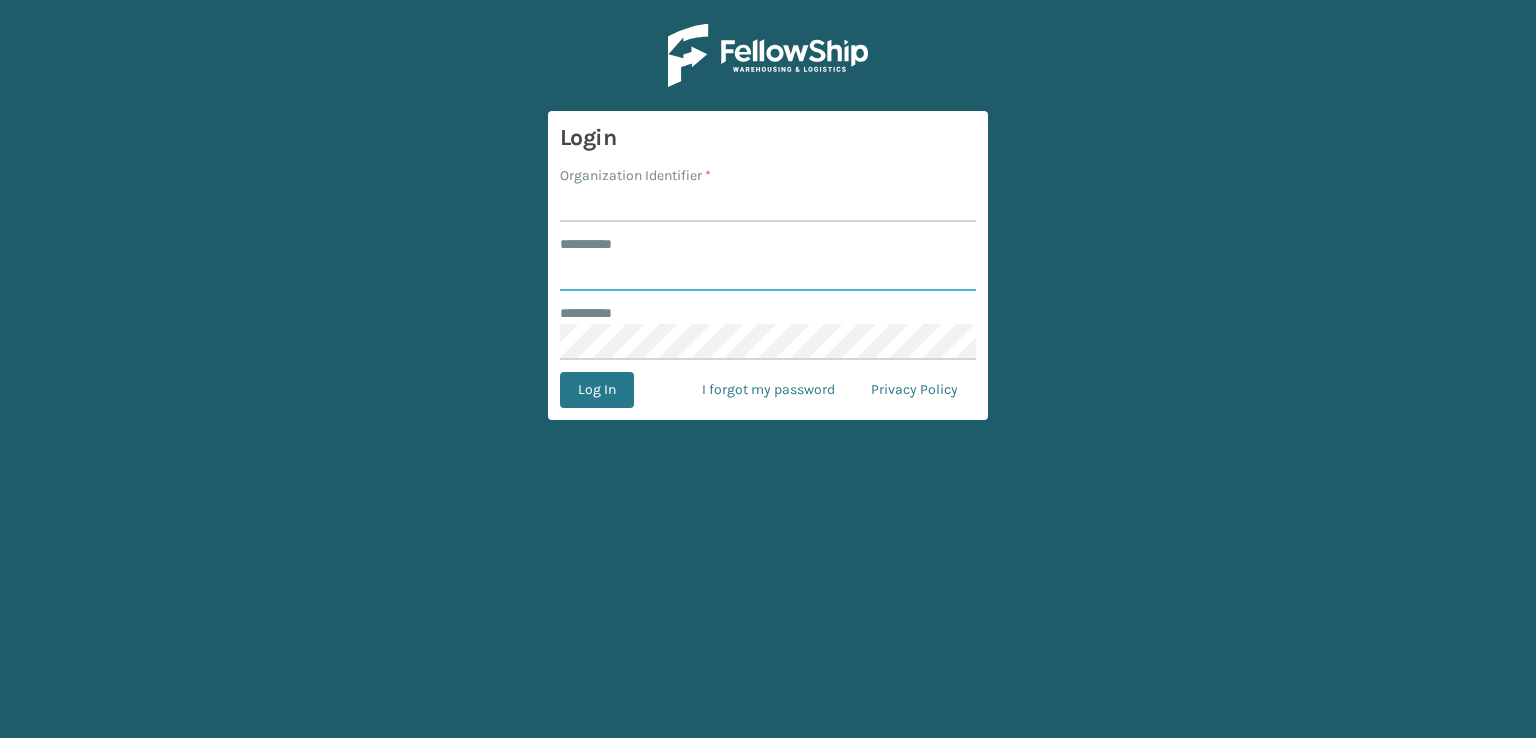 type on "***" 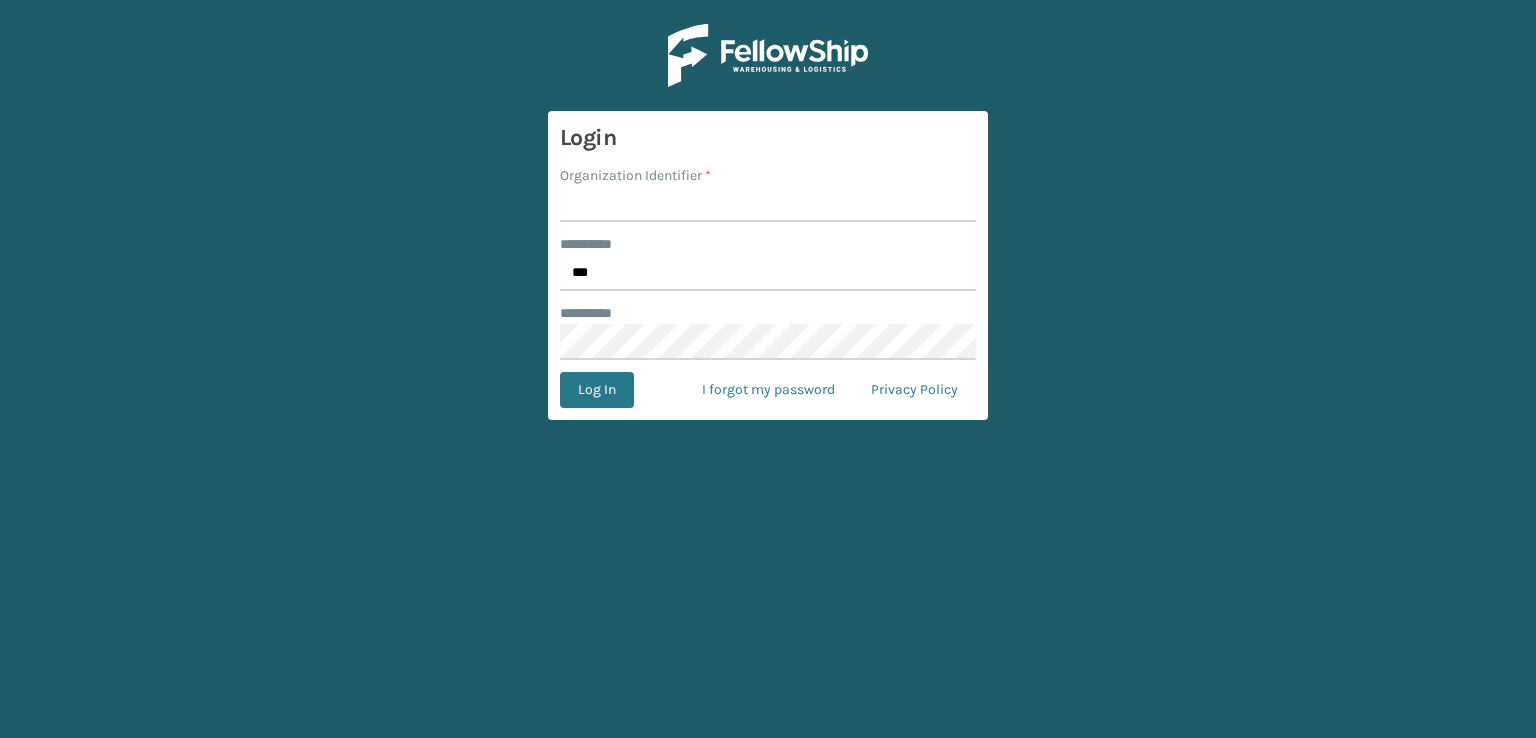 click on "Organization Identifier   *" at bounding box center [768, 204] 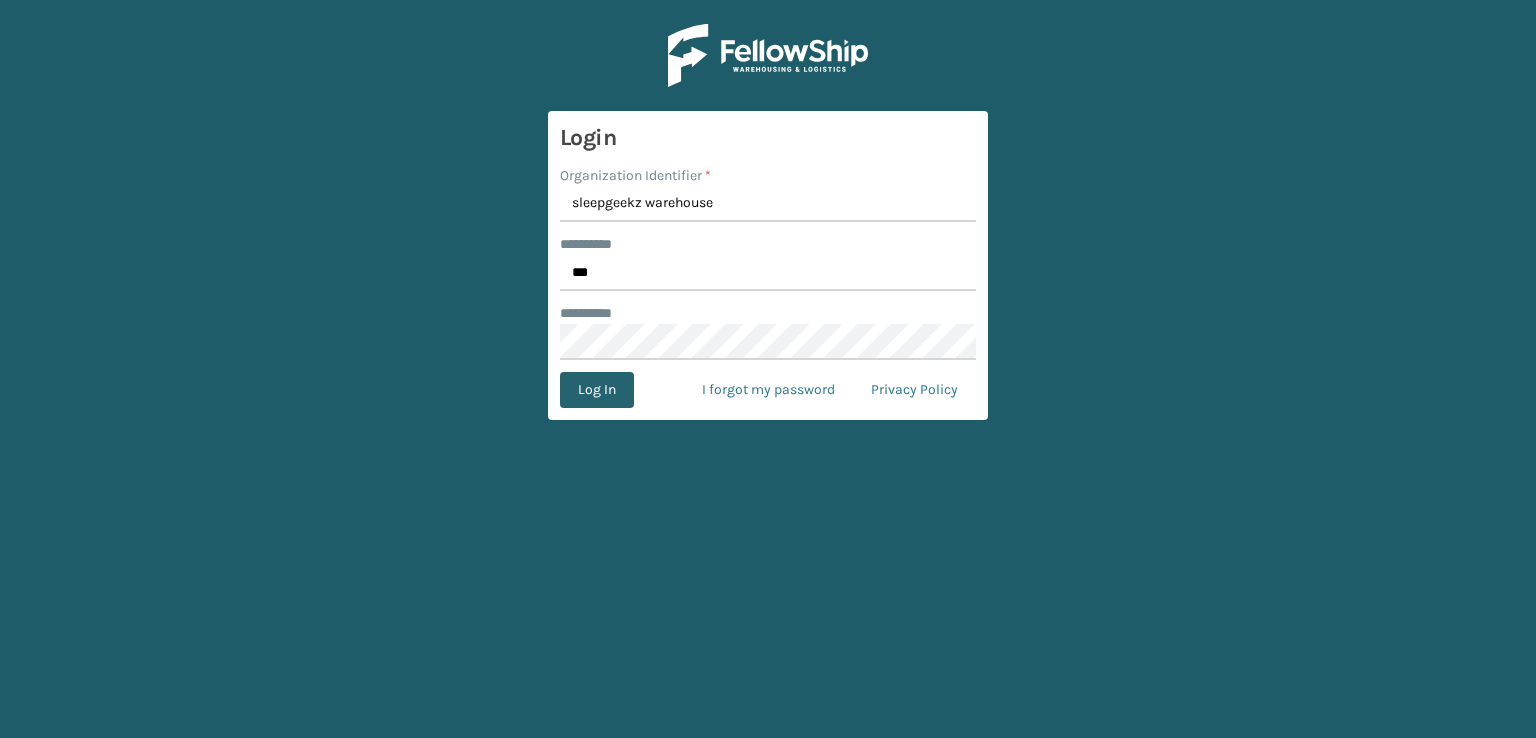 click on "Log In" at bounding box center [597, 390] 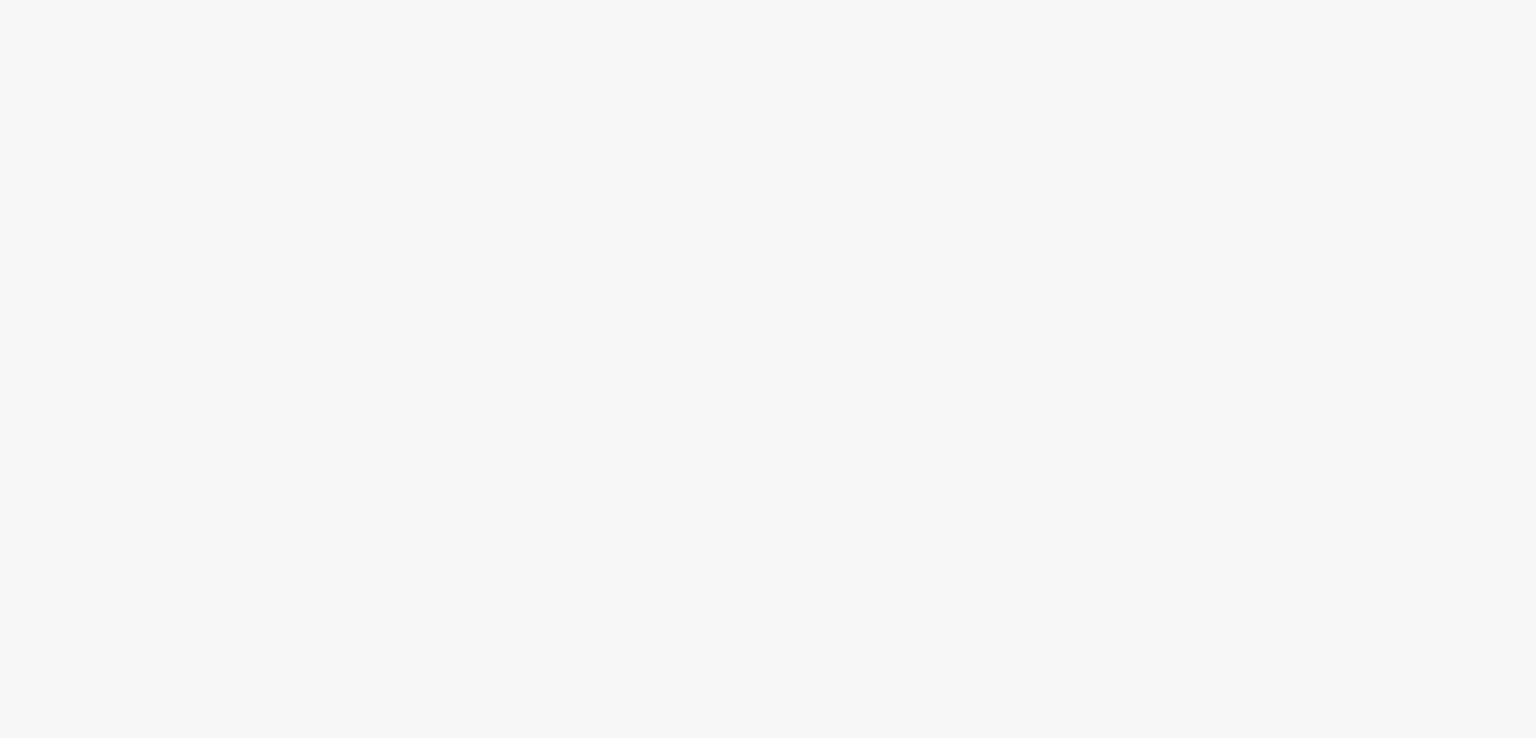 scroll, scrollTop: 0, scrollLeft: 0, axis: both 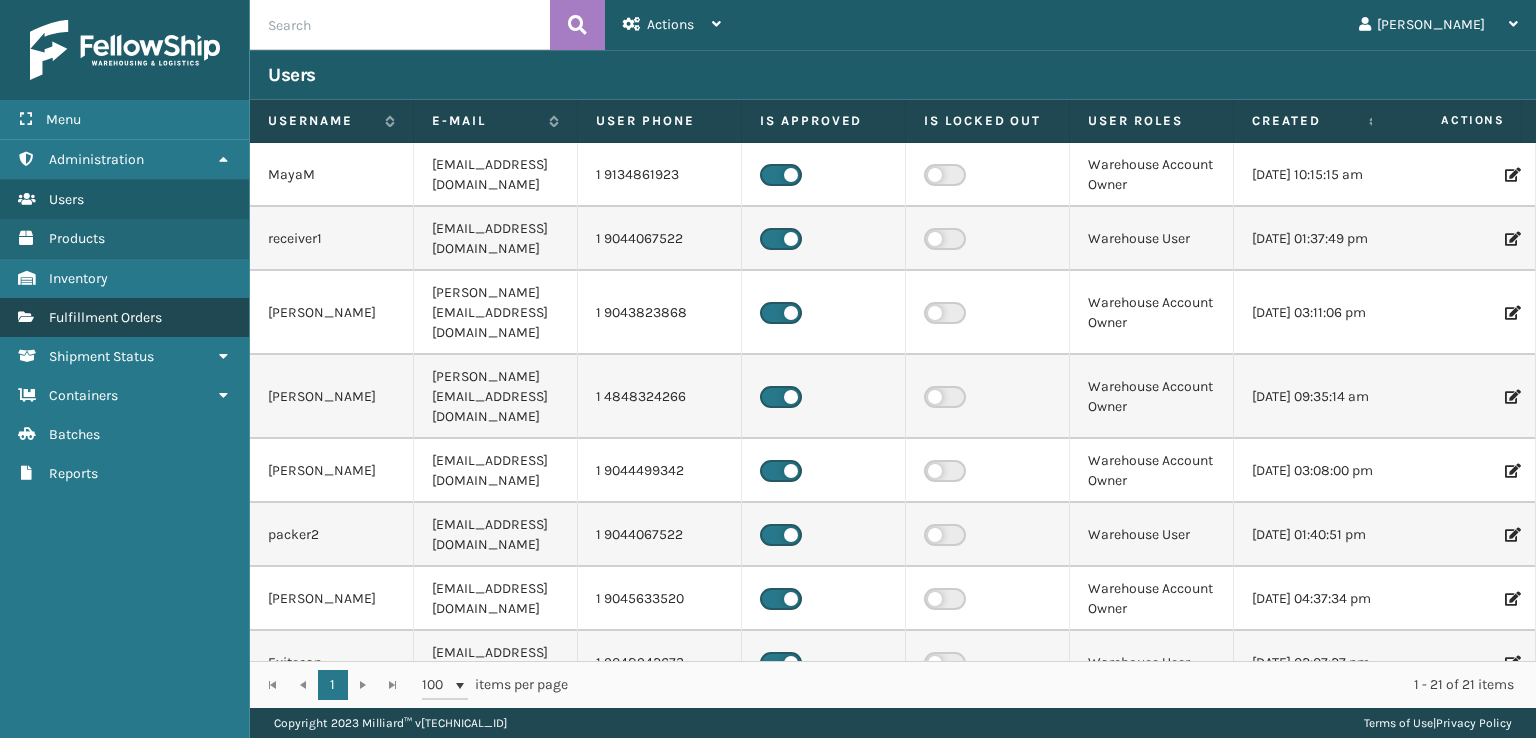 click on "Fulfillment Orders" at bounding box center [124, 317] 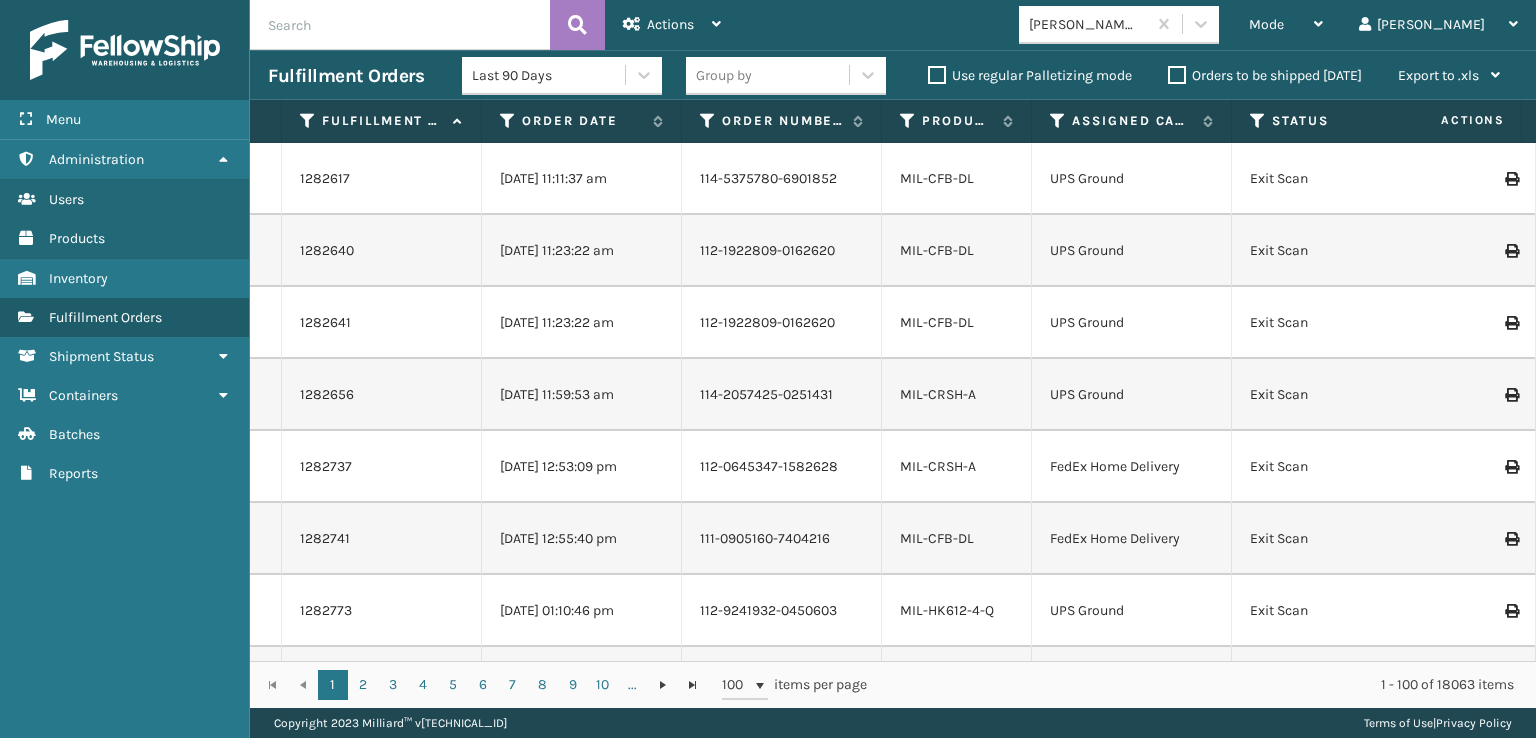 click on "Mode" at bounding box center [1266, 24] 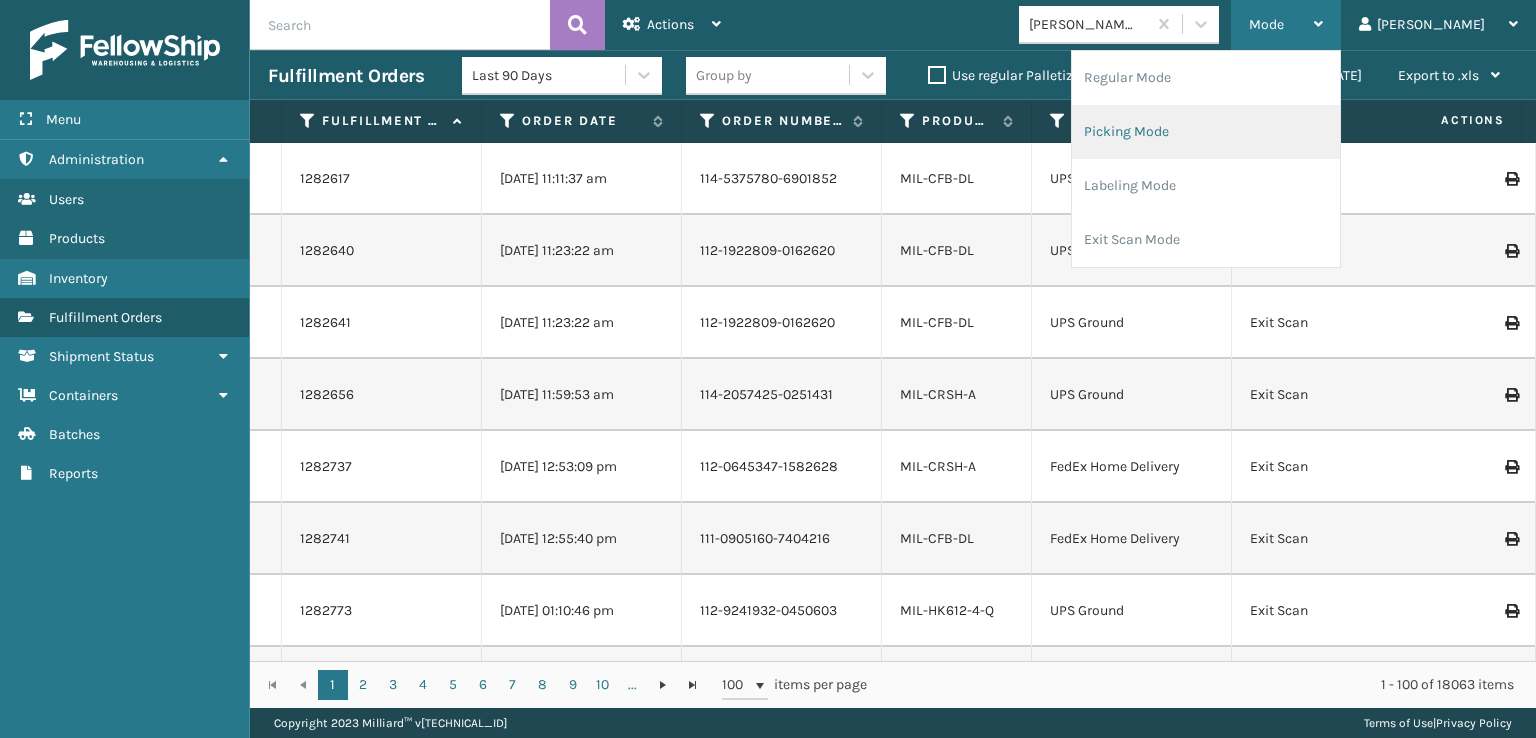 click on "Picking Mode" at bounding box center (1206, 132) 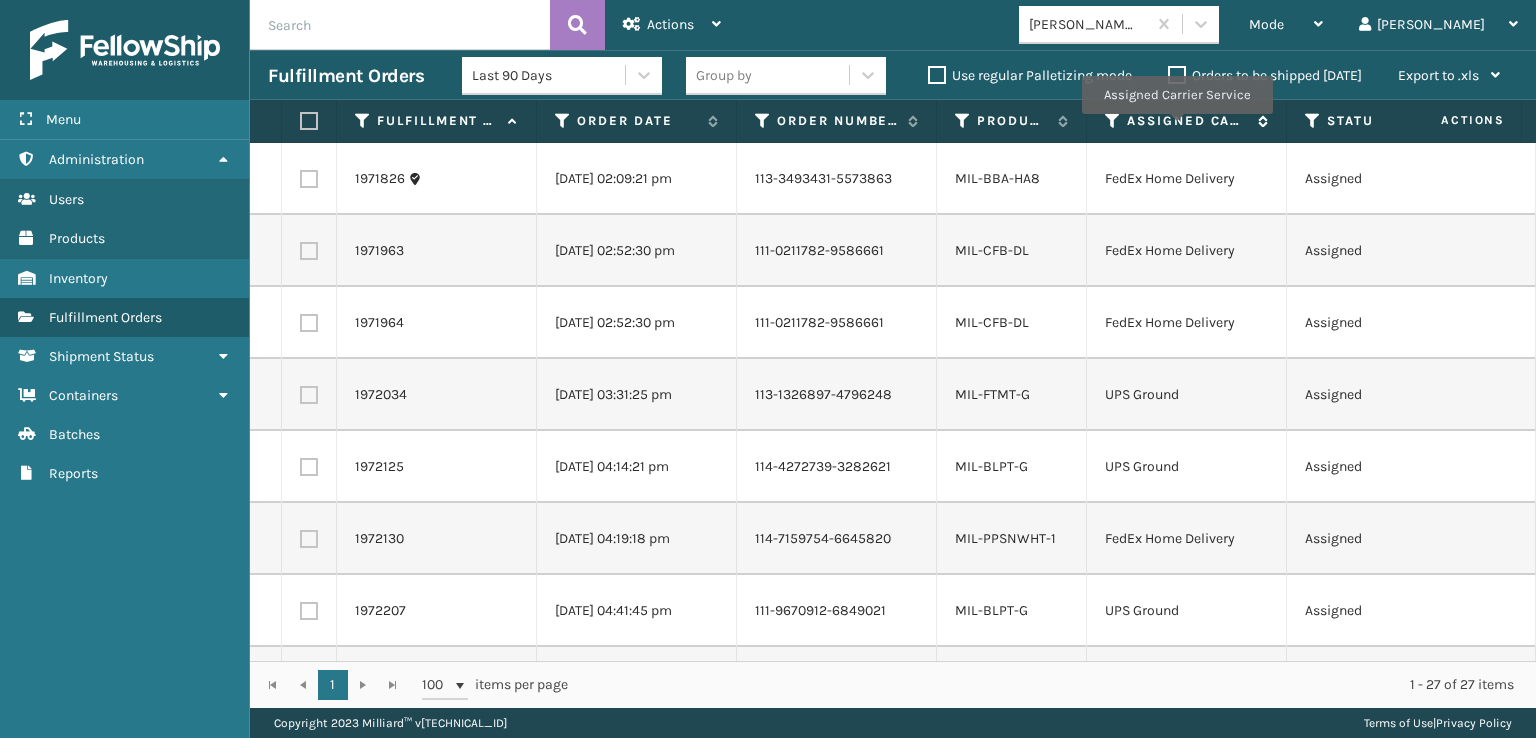 click on "Assigned Carrier Service" at bounding box center (1187, 121) 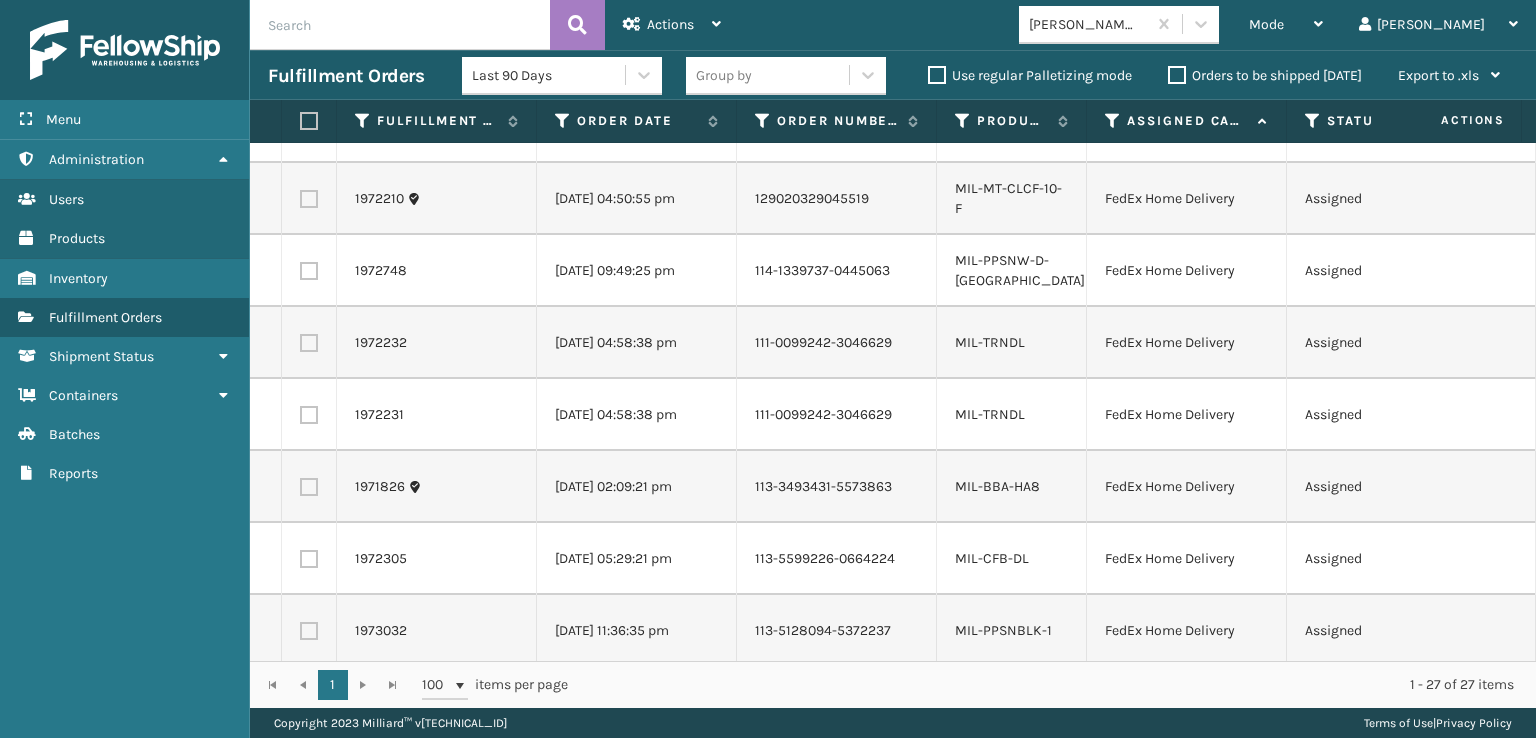 scroll, scrollTop: 0, scrollLeft: 0, axis: both 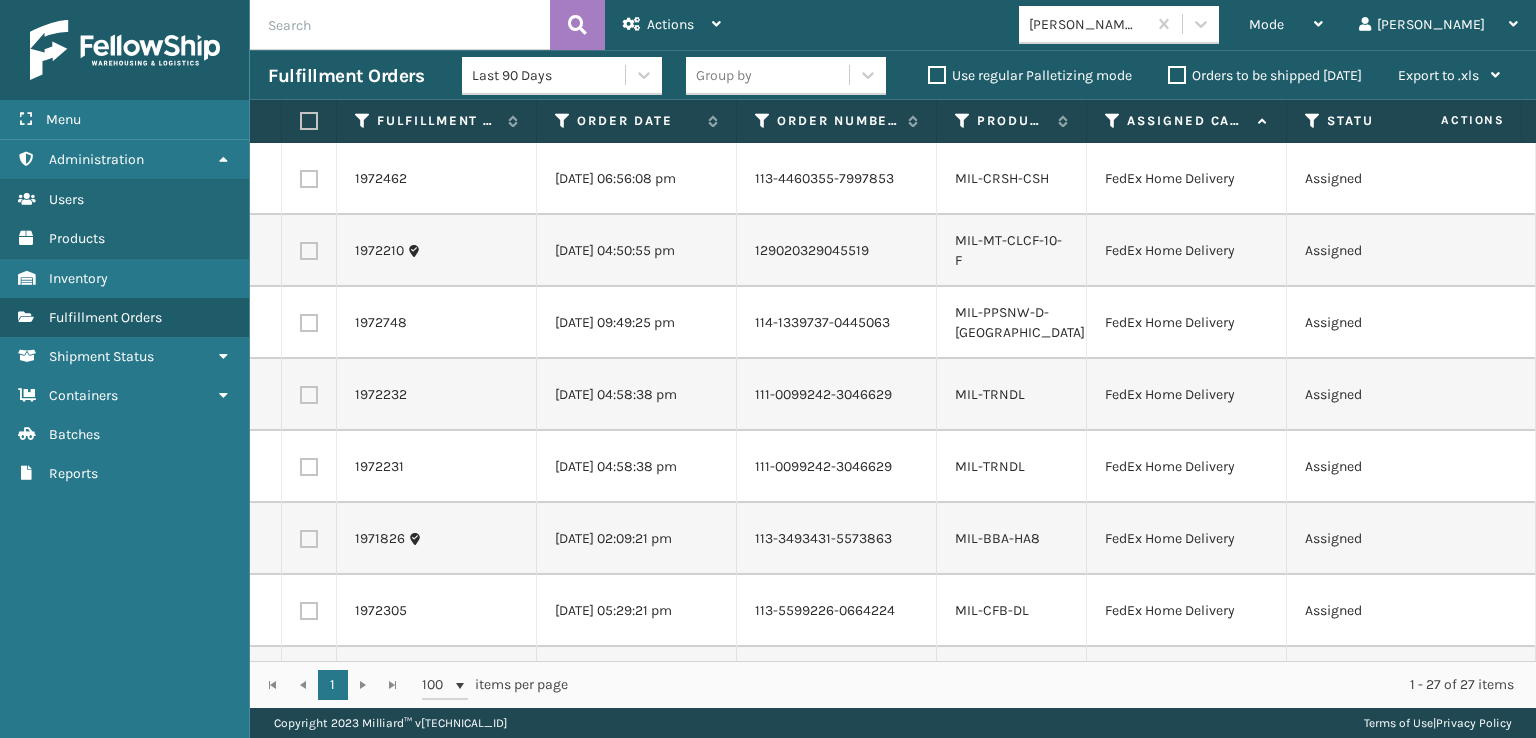 click at bounding box center (309, 179) 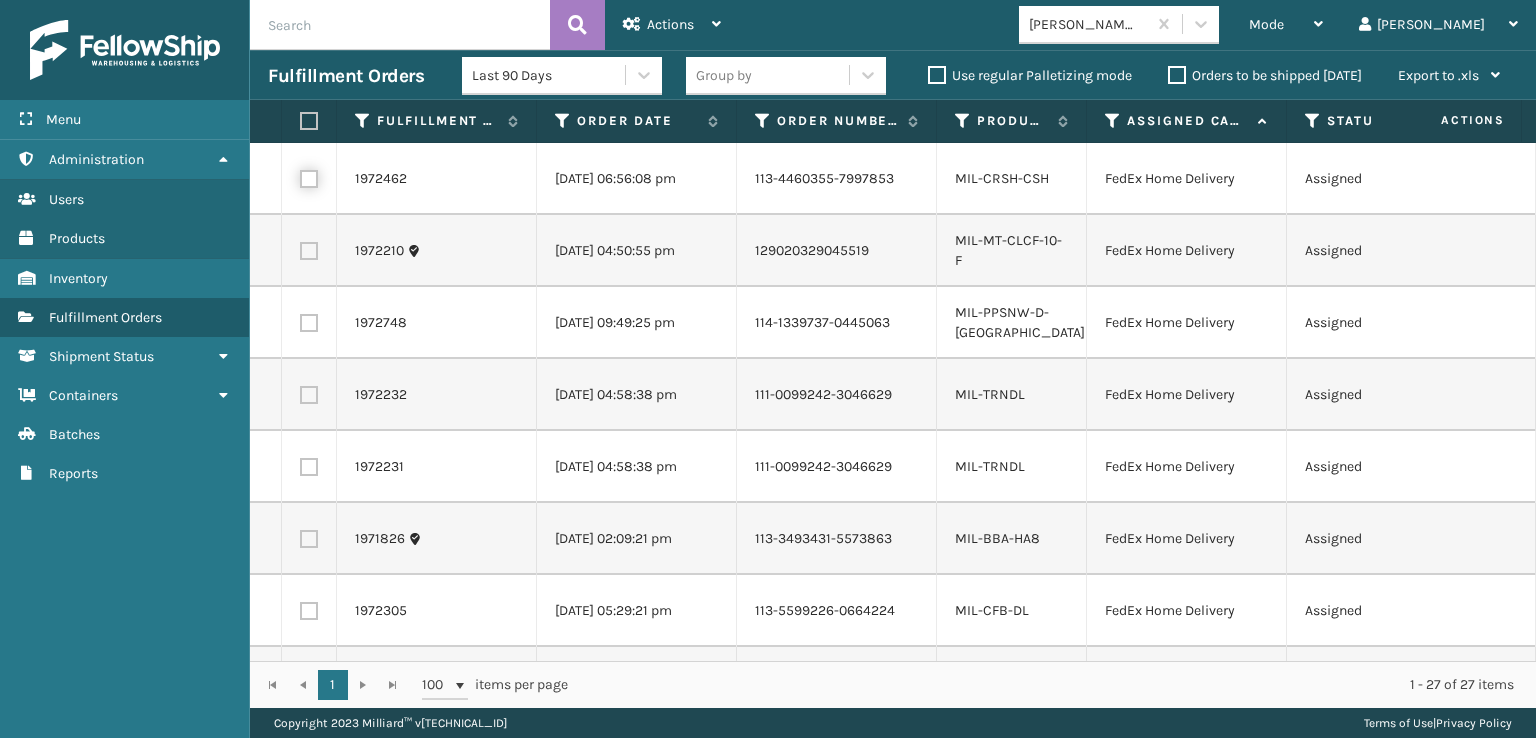 click at bounding box center (300, 176) 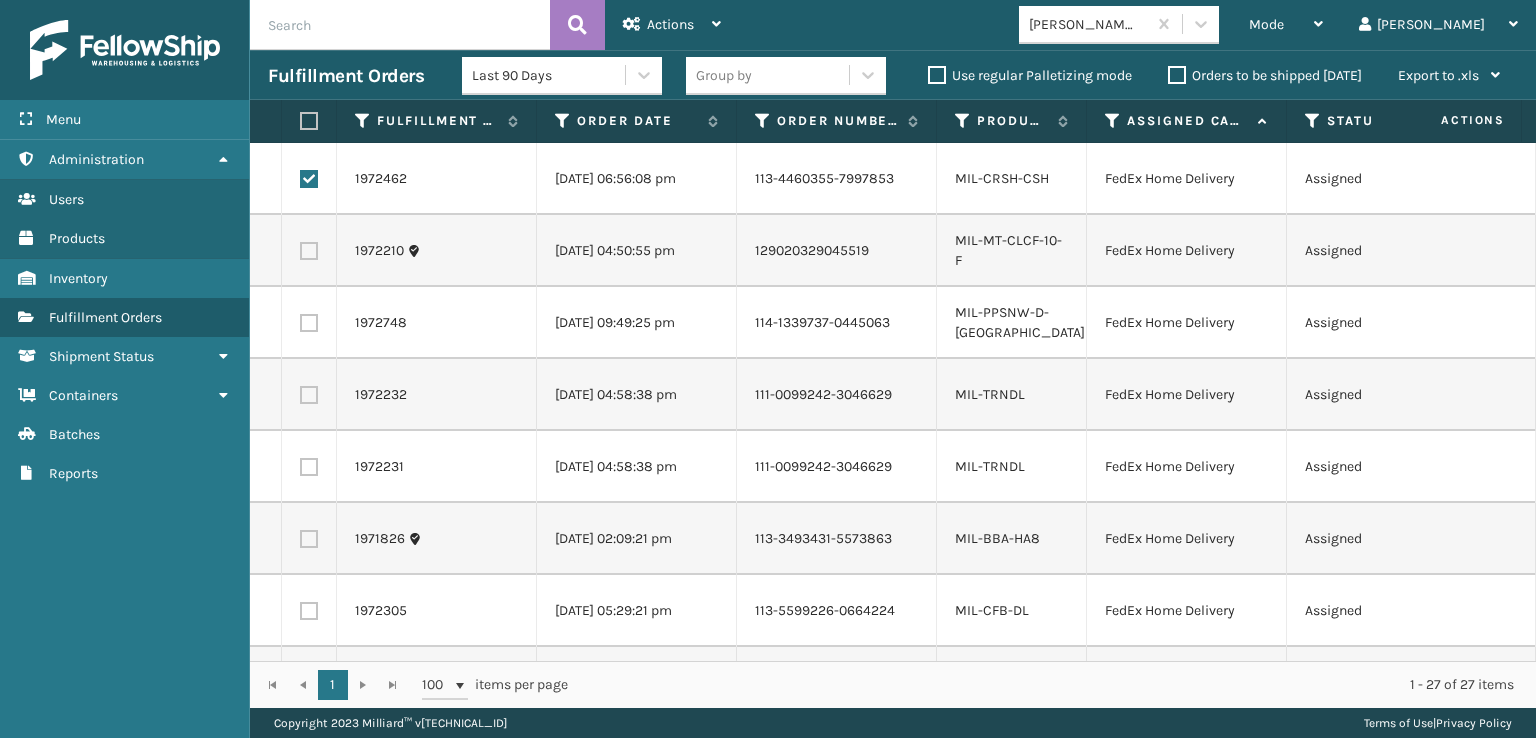 click at bounding box center (309, 121) 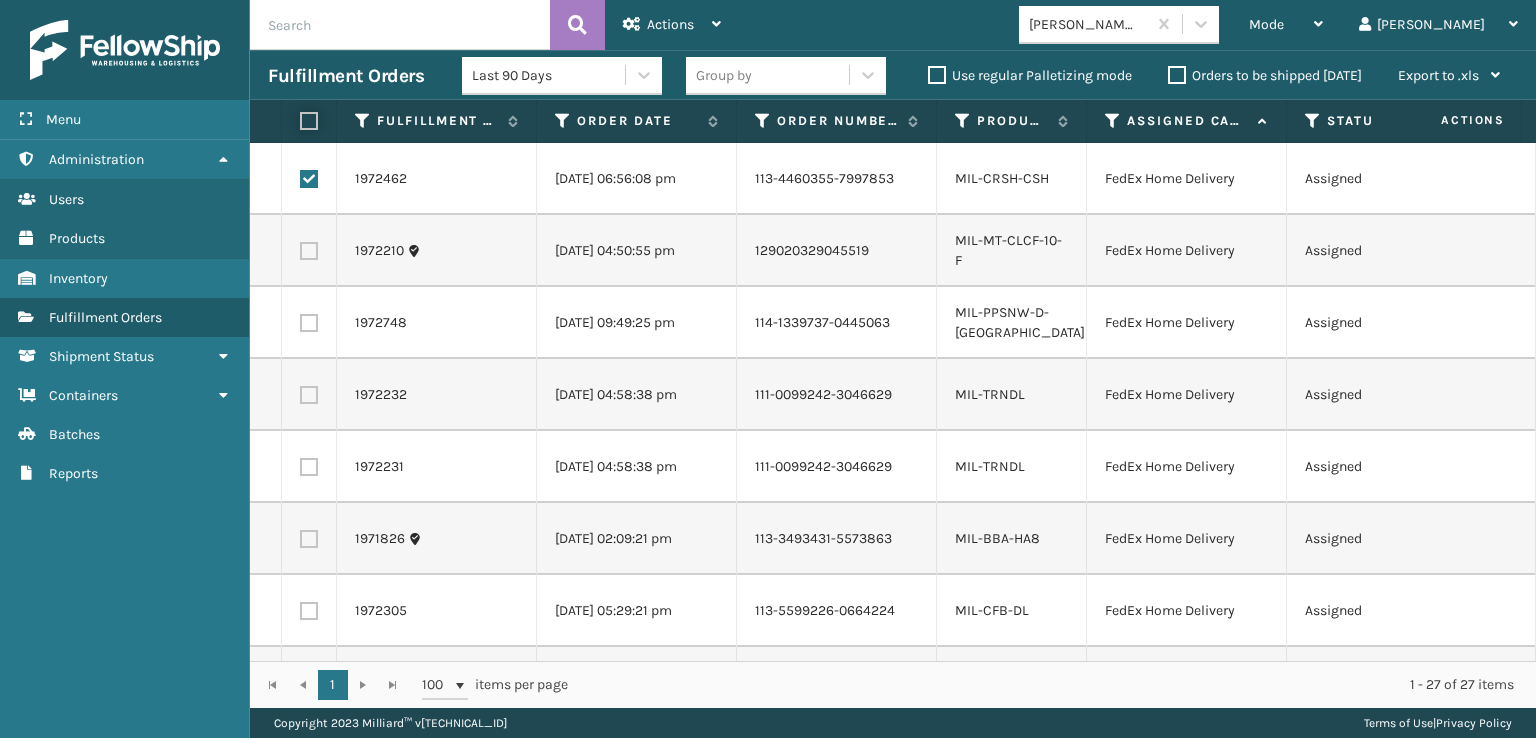 click at bounding box center [300, 121] 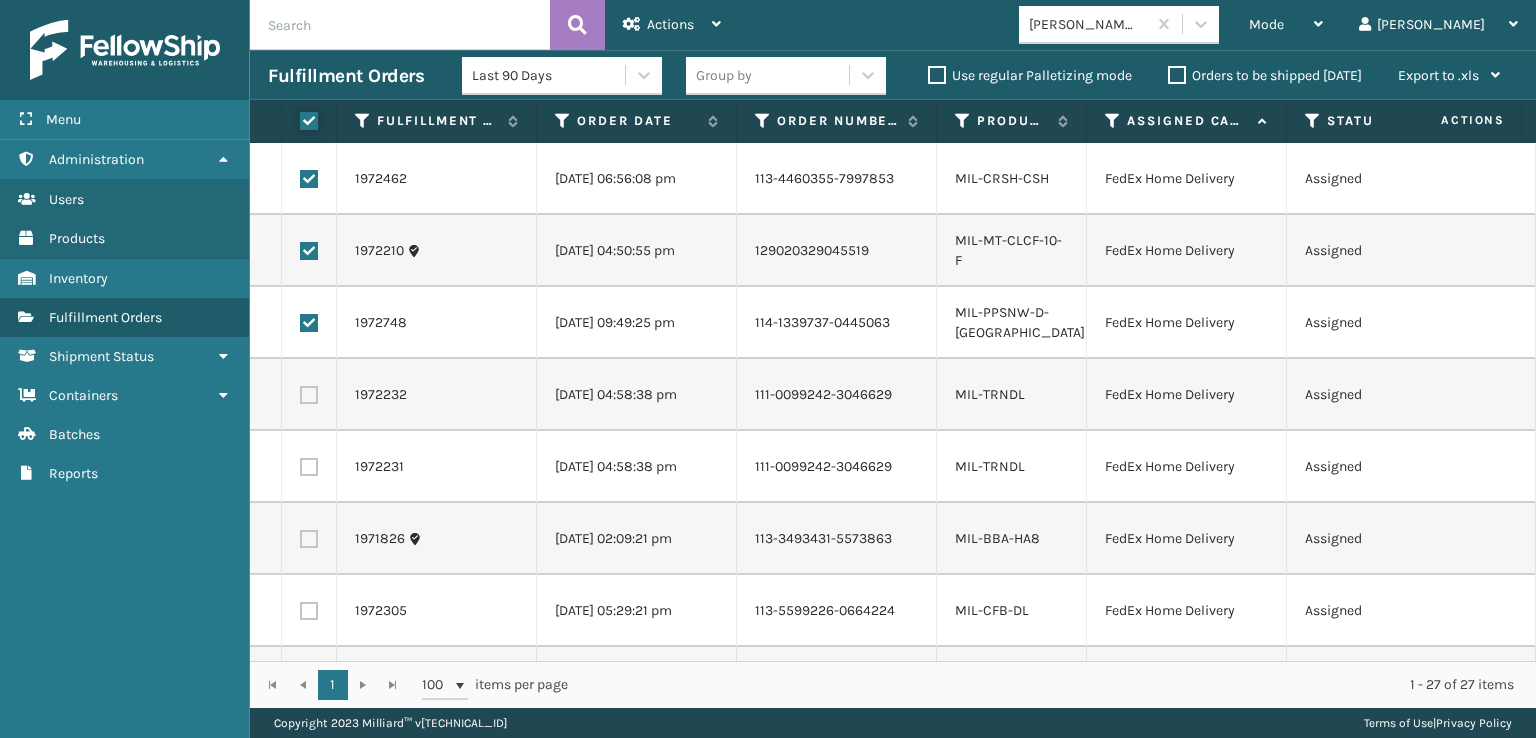 checkbox on "true" 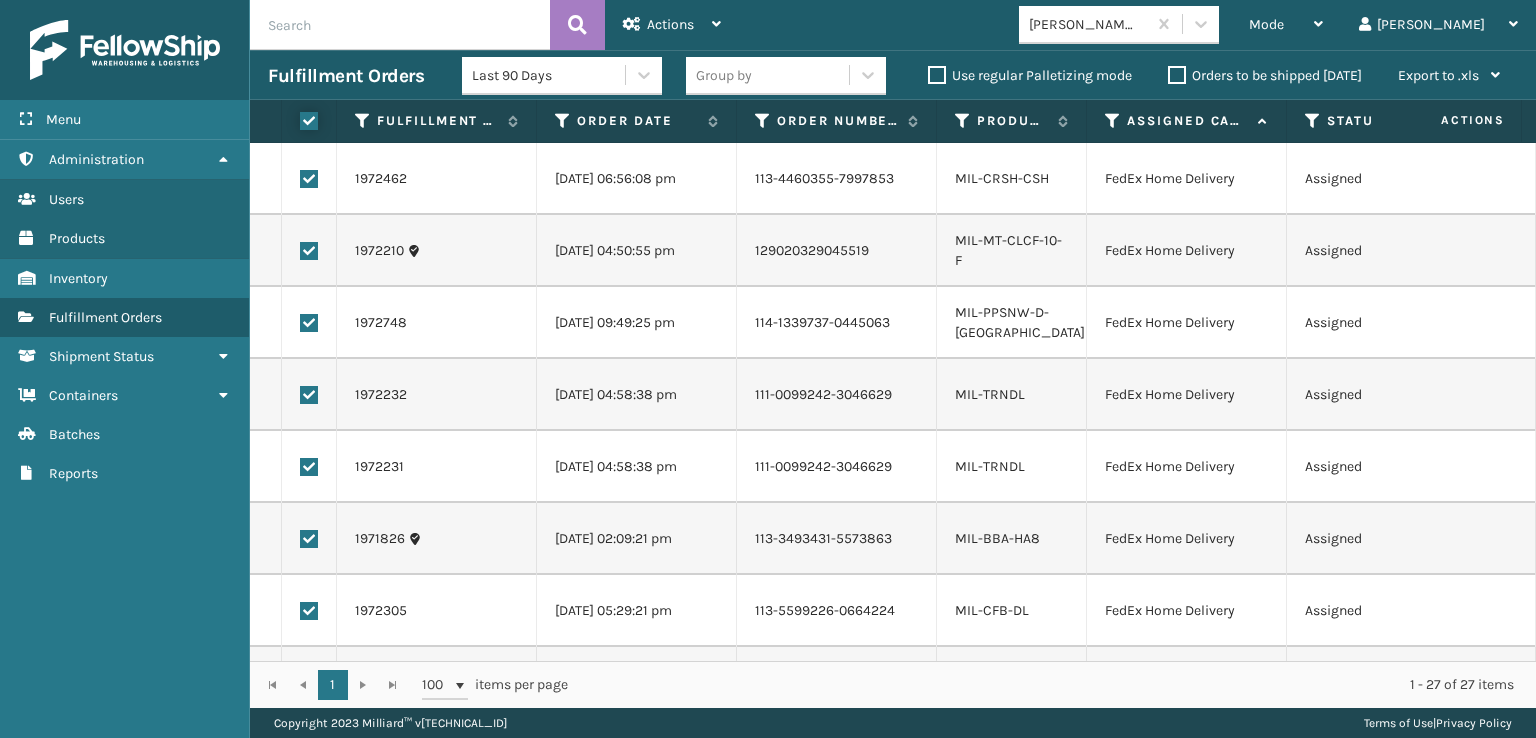 checkbox on "true" 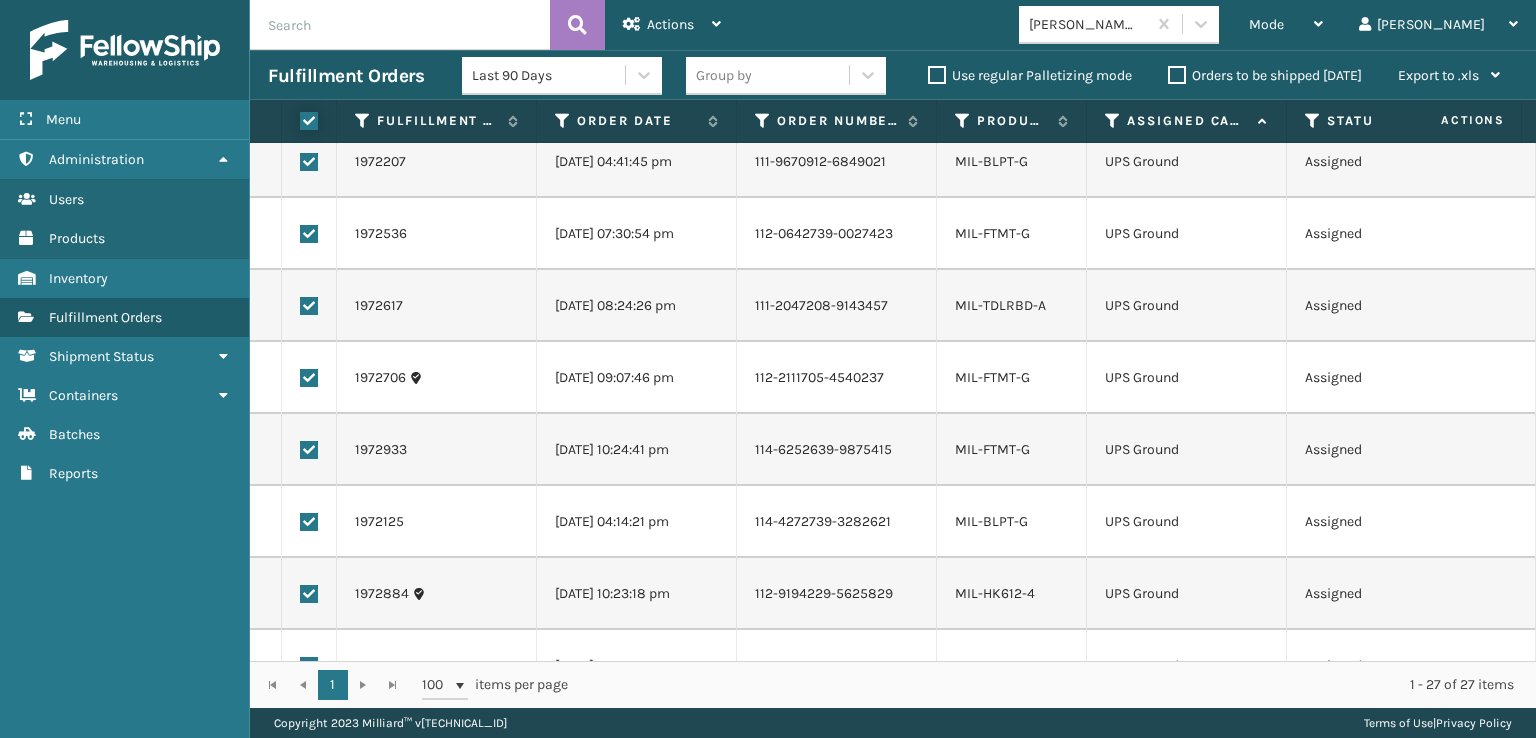 scroll, scrollTop: 1440, scrollLeft: 0, axis: vertical 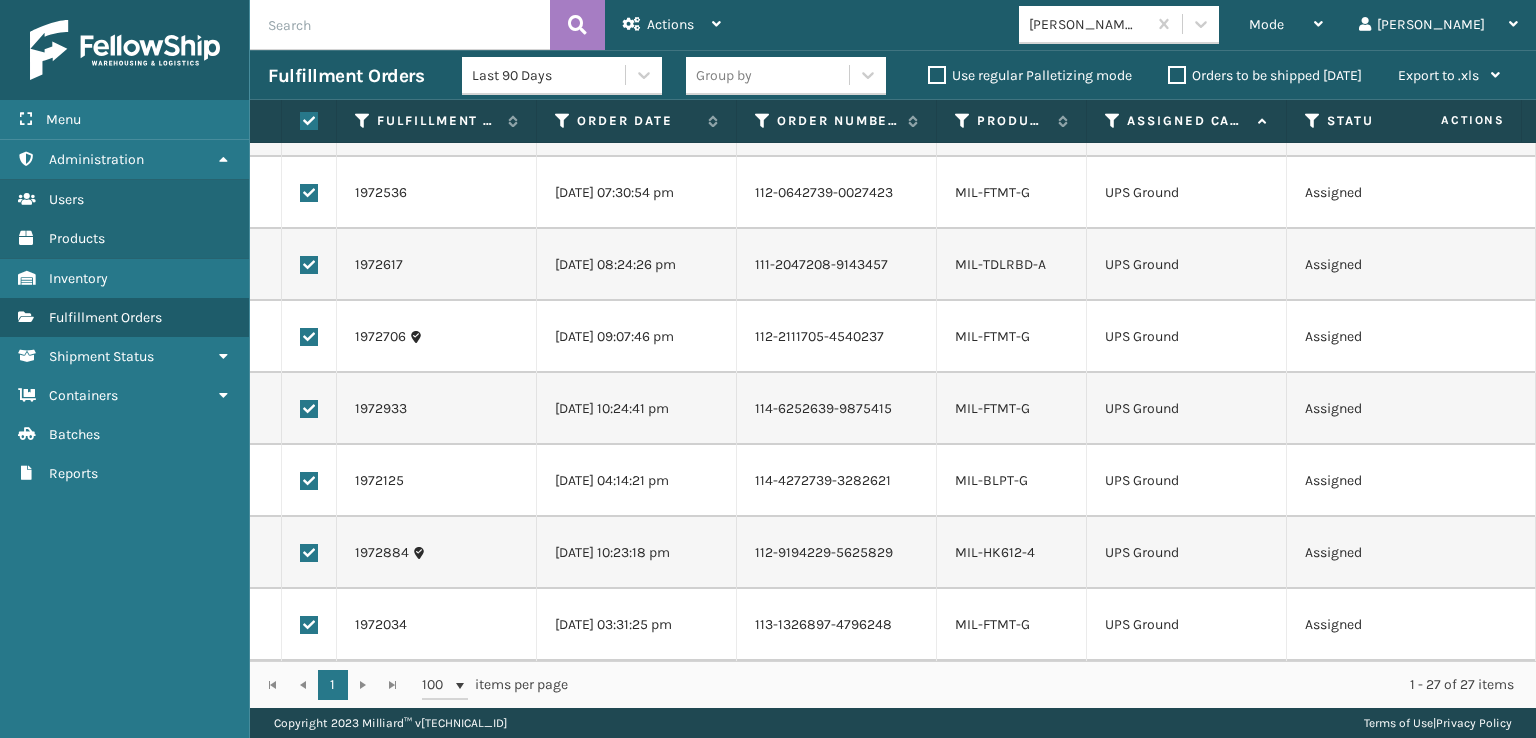 click at bounding box center [309, 625] 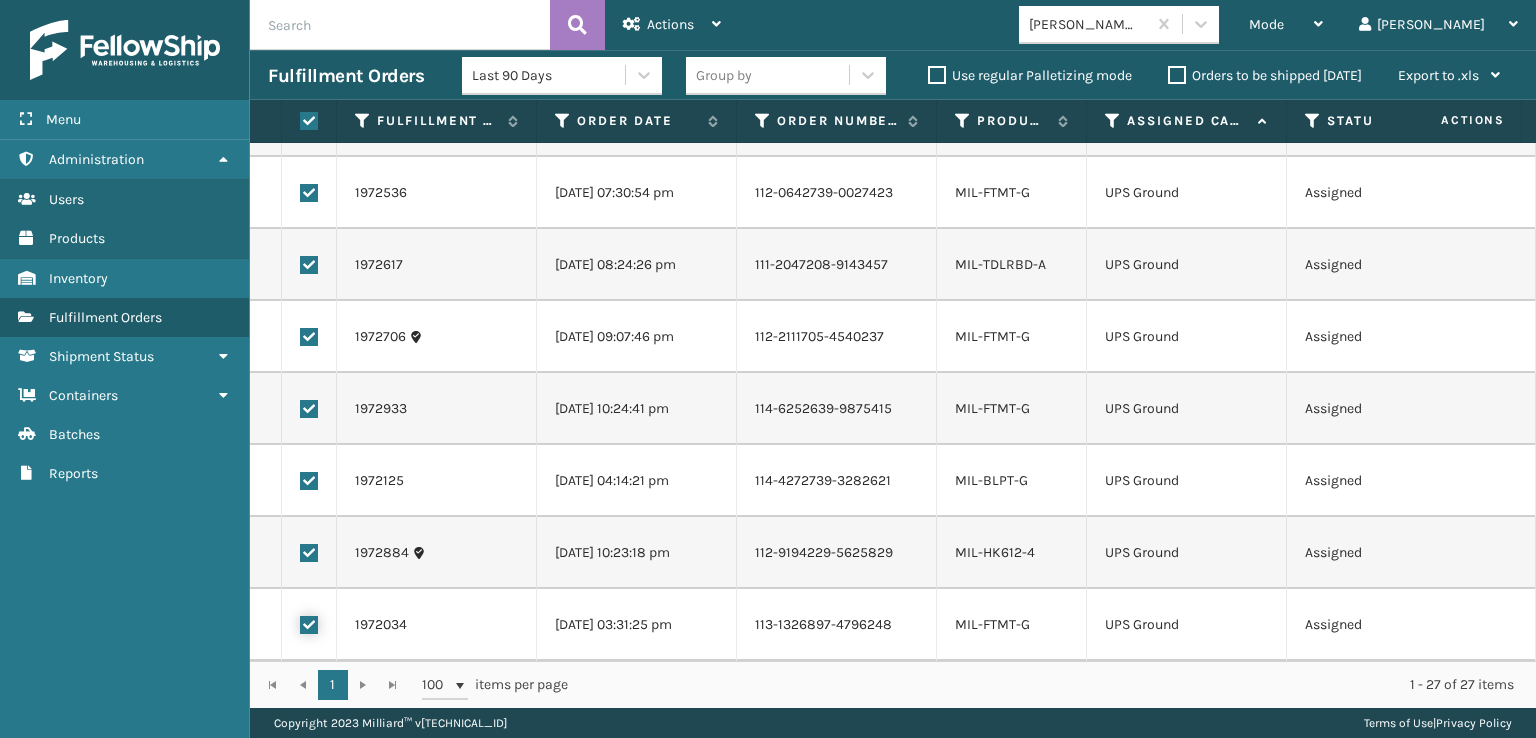 click at bounding box center [300, 622] 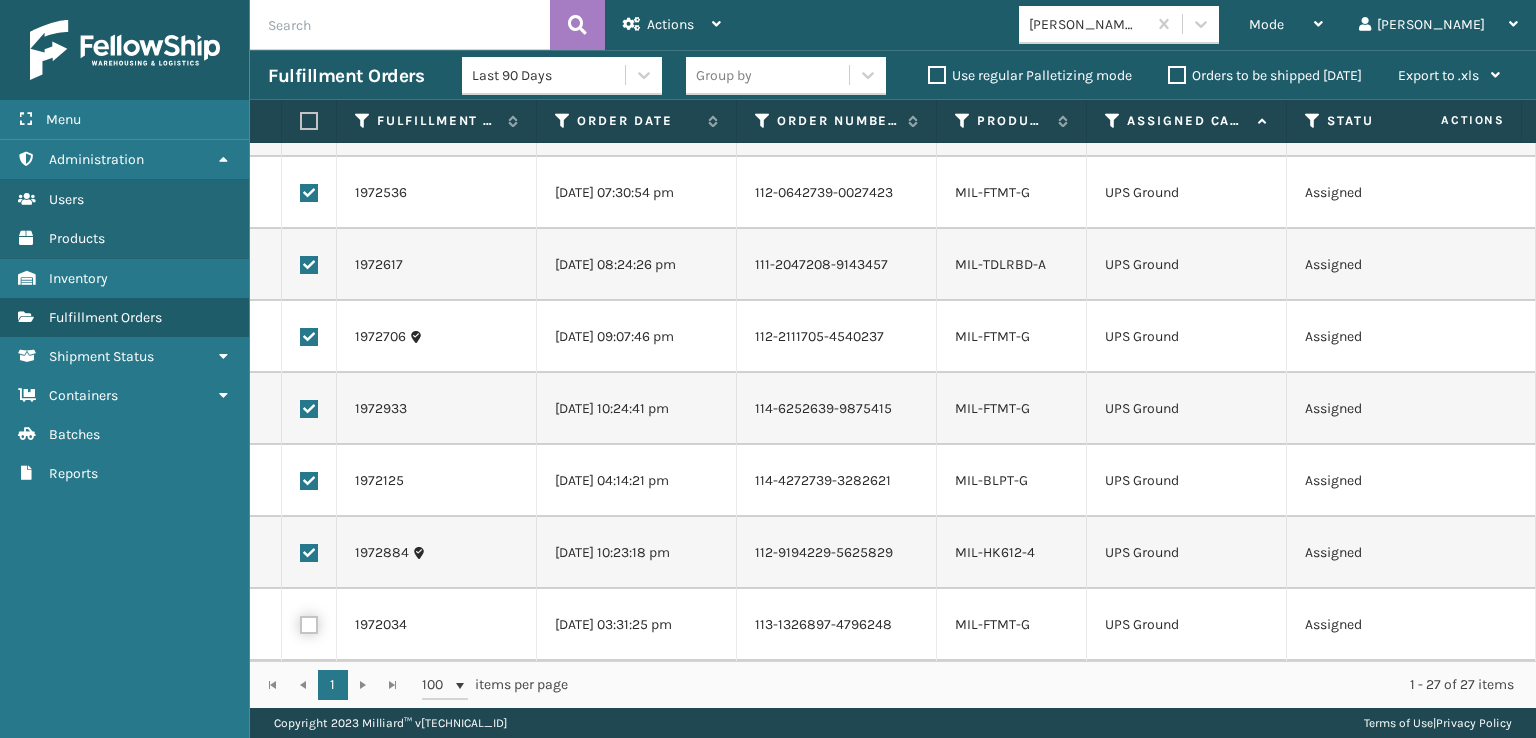 checkbox on "false" 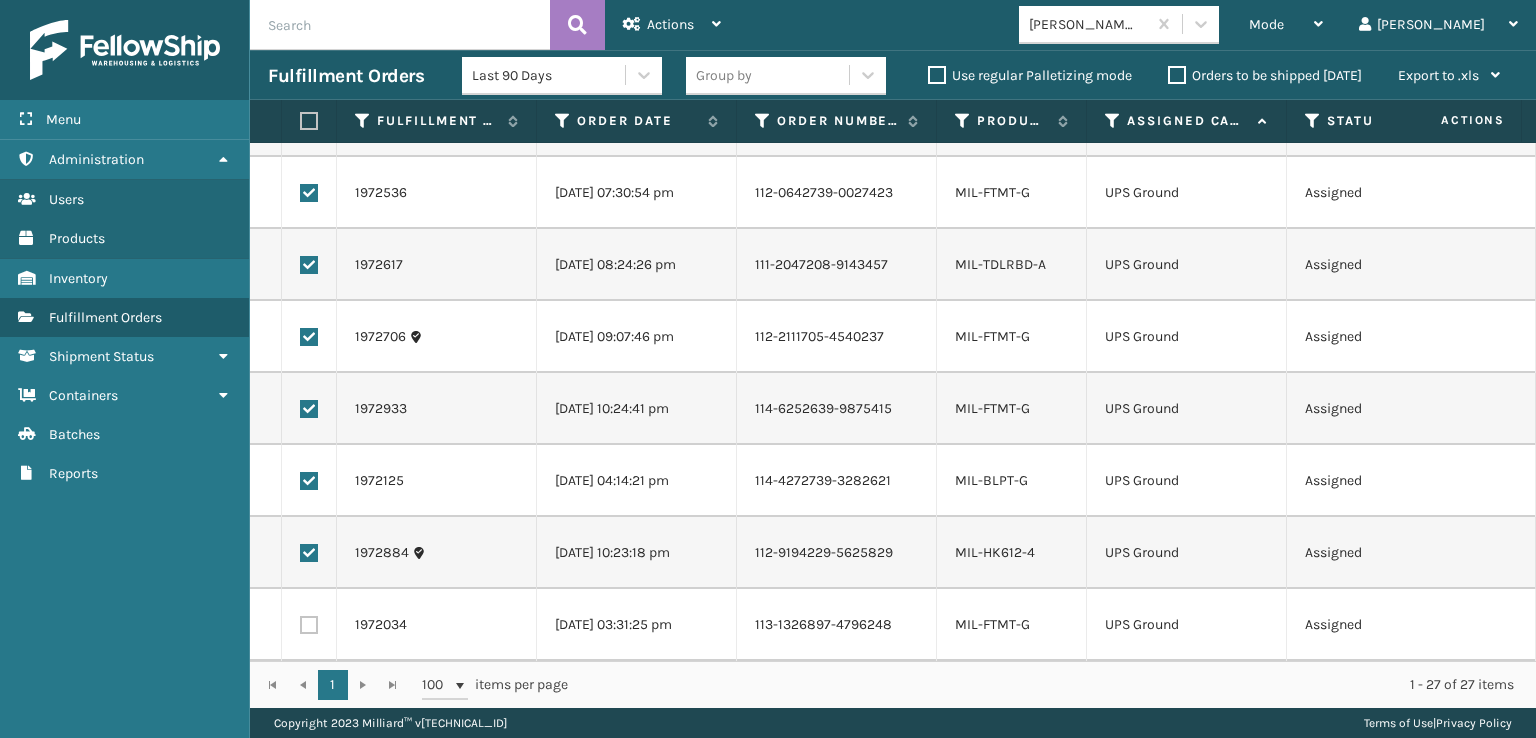click at bounding box center [309, 553] 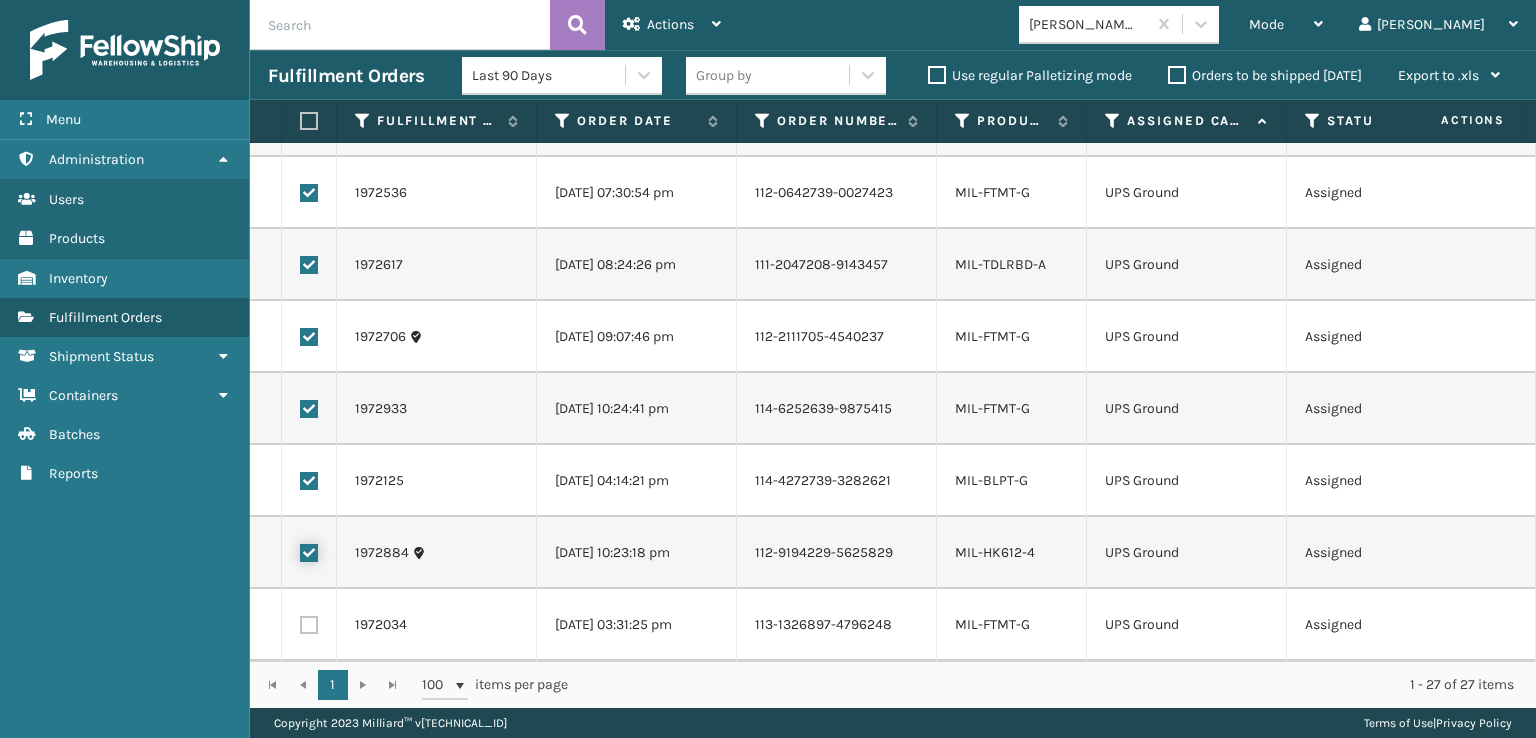 click at bounding box center (300, 550) 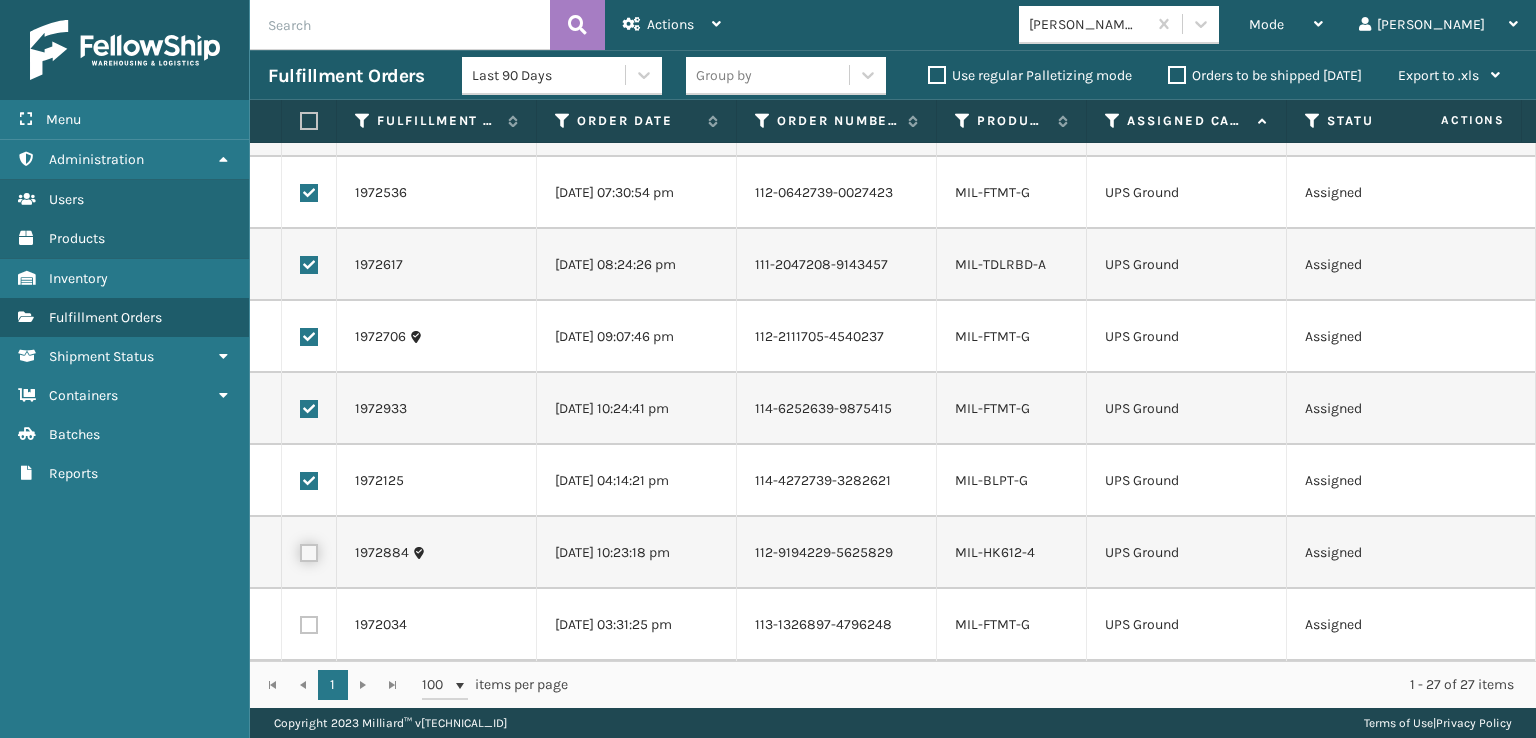 checkbox on "false" 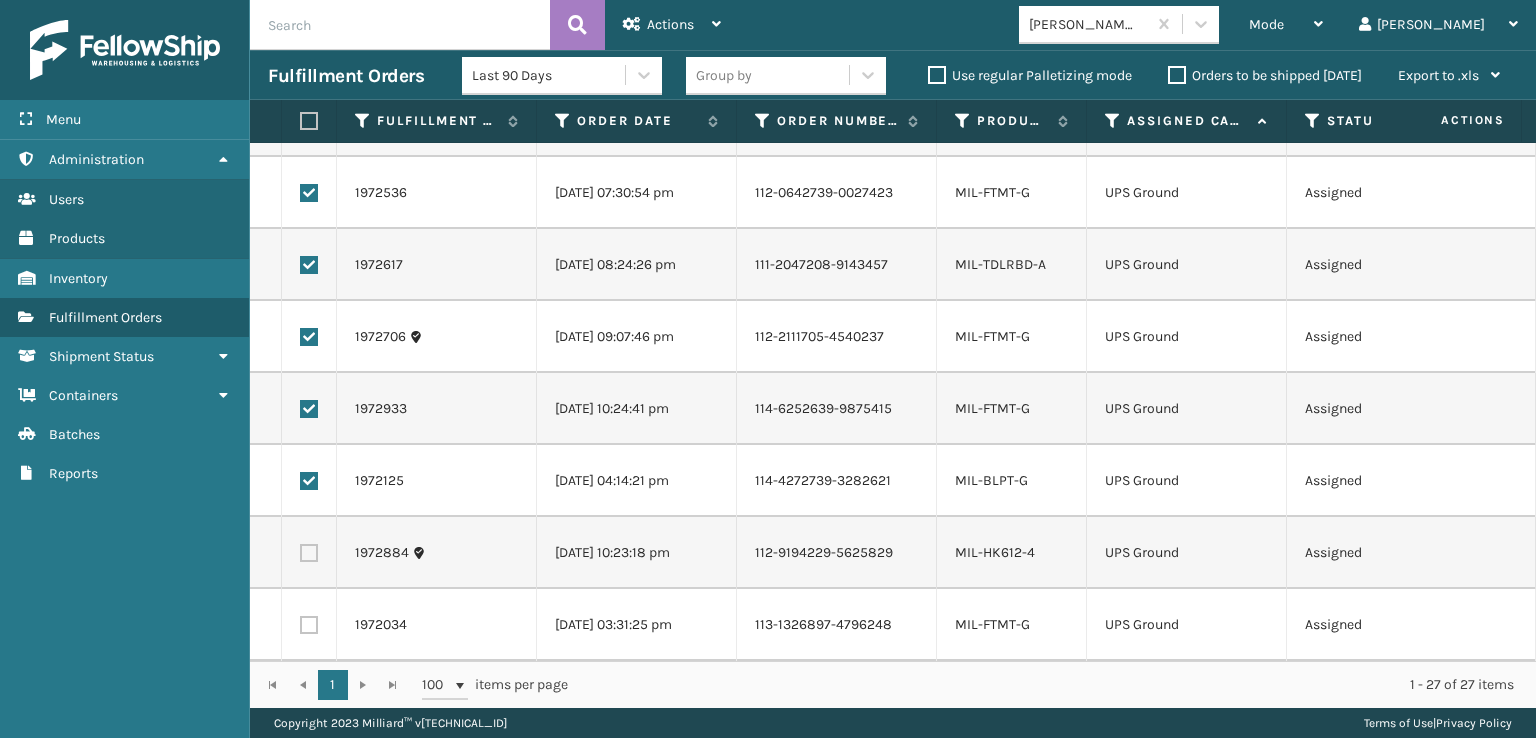 click at bounding box center (309, 481) 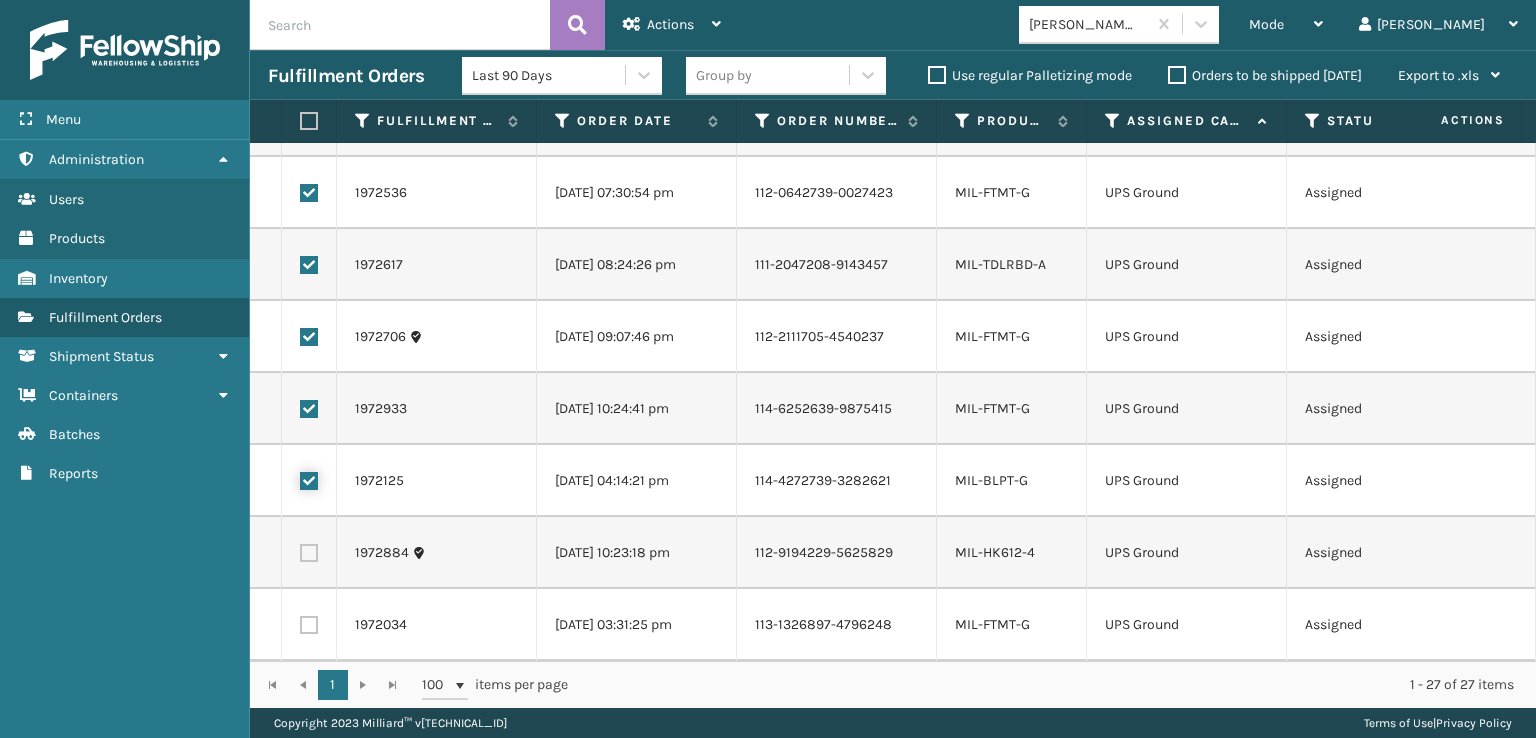 click at bounding box center (300, 478) 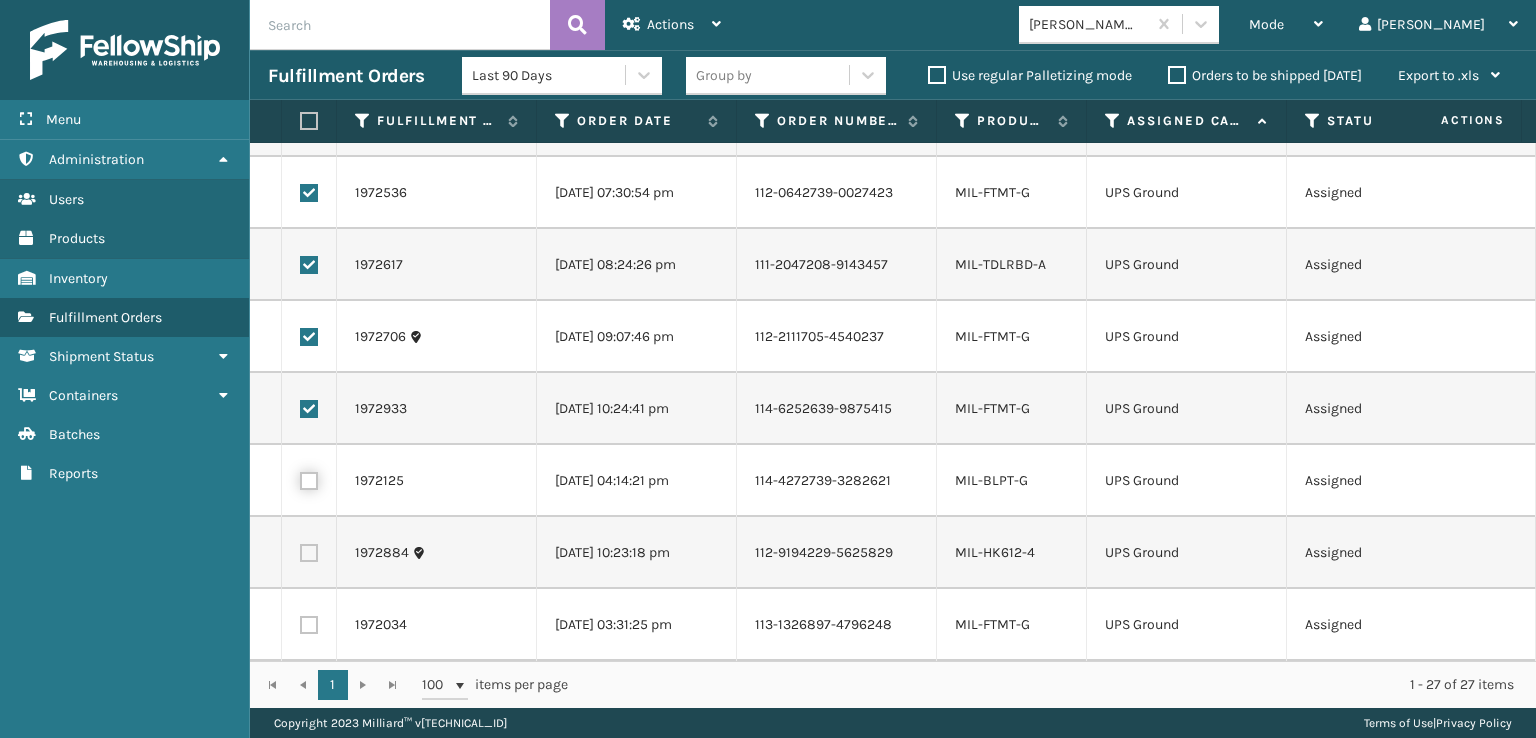 checkbox on "false" 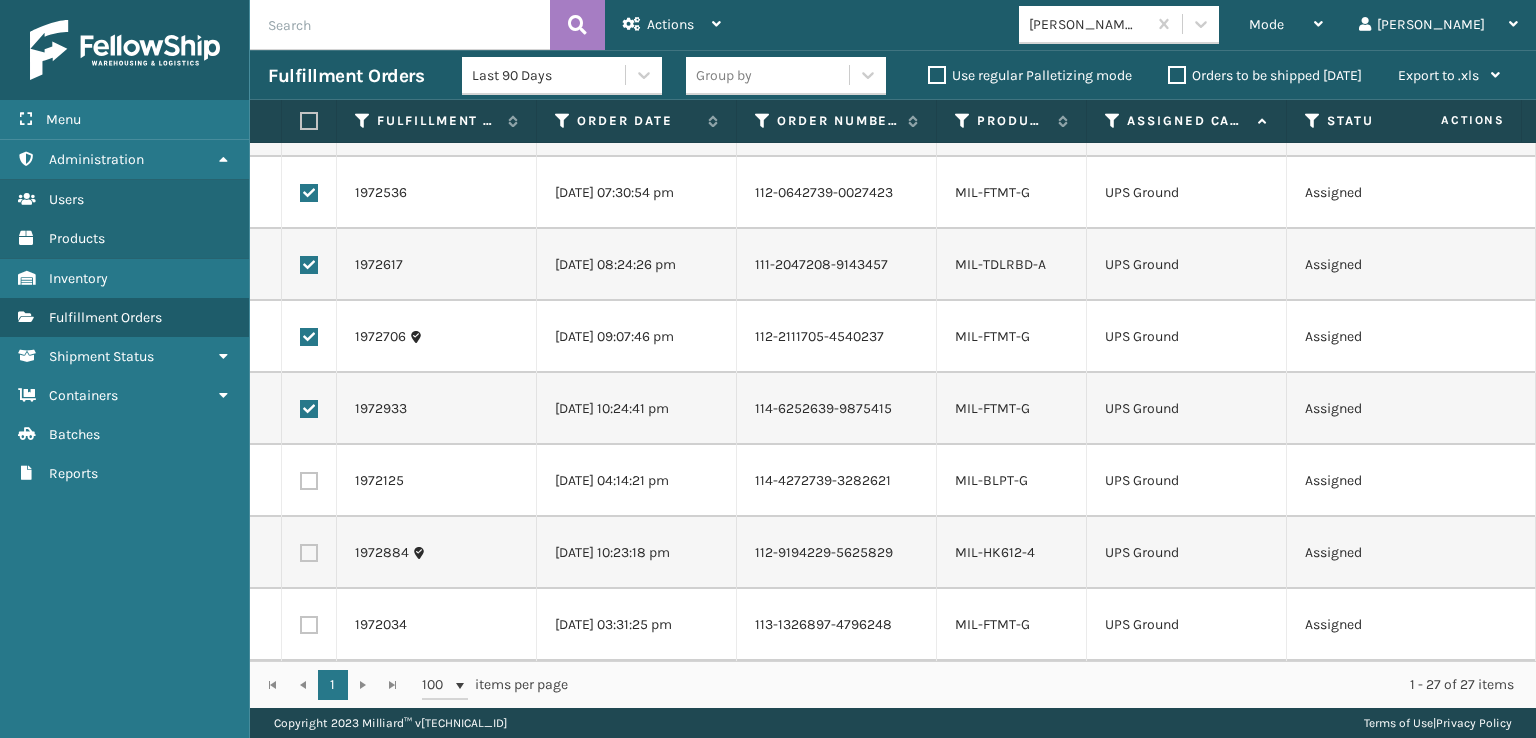 click at bounding box center [309, 409] 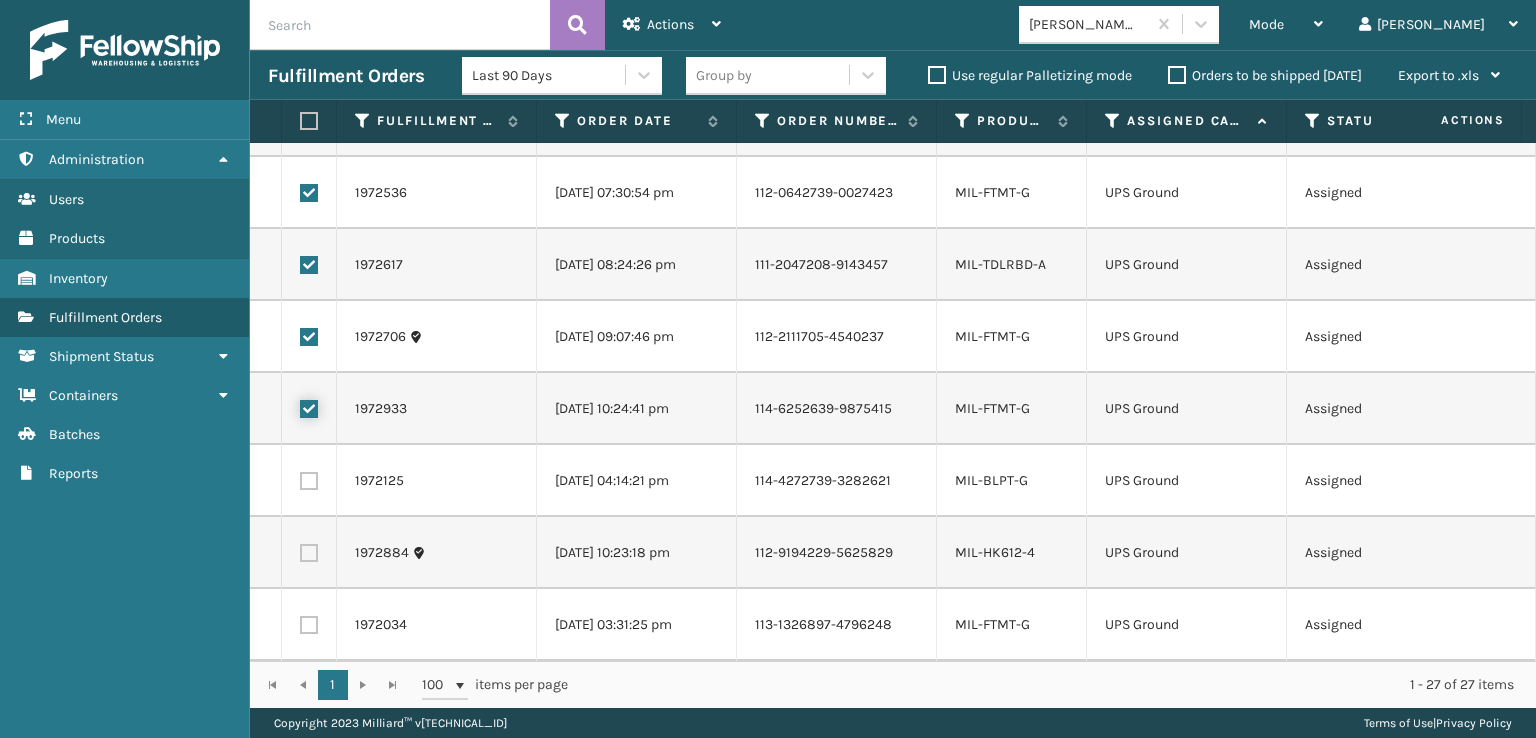 click at bounding box center [300, 406] 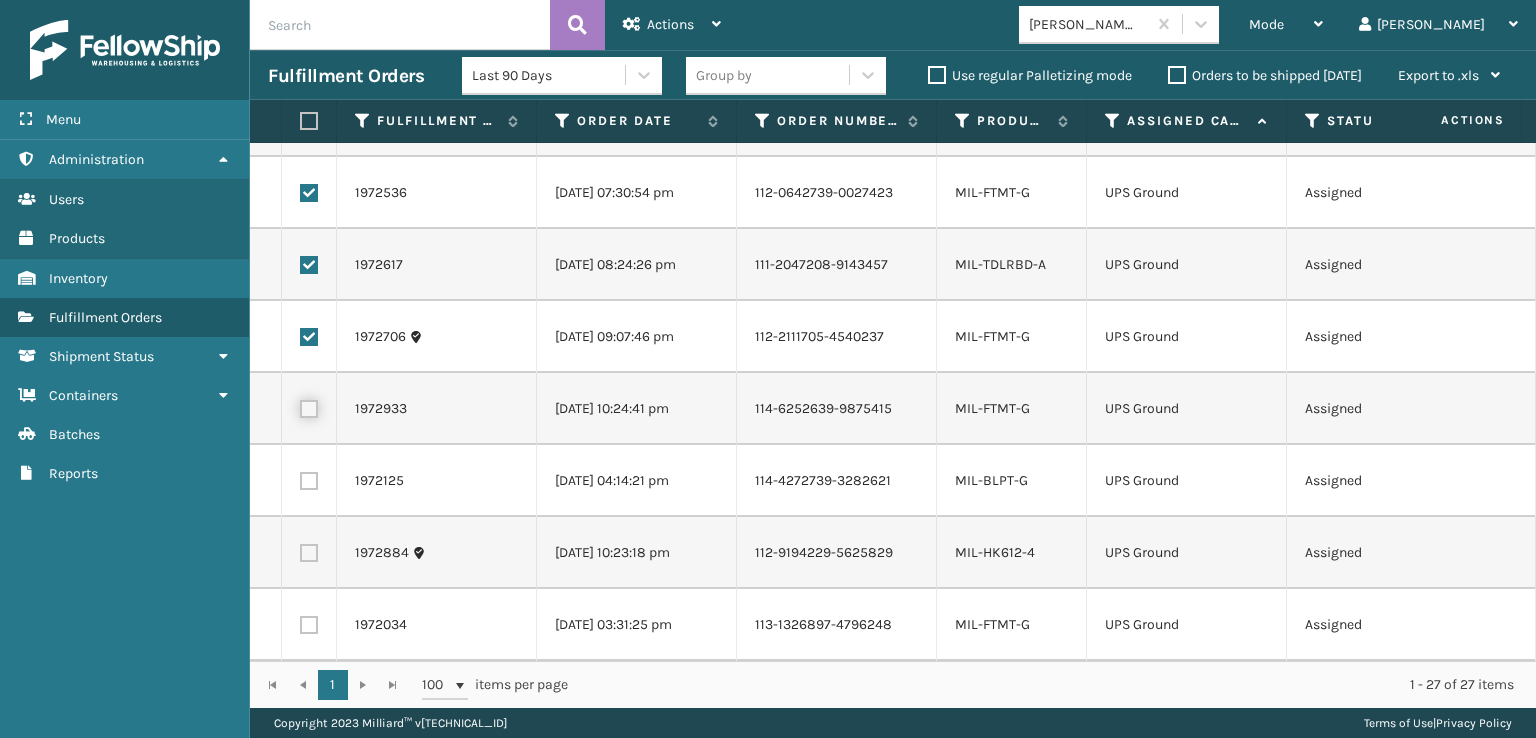 checkbox on "false" 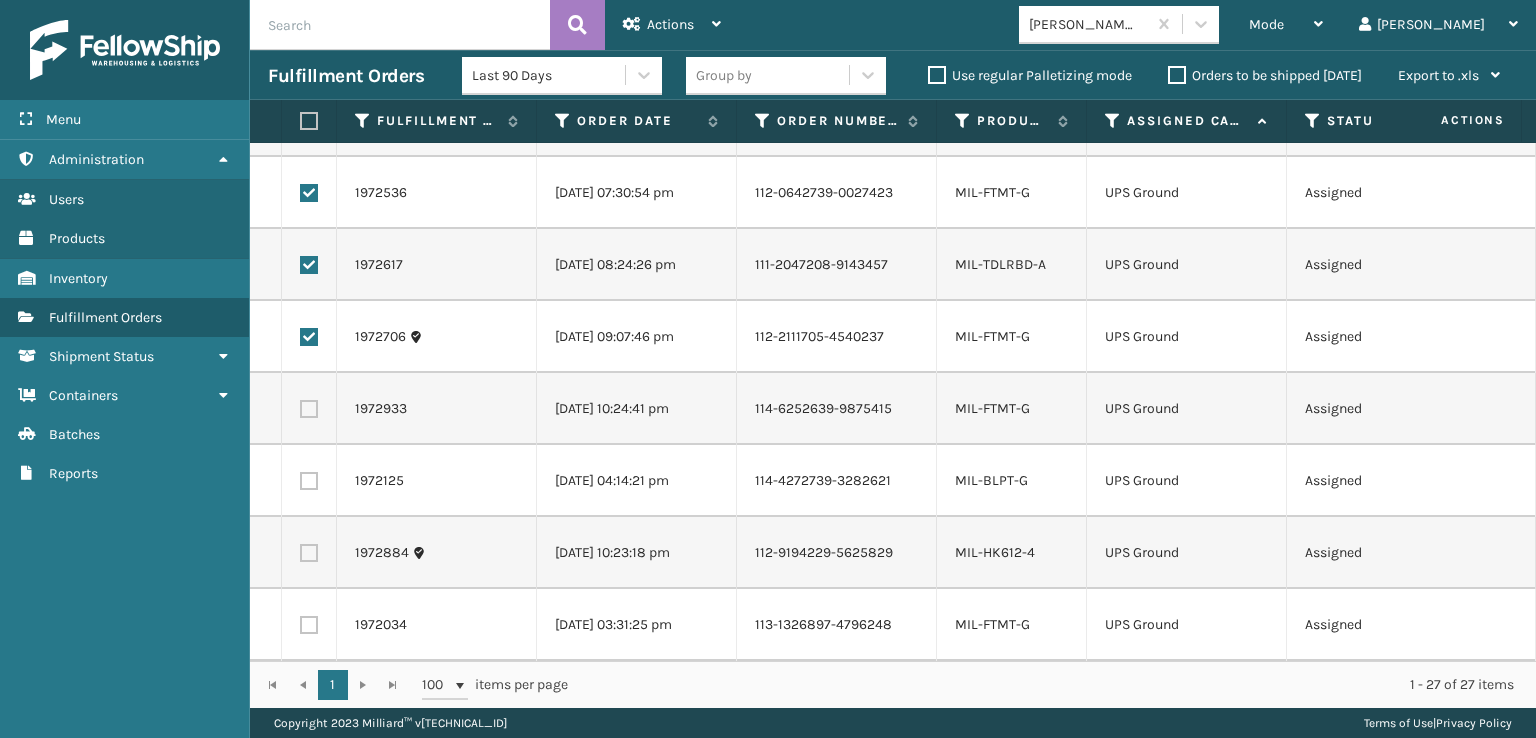 click at bounding box center (309, 337) 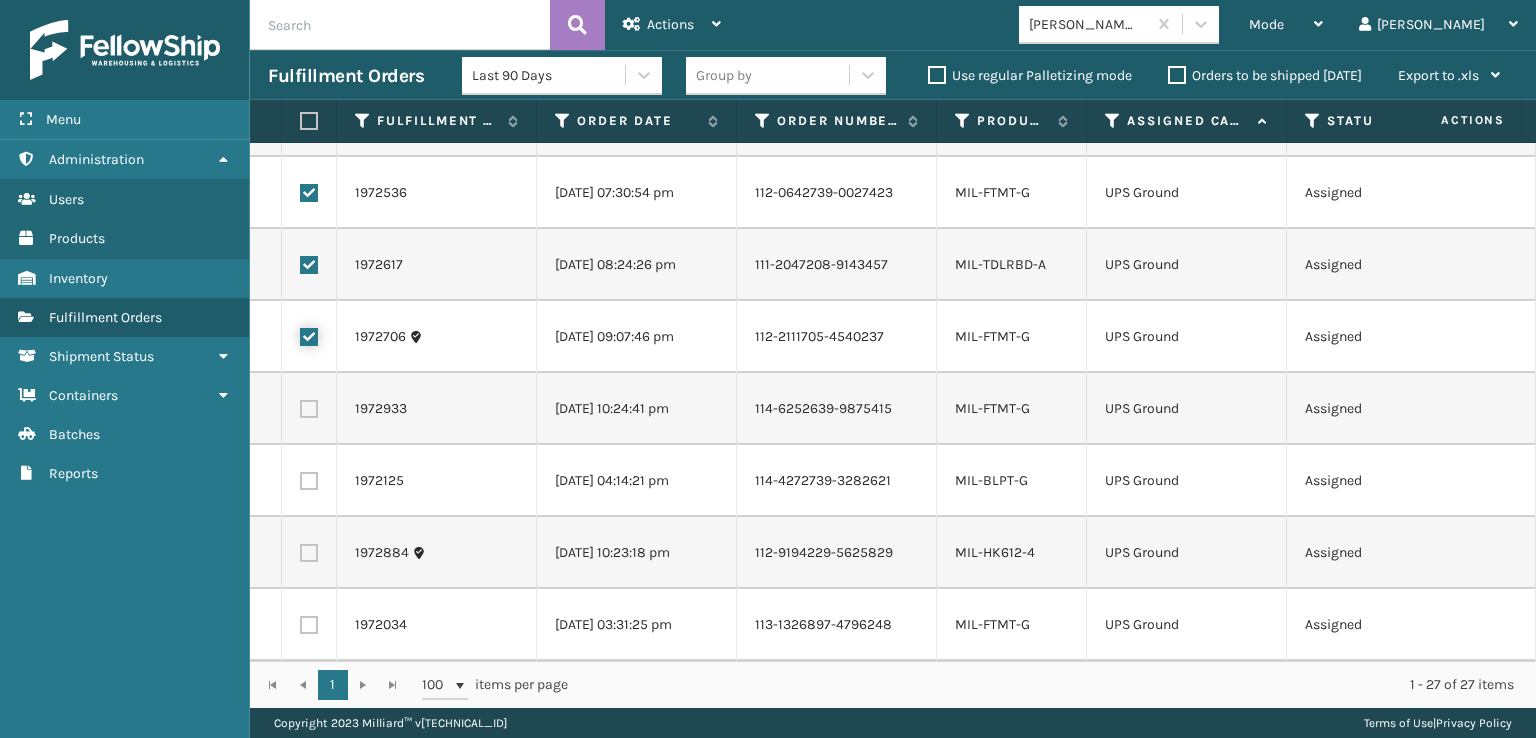 click at bounding box center [300, 334] 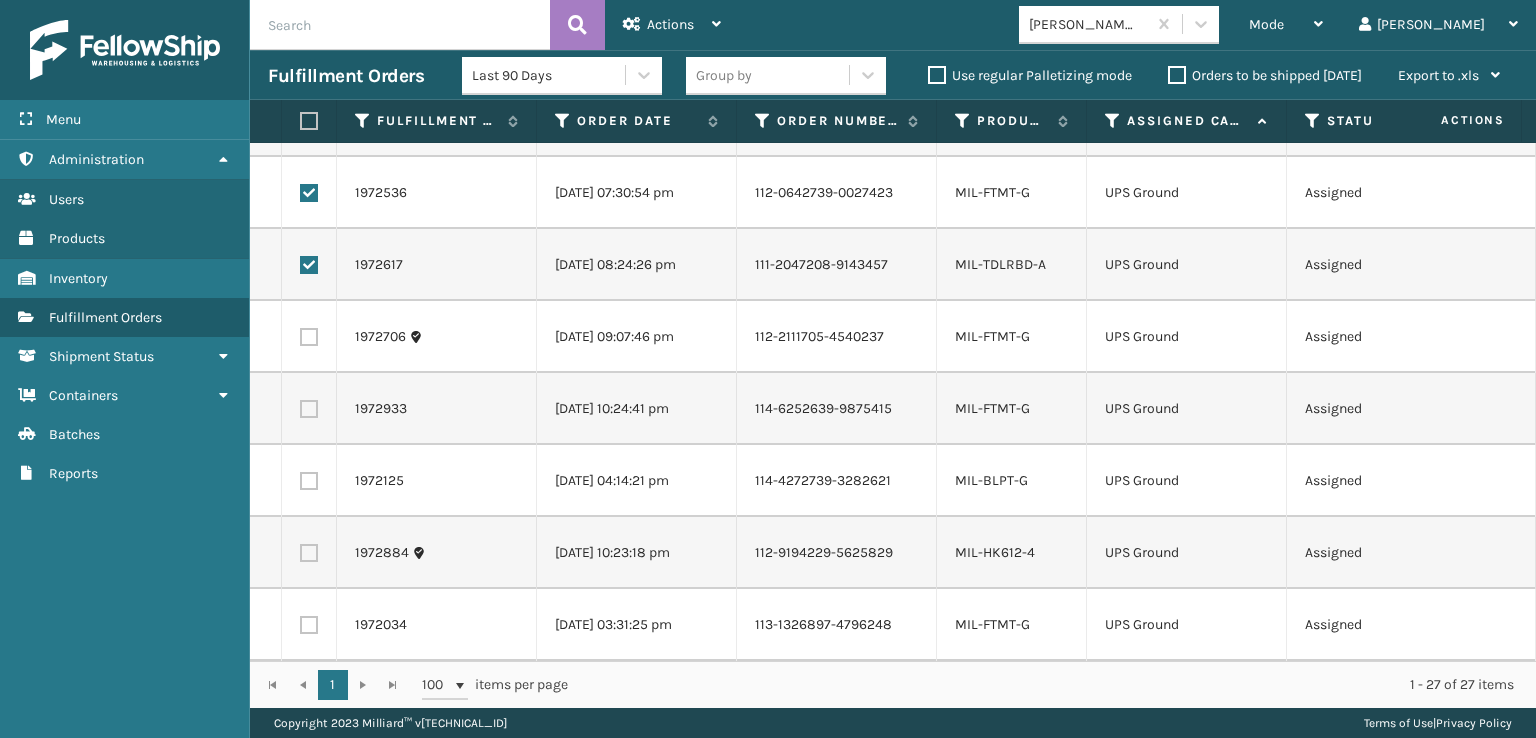 click at bounding box center [309, 265] 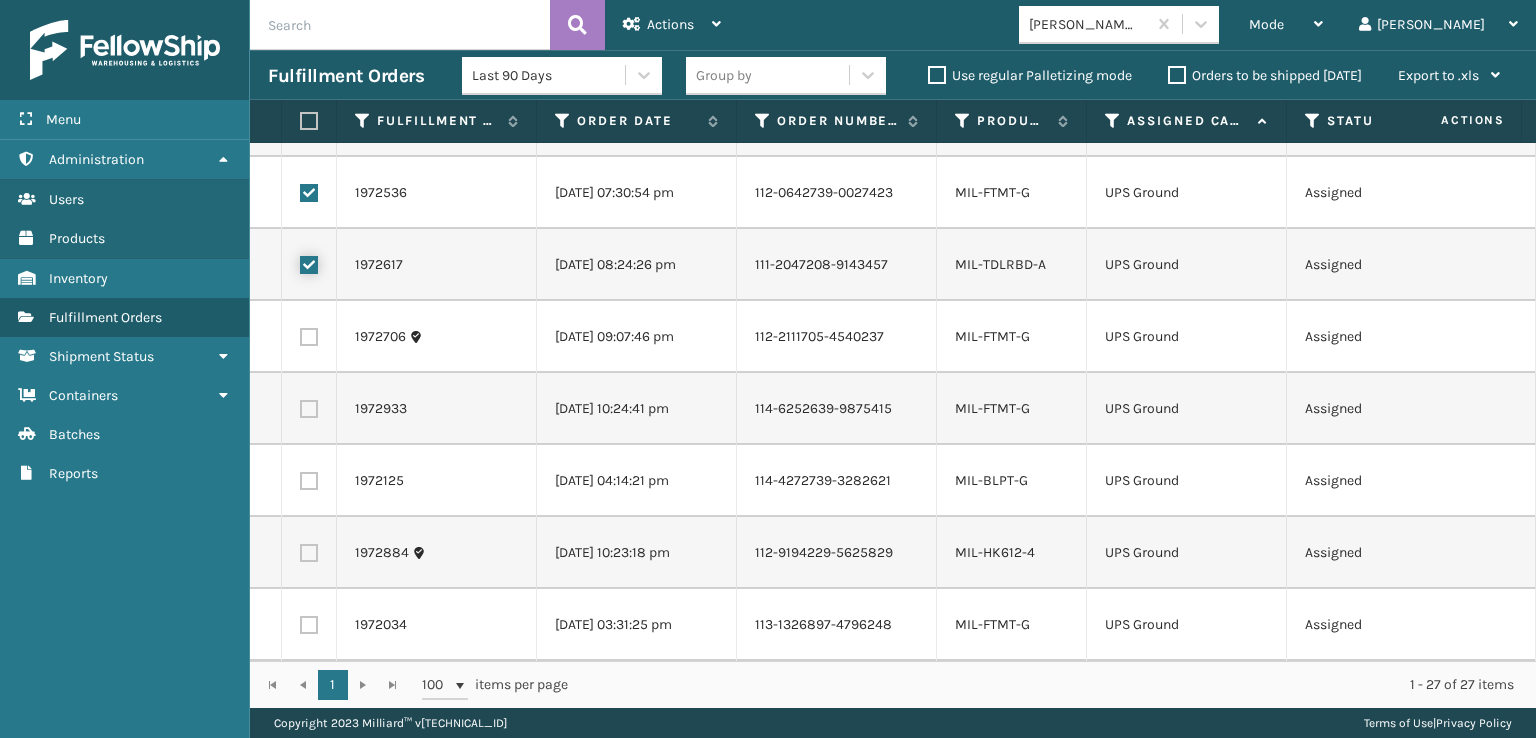 click at bounding box center (300, 262) 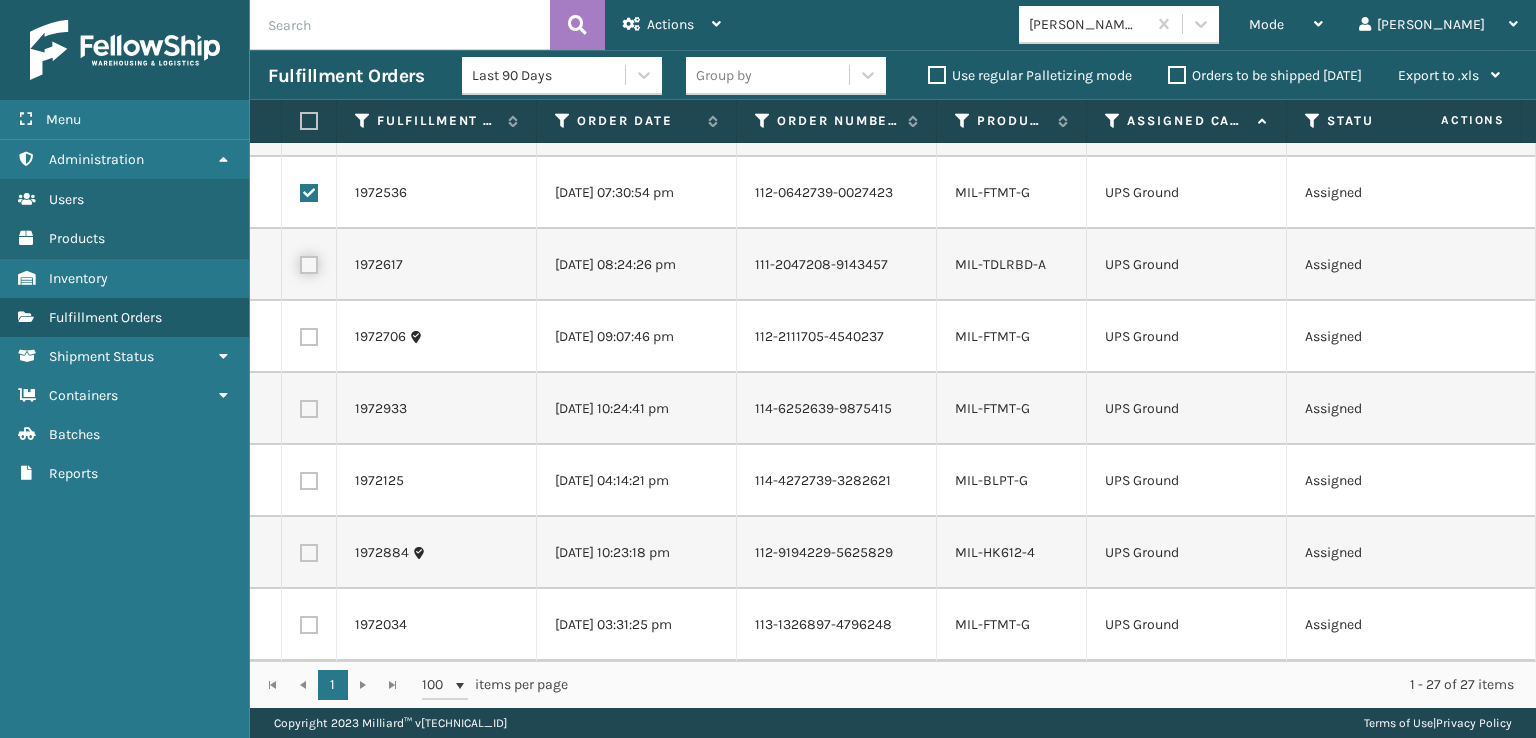 checkbox on "false" 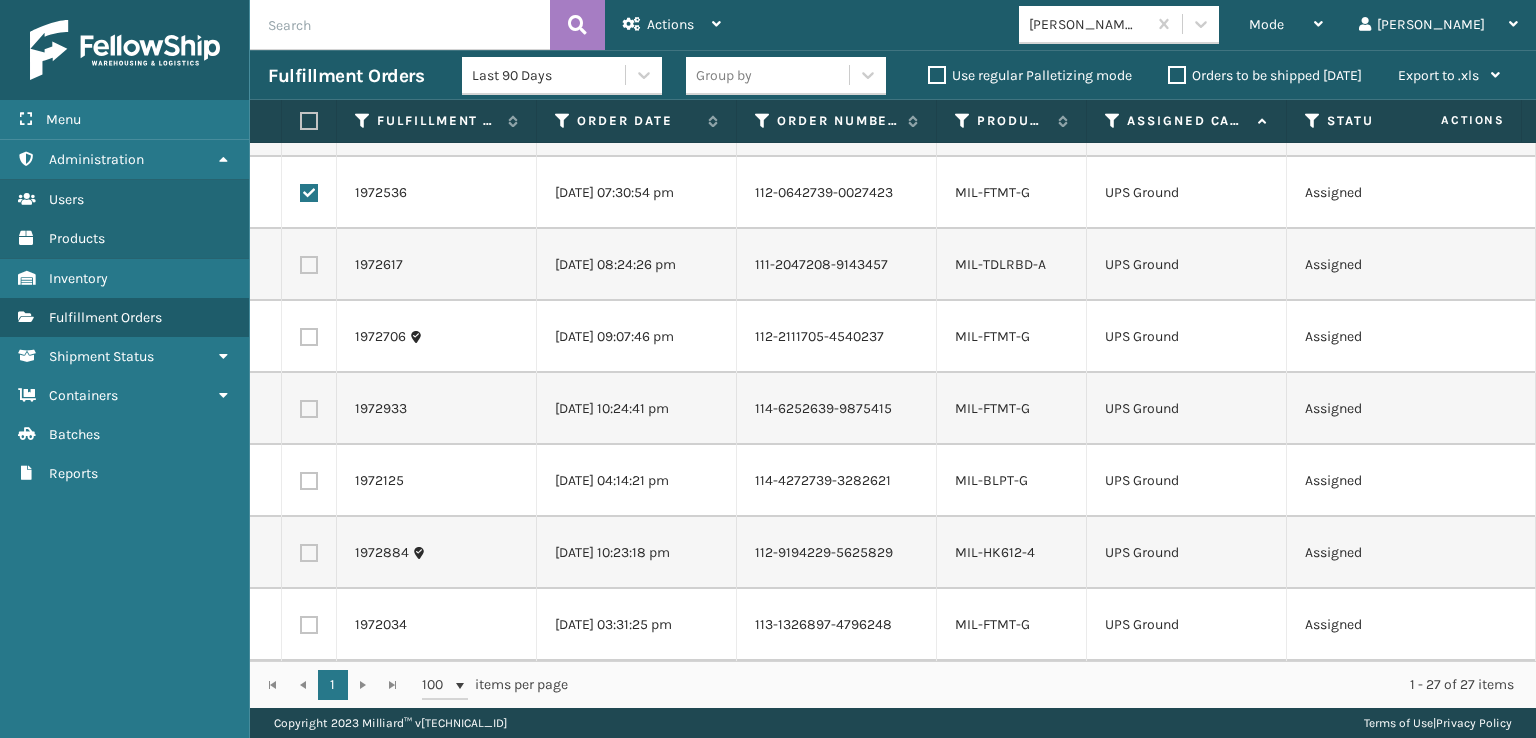 click at bounding box center [309, 193] 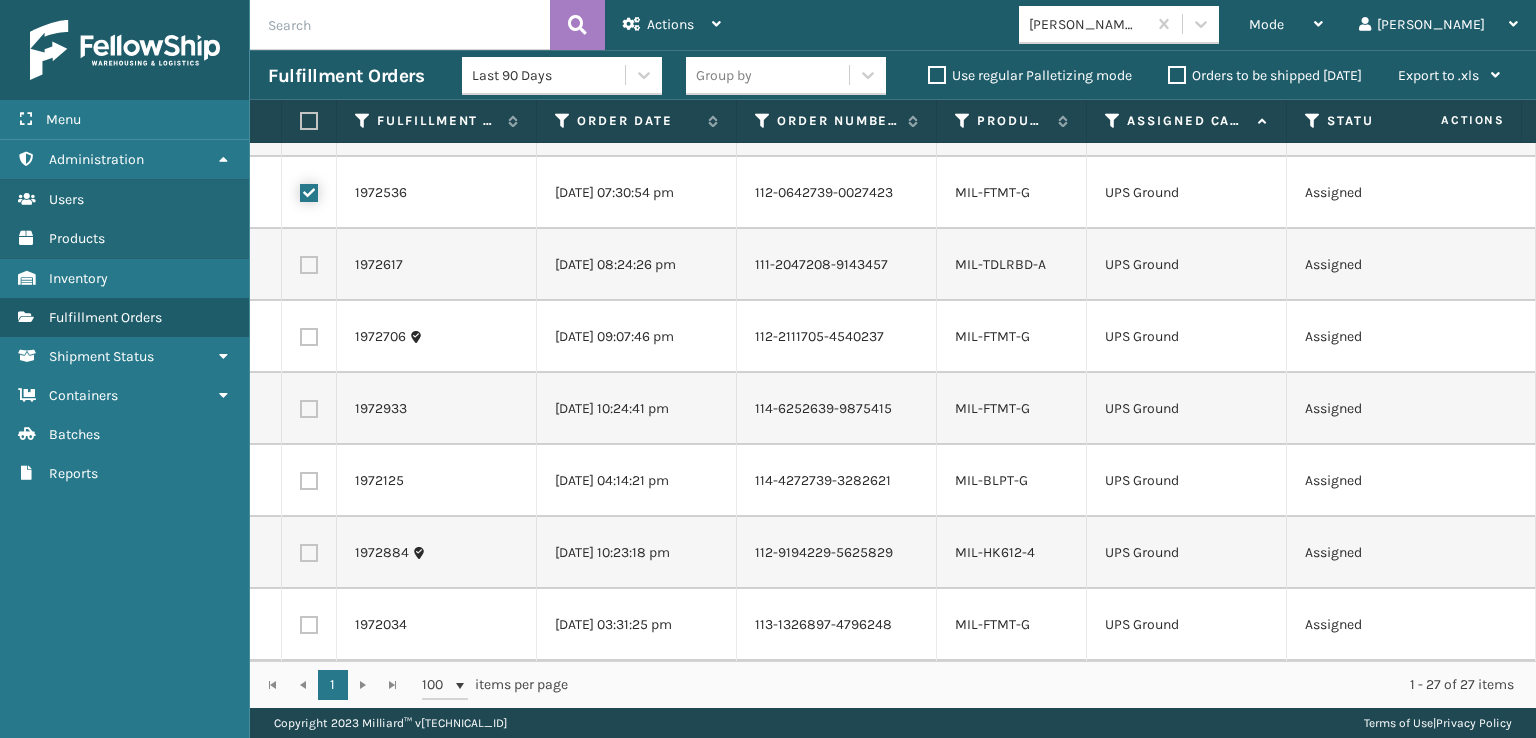 click at bounding box center [300, 190] 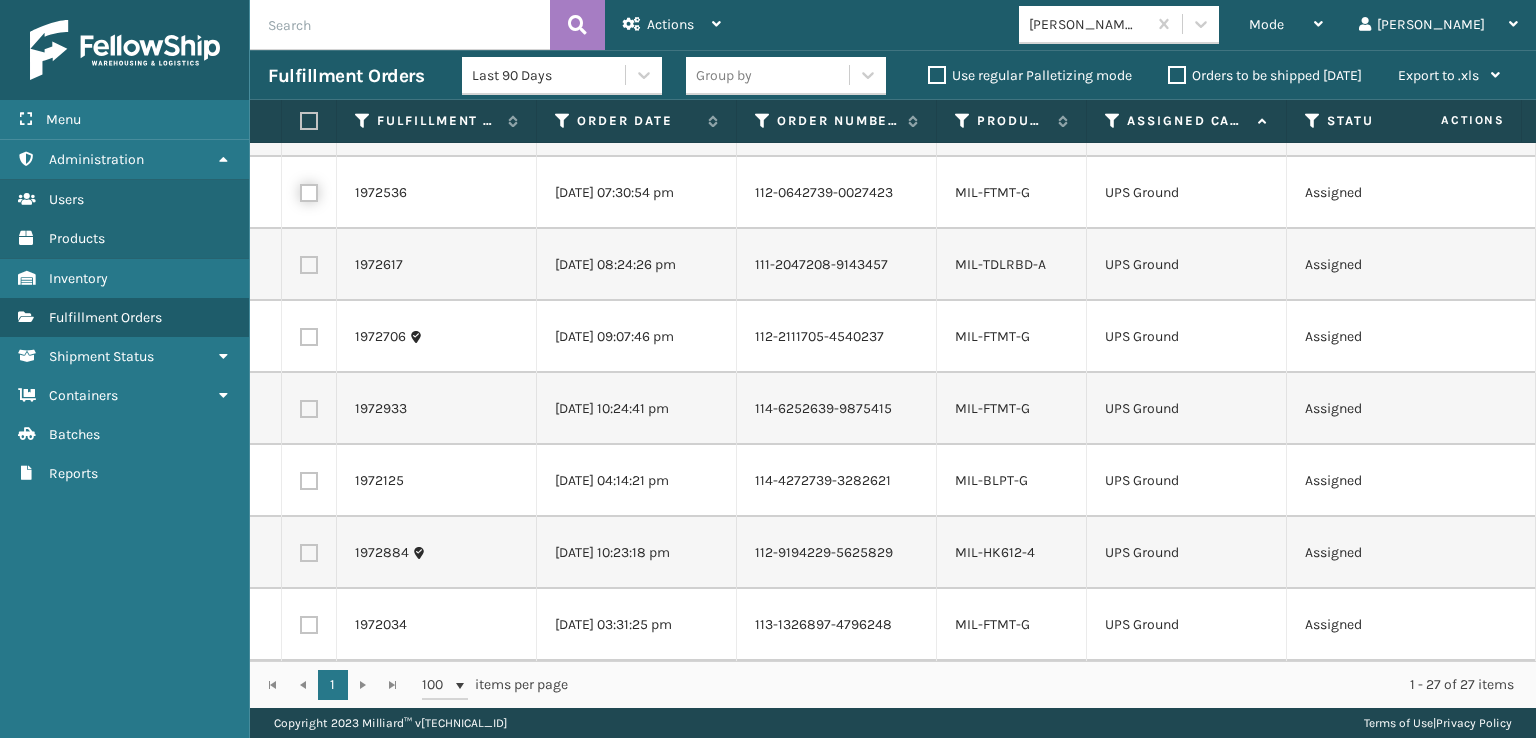 checkbox on "false" 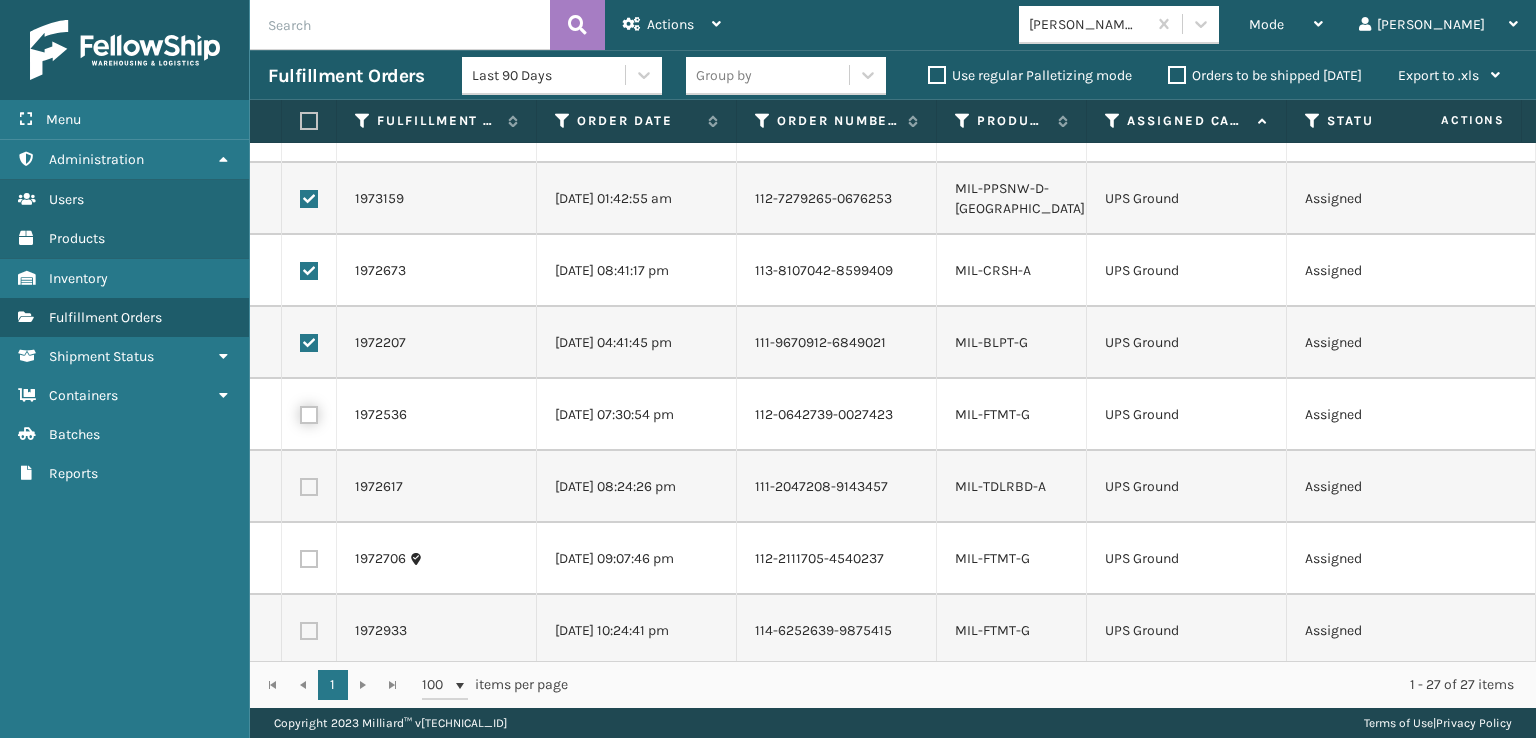 scroll, scrollTop: 1140, scrollLeft: 0, axis: vertical 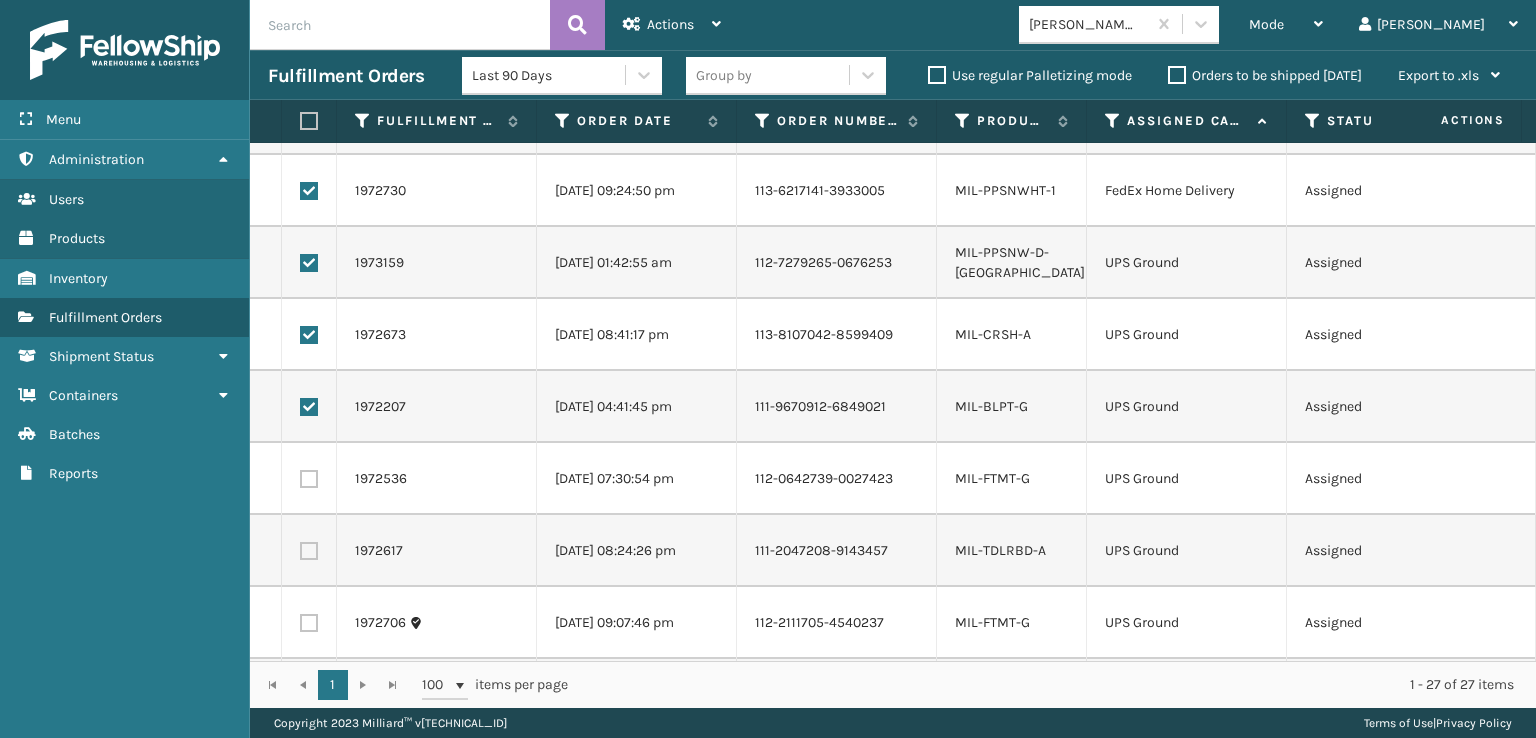 click at bounding box center (309, 407) 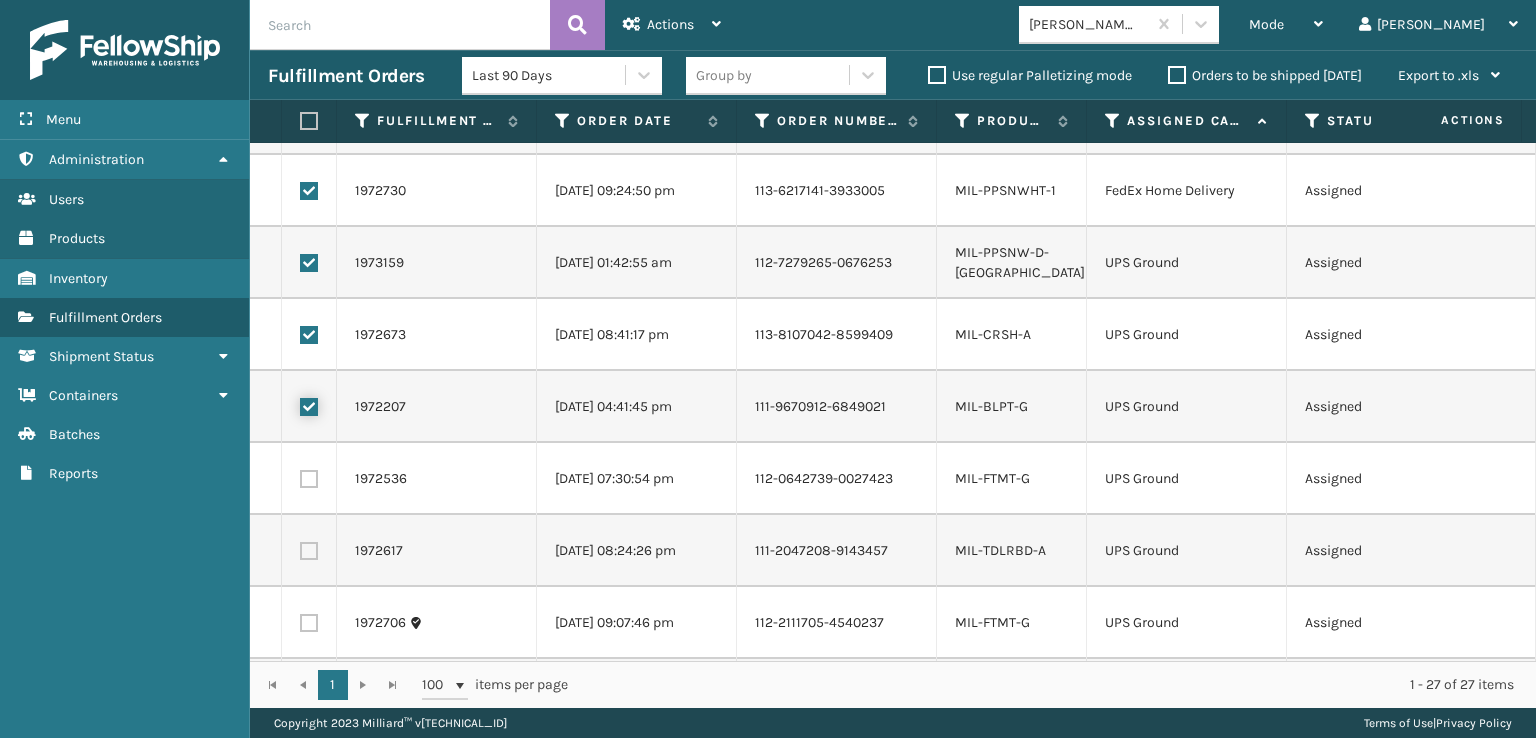 click at bounding box center (300, 404) 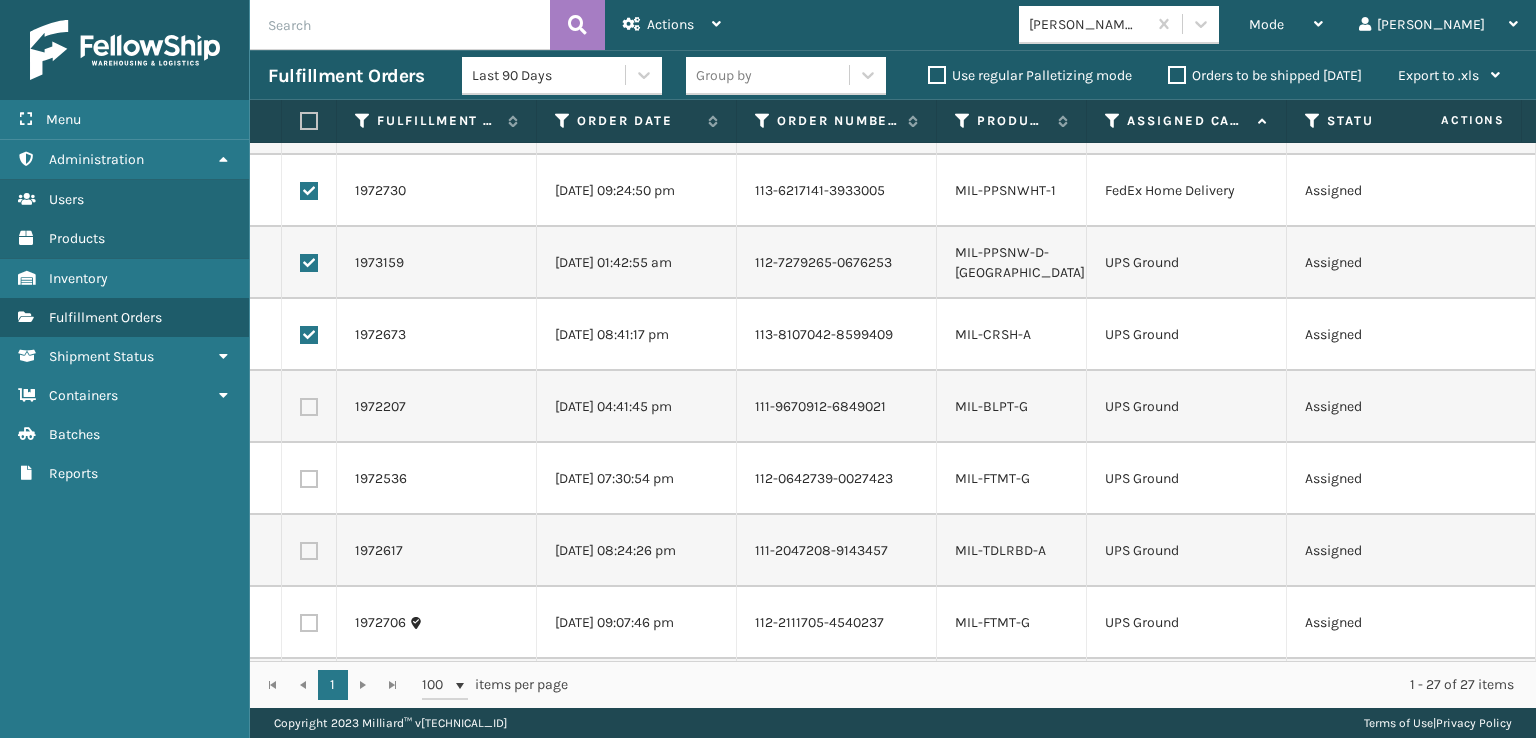 click at bounding box center (309, 335) 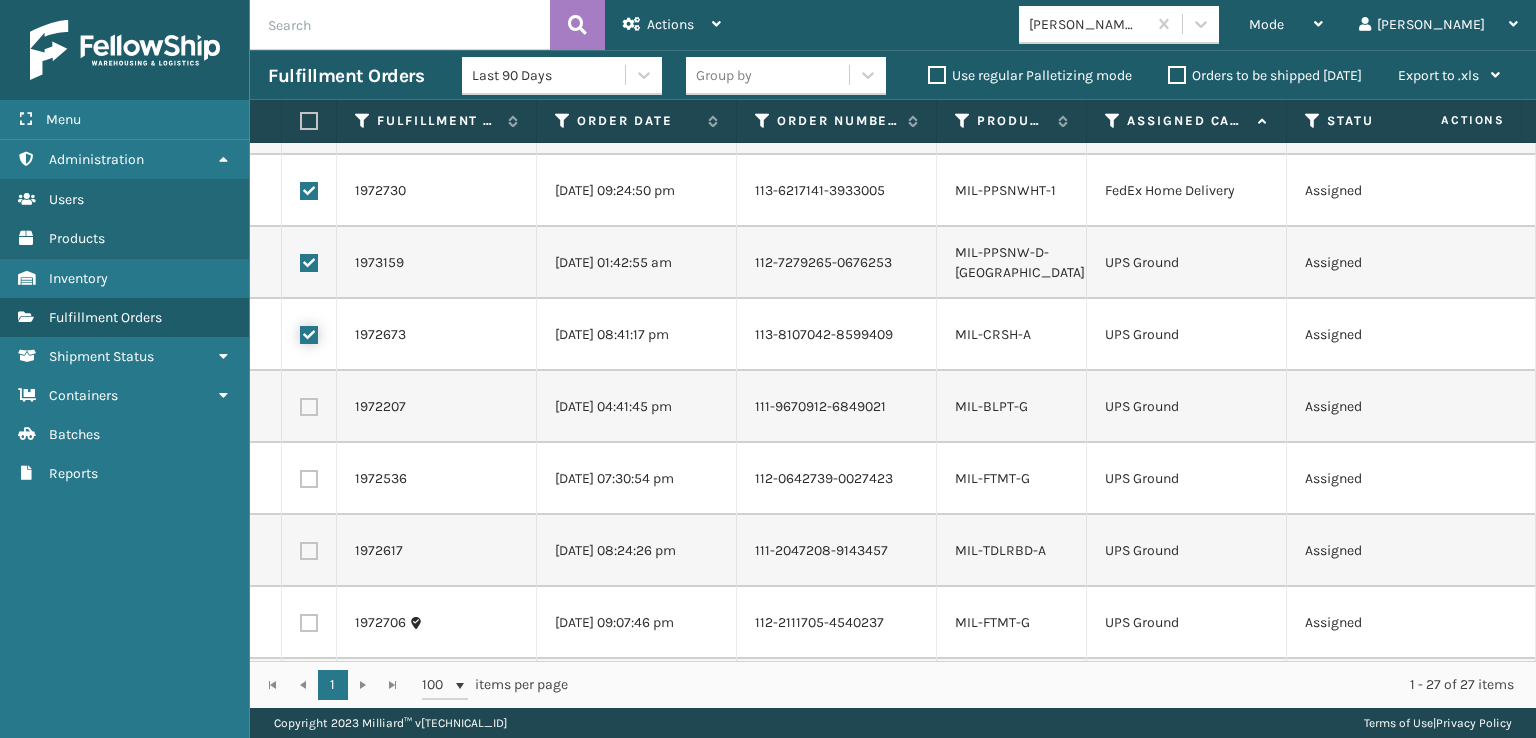 click at bounding box center (300, 332) 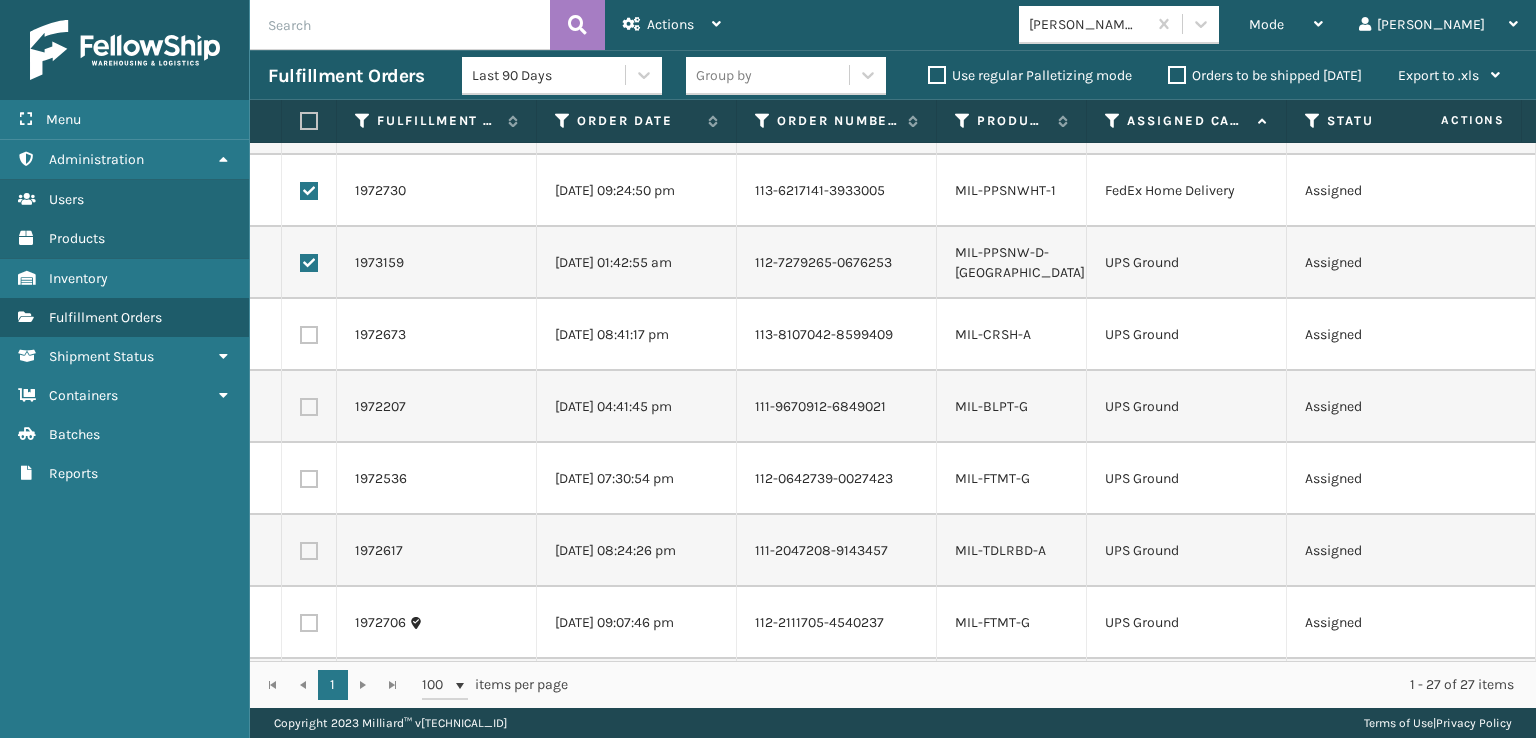 click at bounding box center (309, 263) 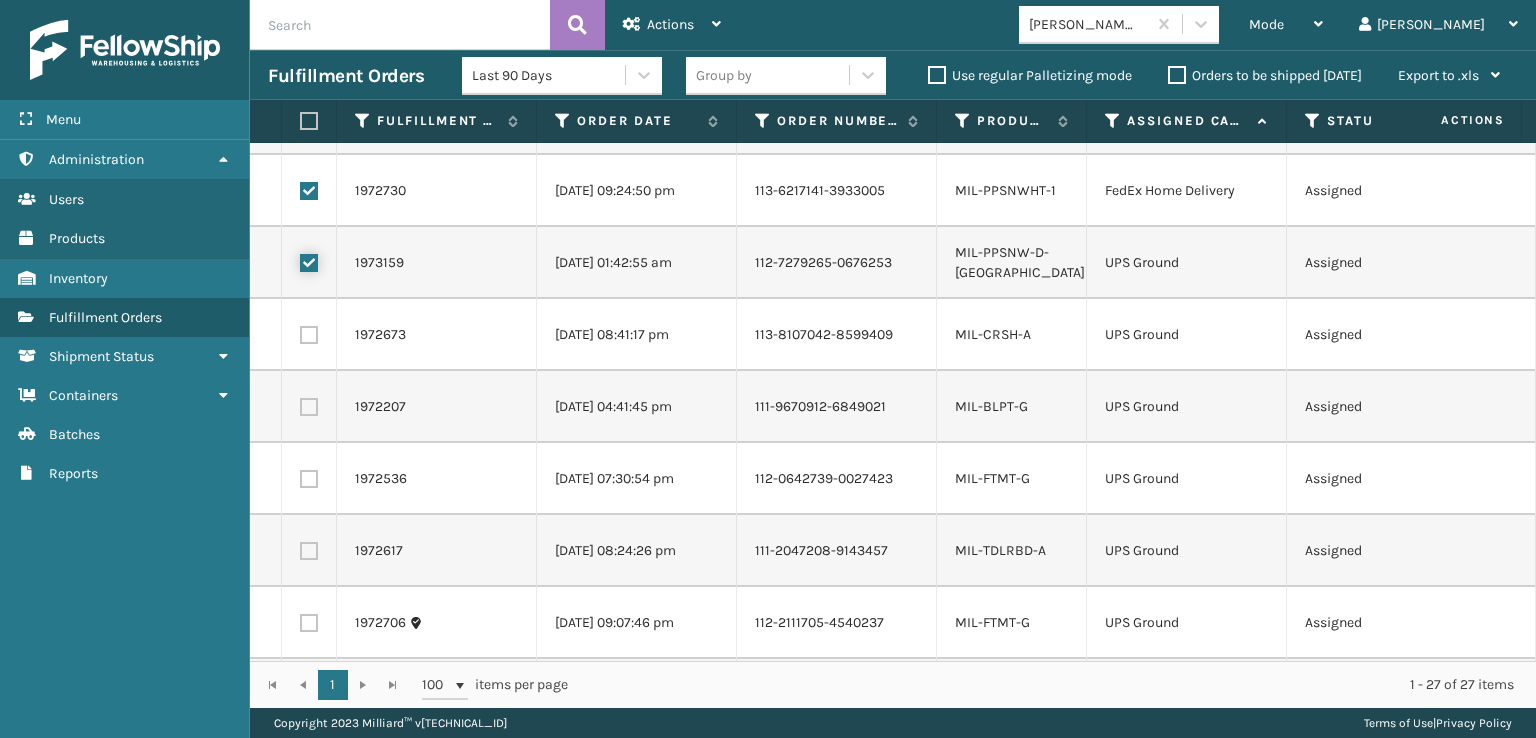 click at bounding box center [300, 260] 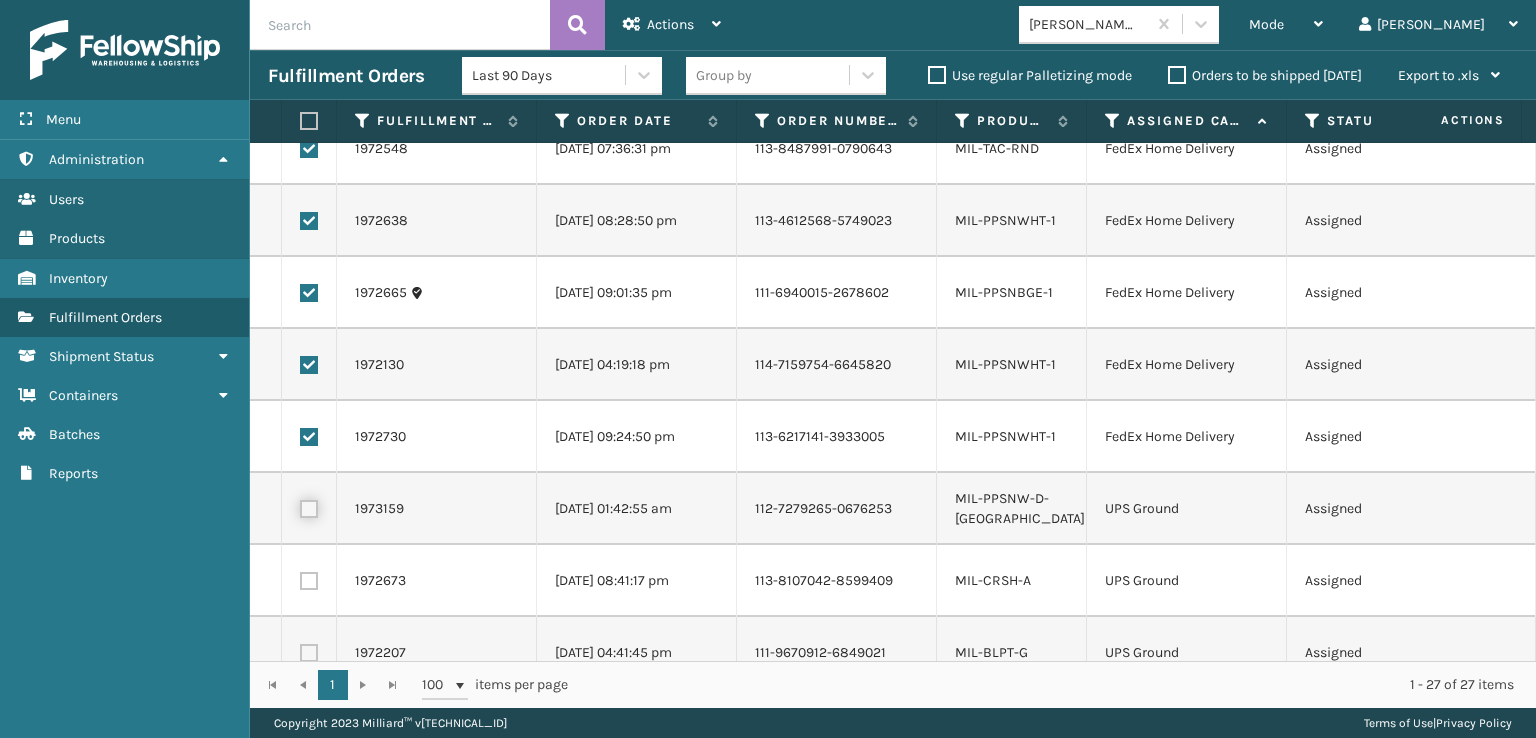 scroll, scrollTop: 940, scrollLeft: 0, axis: vertical 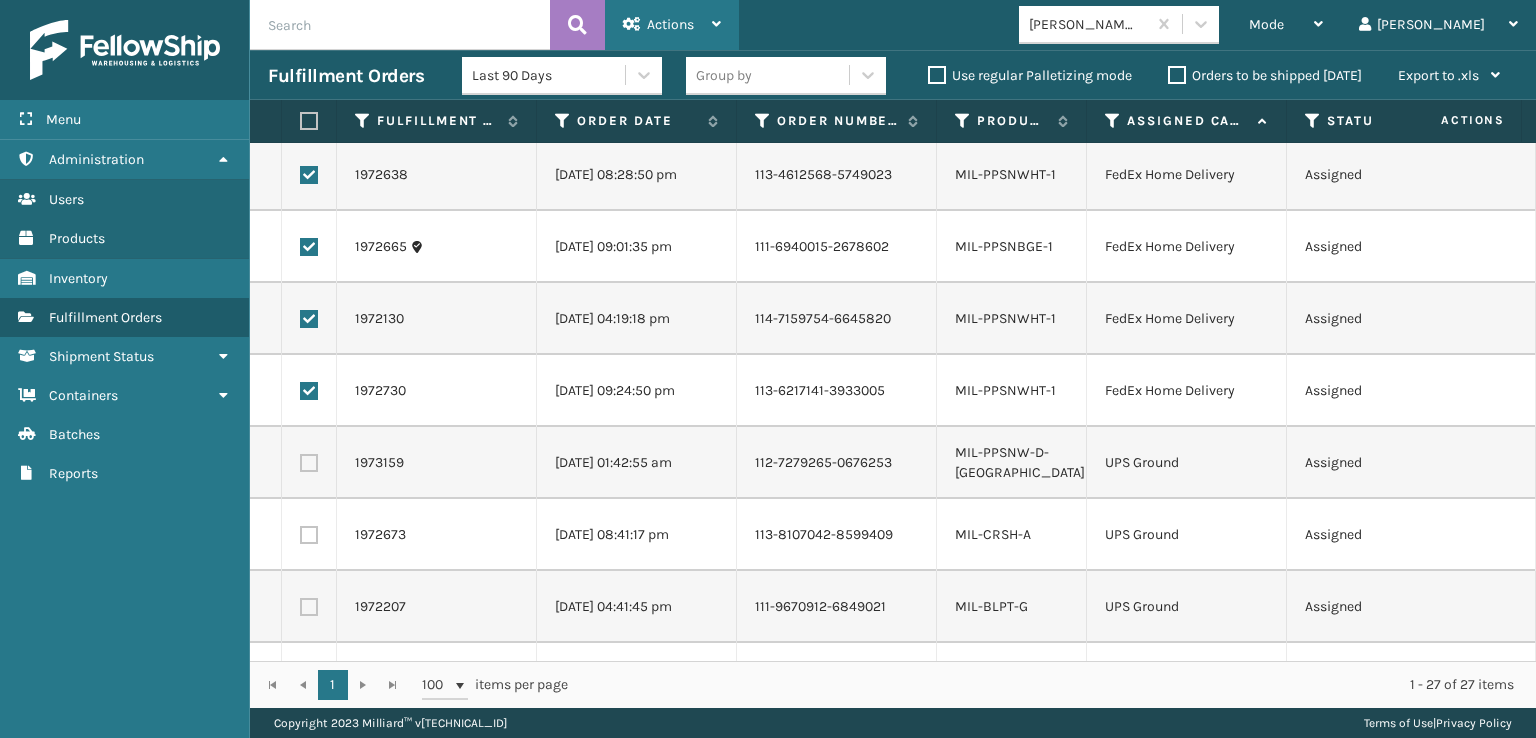 click on "Actions" at bounding box center [672, 25] 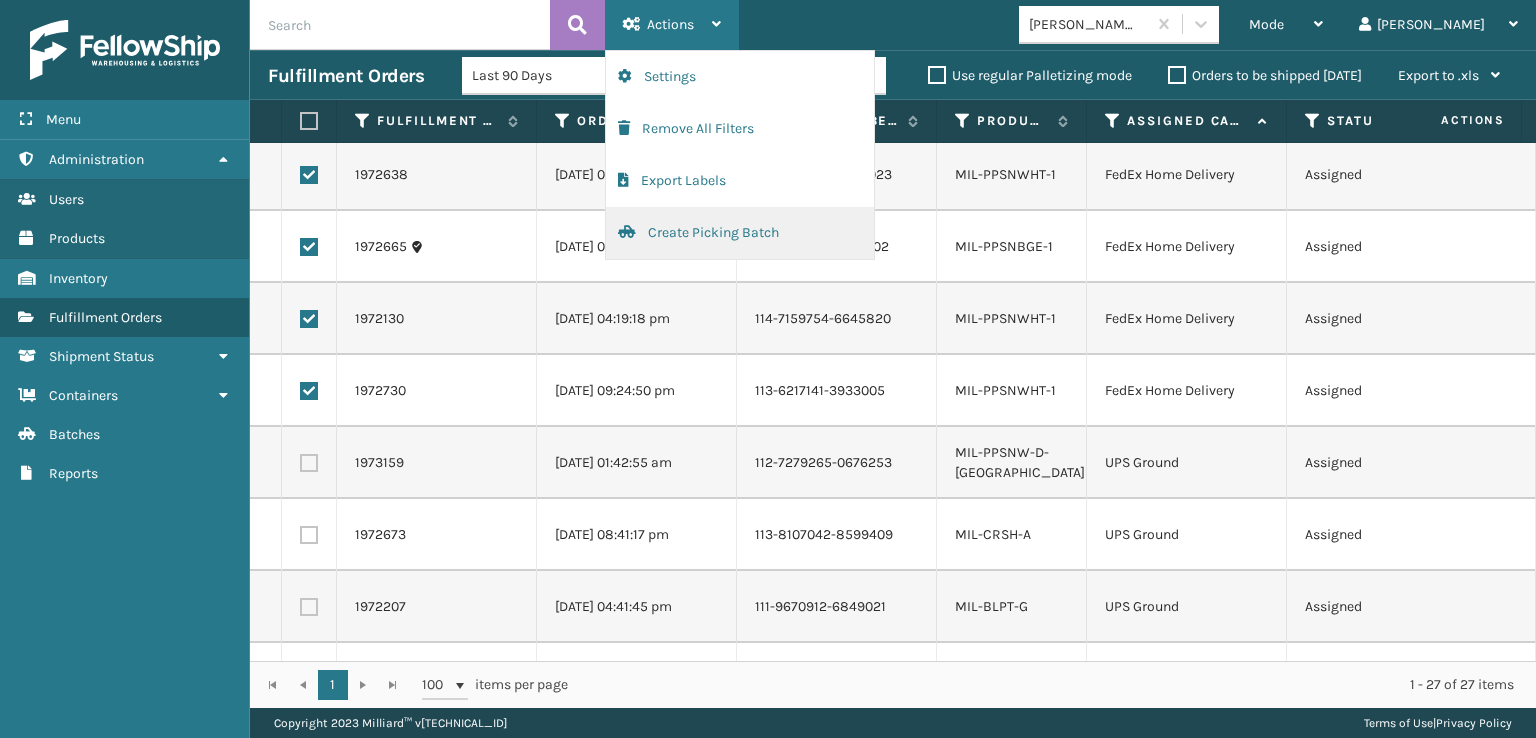 click on "Create Picking Batch" at bounding box center [740, 233] 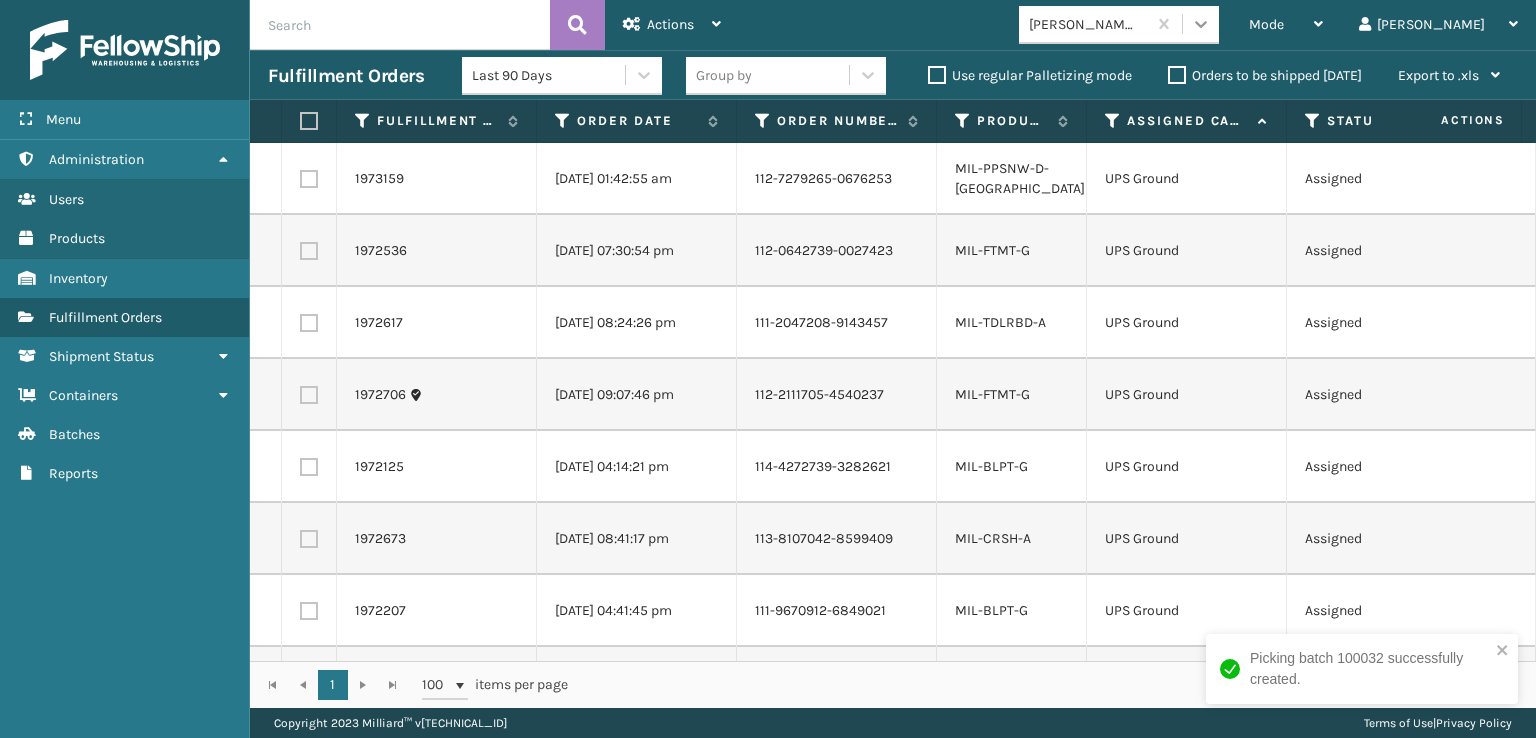 click 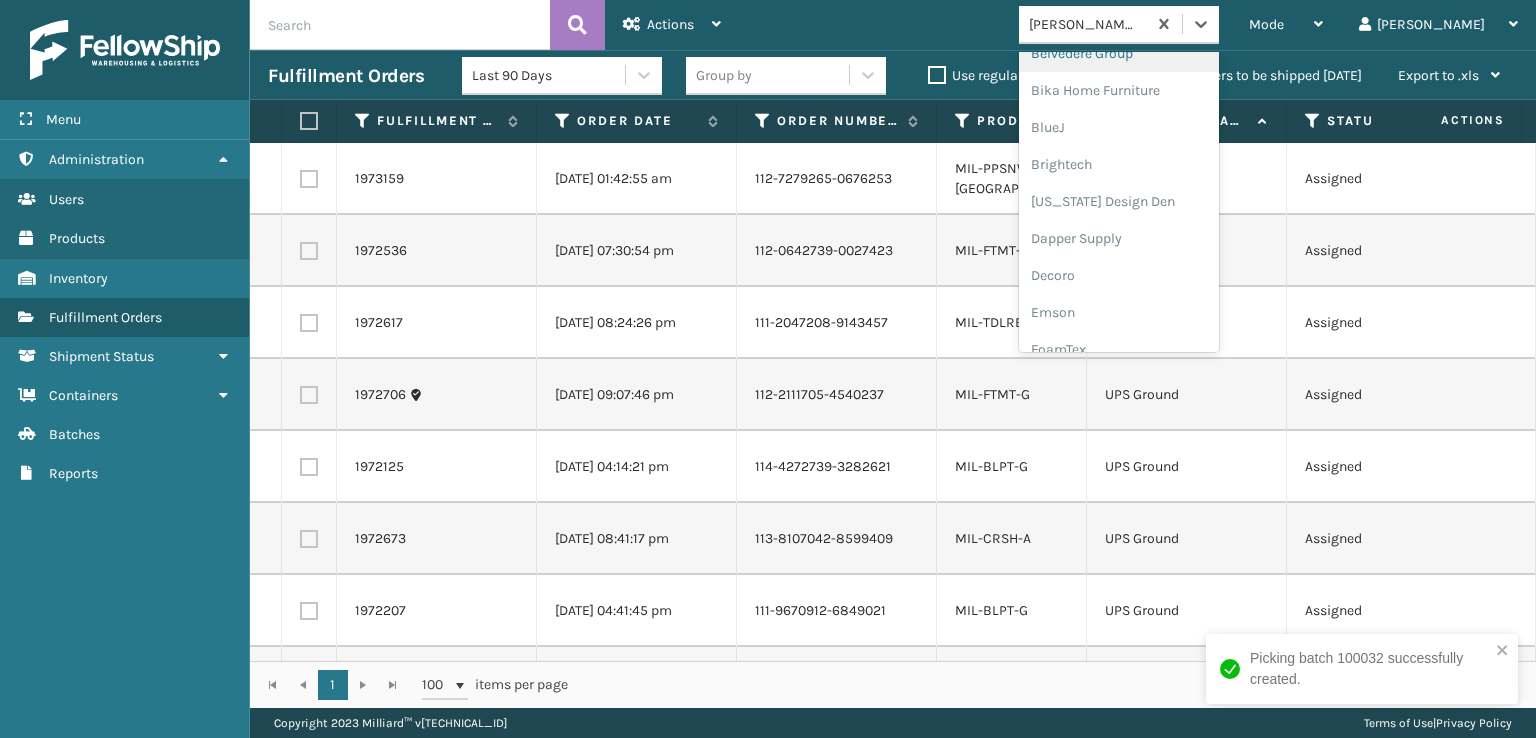 scroll, scrollTop: 200, scrollLeft: 0, axis: vertical 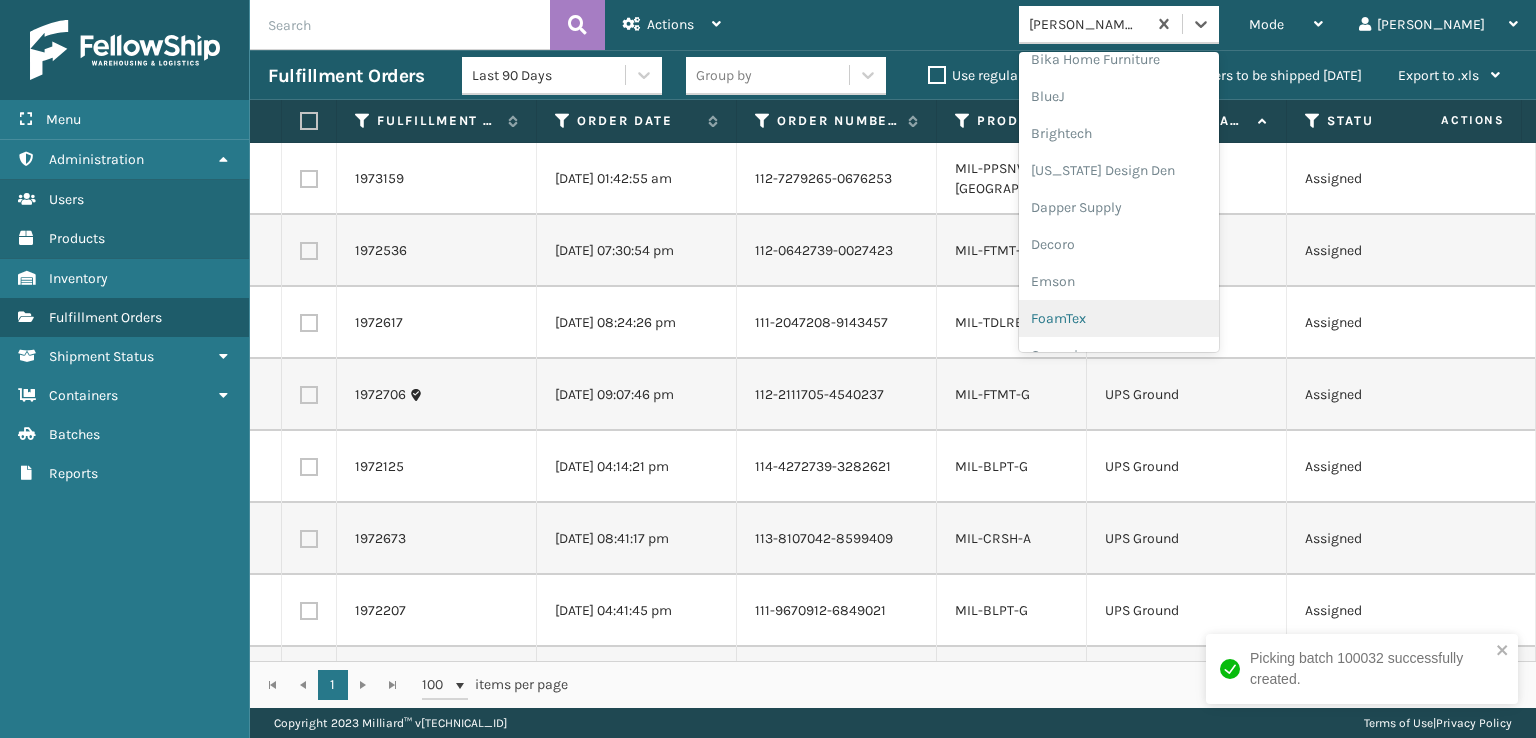 click on "FoamTex" at bounding box center (1119, 318) 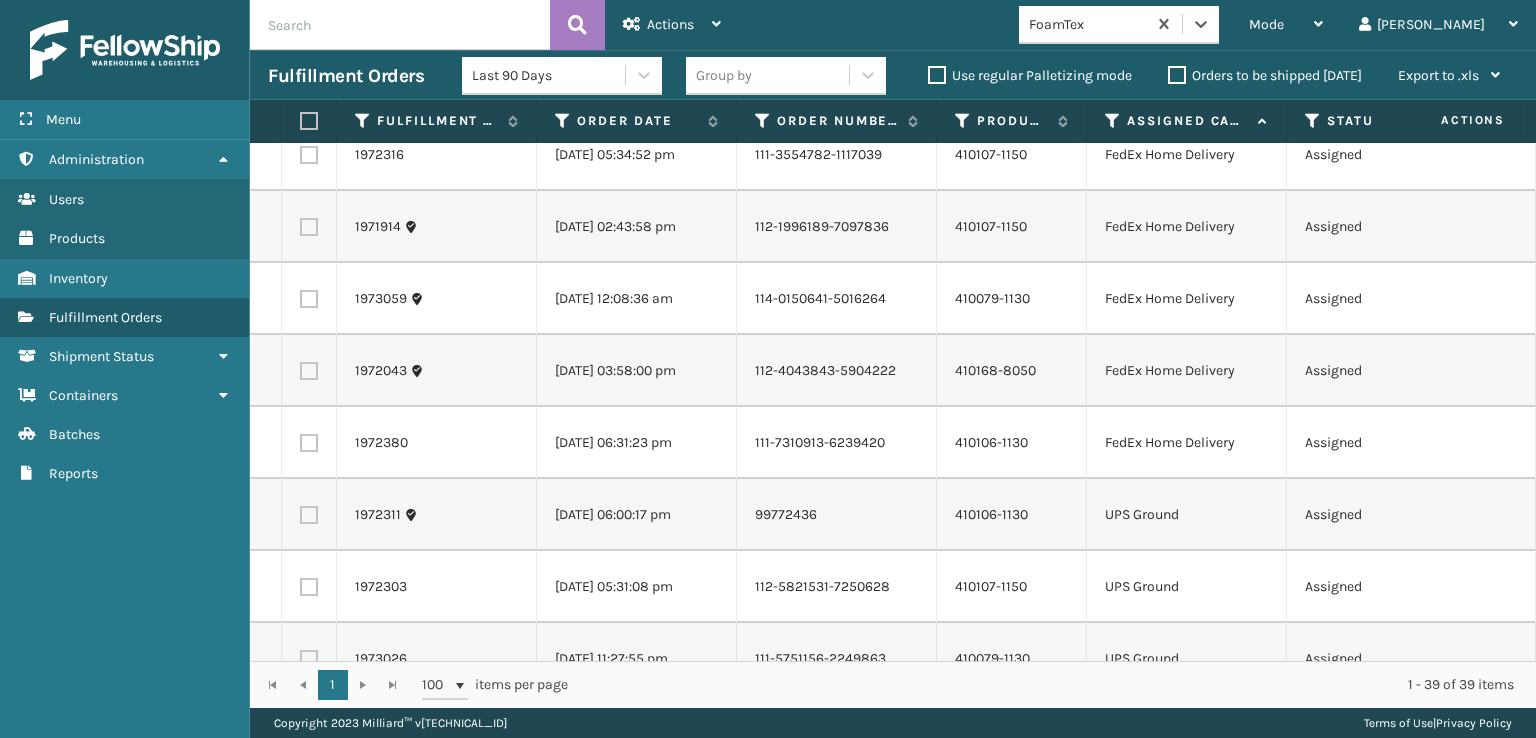 scroll, scrollTop: 1604, scrollLeft: 0, axis: vertical 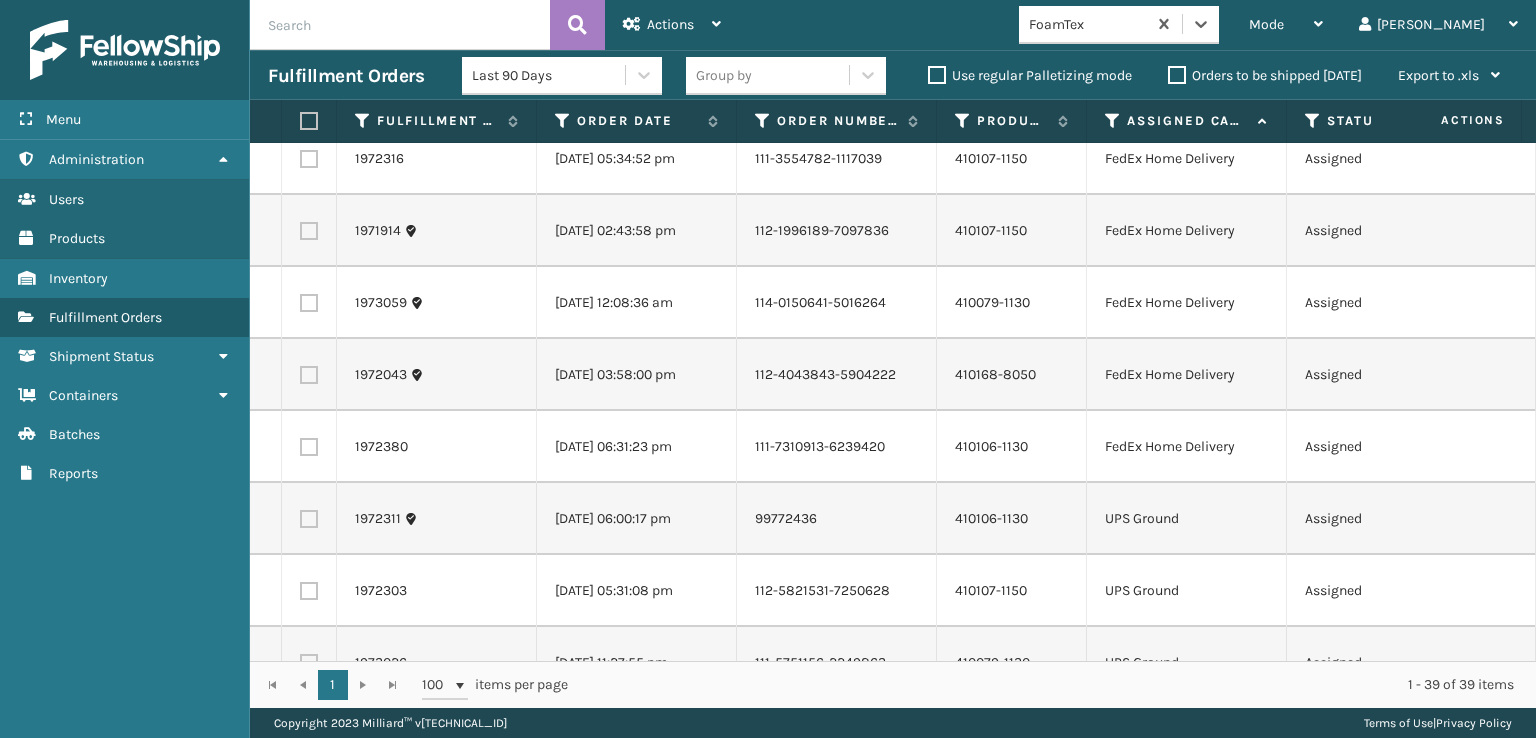 click at bounding box center [309, 447] 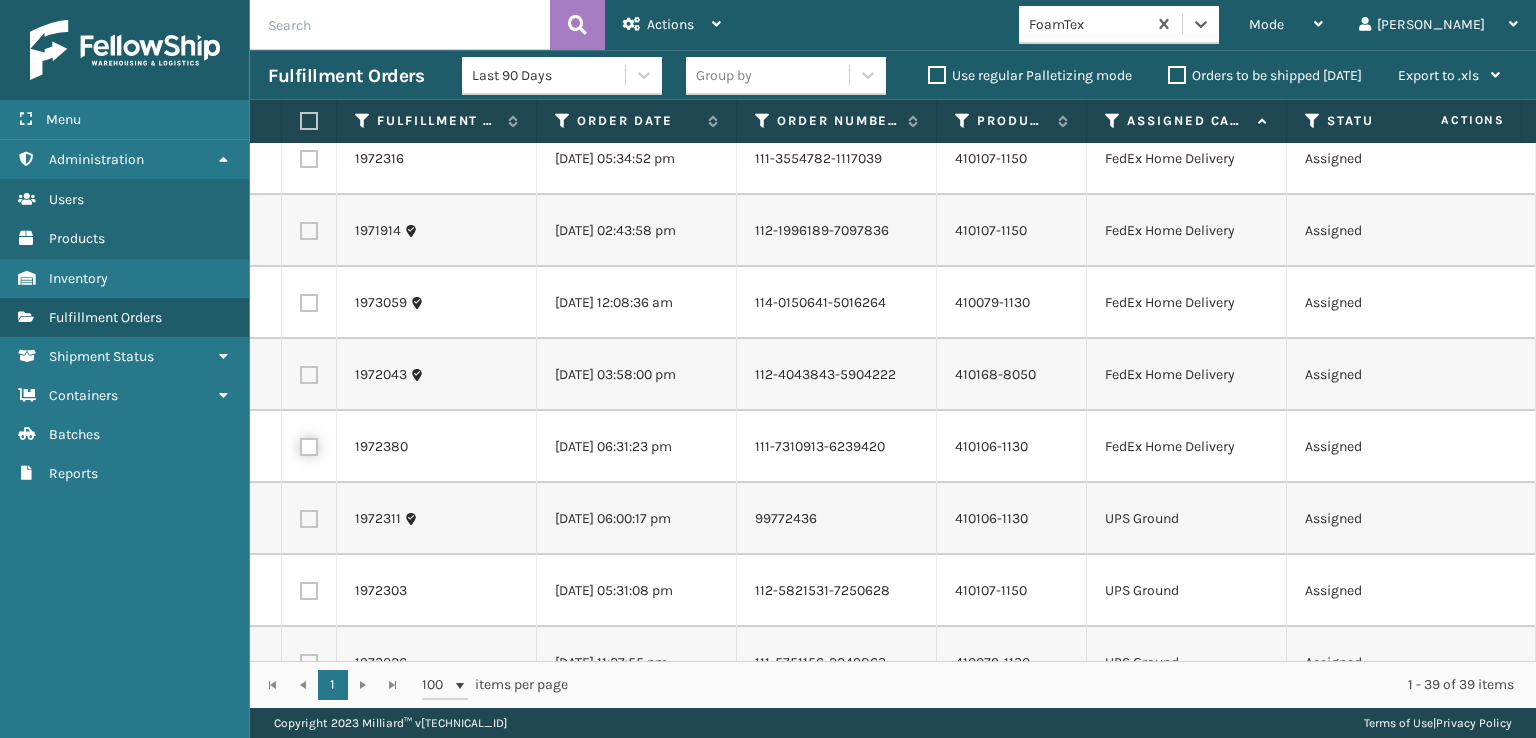 click at bounding box center [300, 444] 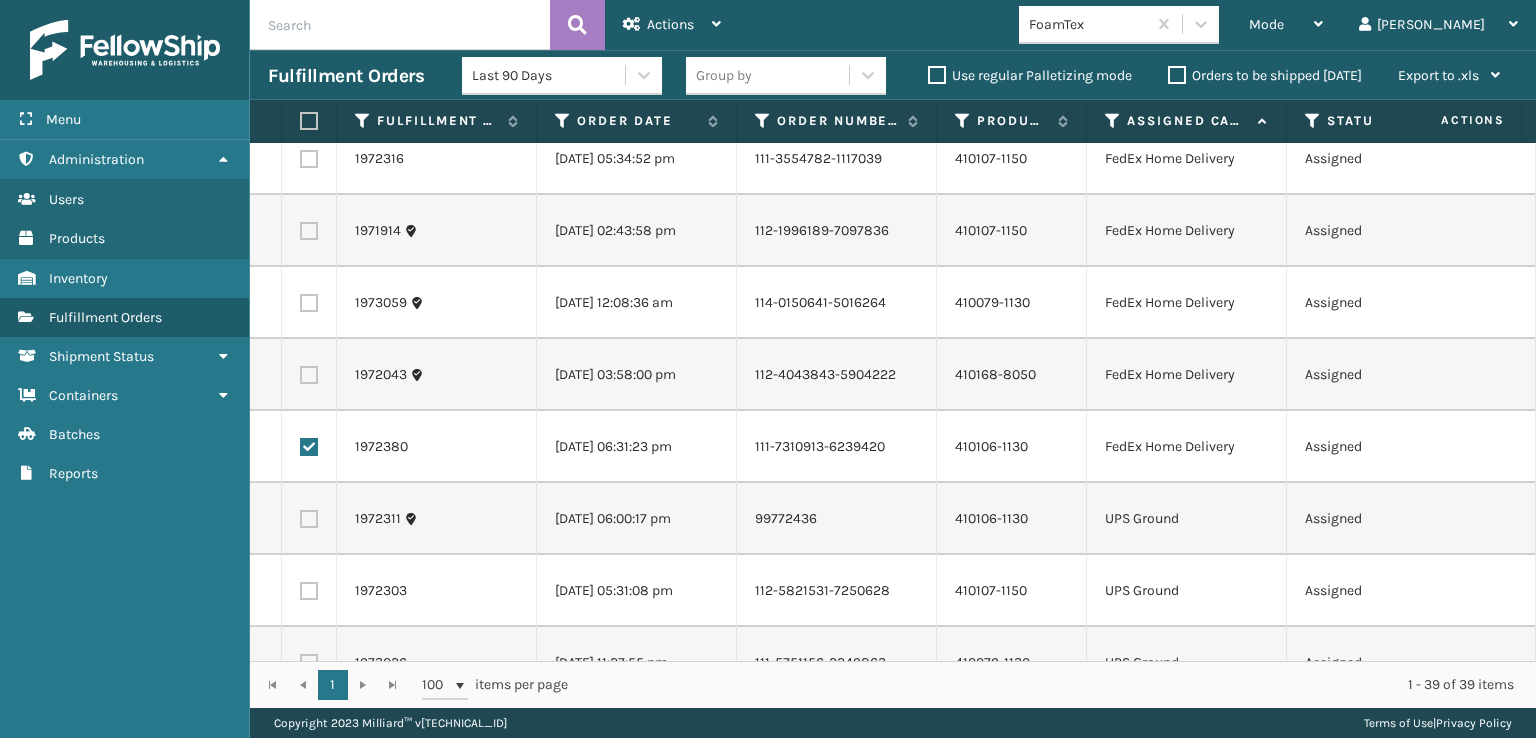 click at bounding box center [309, 375] 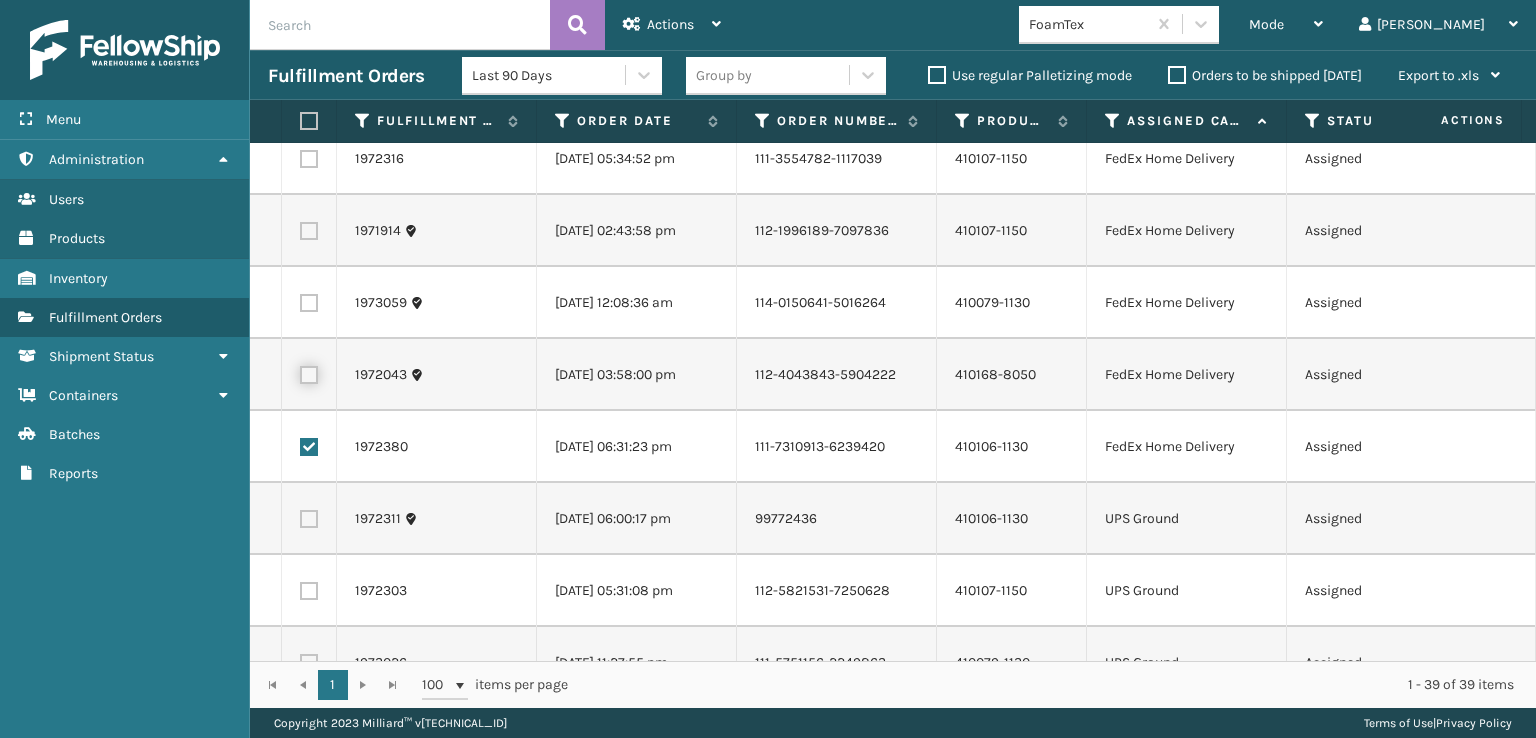 click at bounding box center [300, 372] 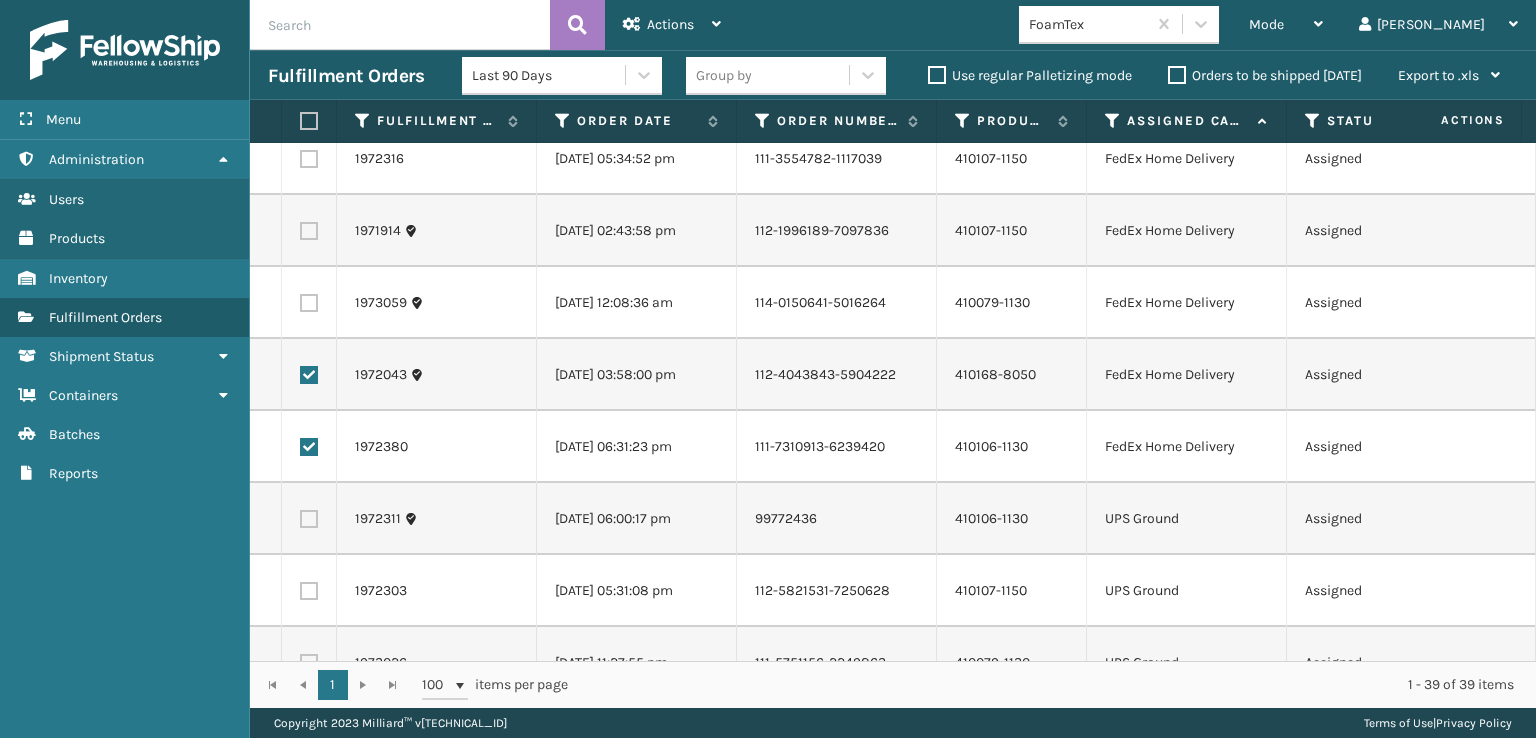 click at bounding box center [309, 303] 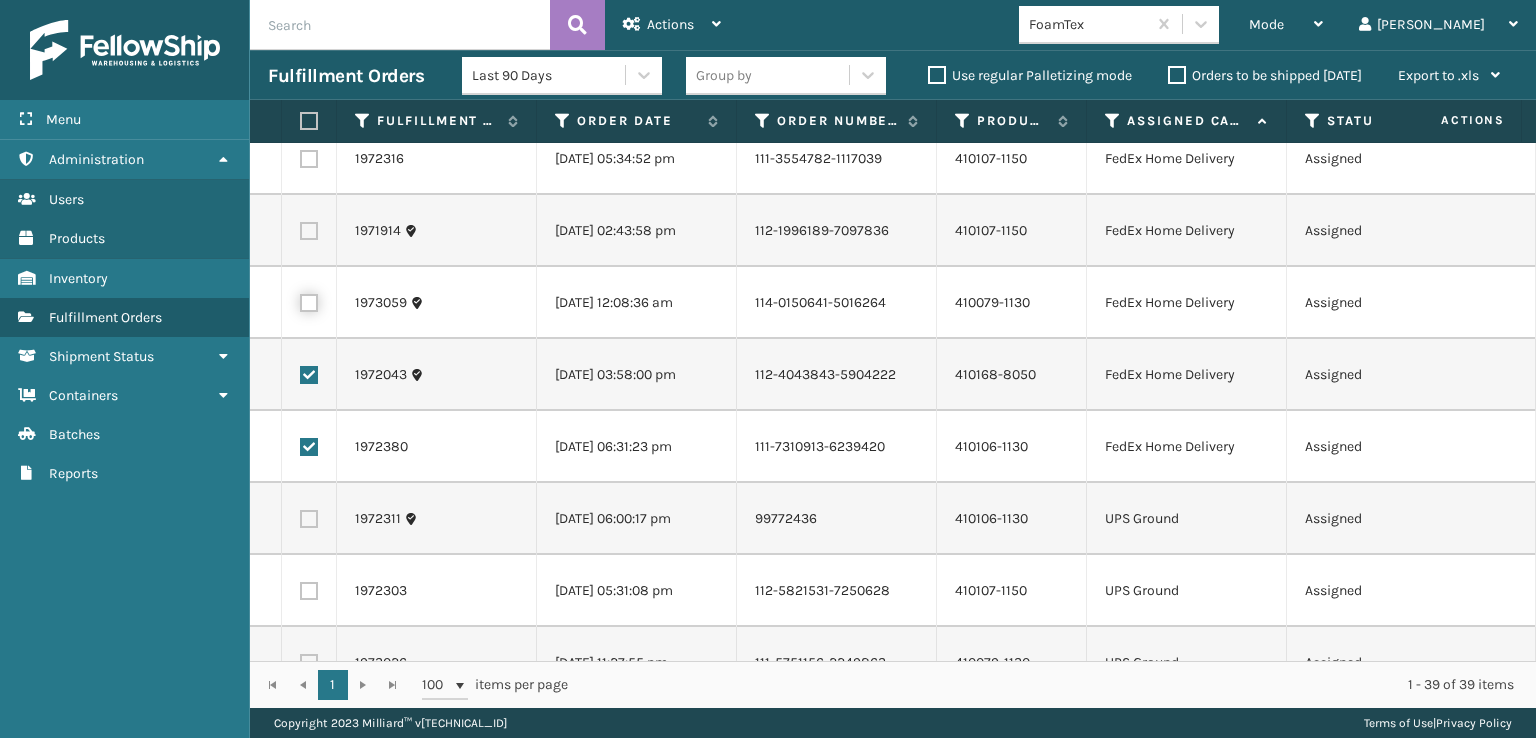 click at bounding box center (300, 300) 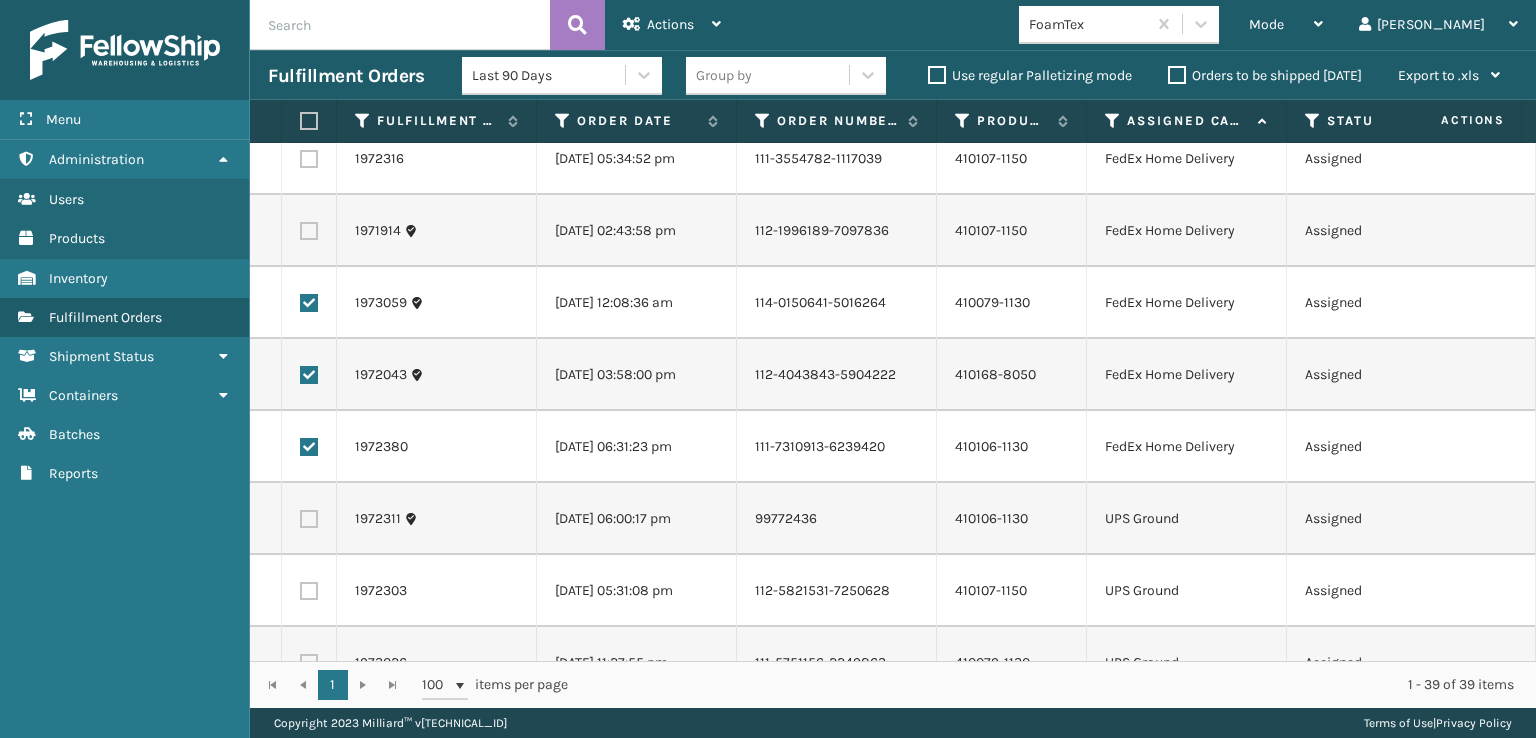 click at bounding box center (309, 231) 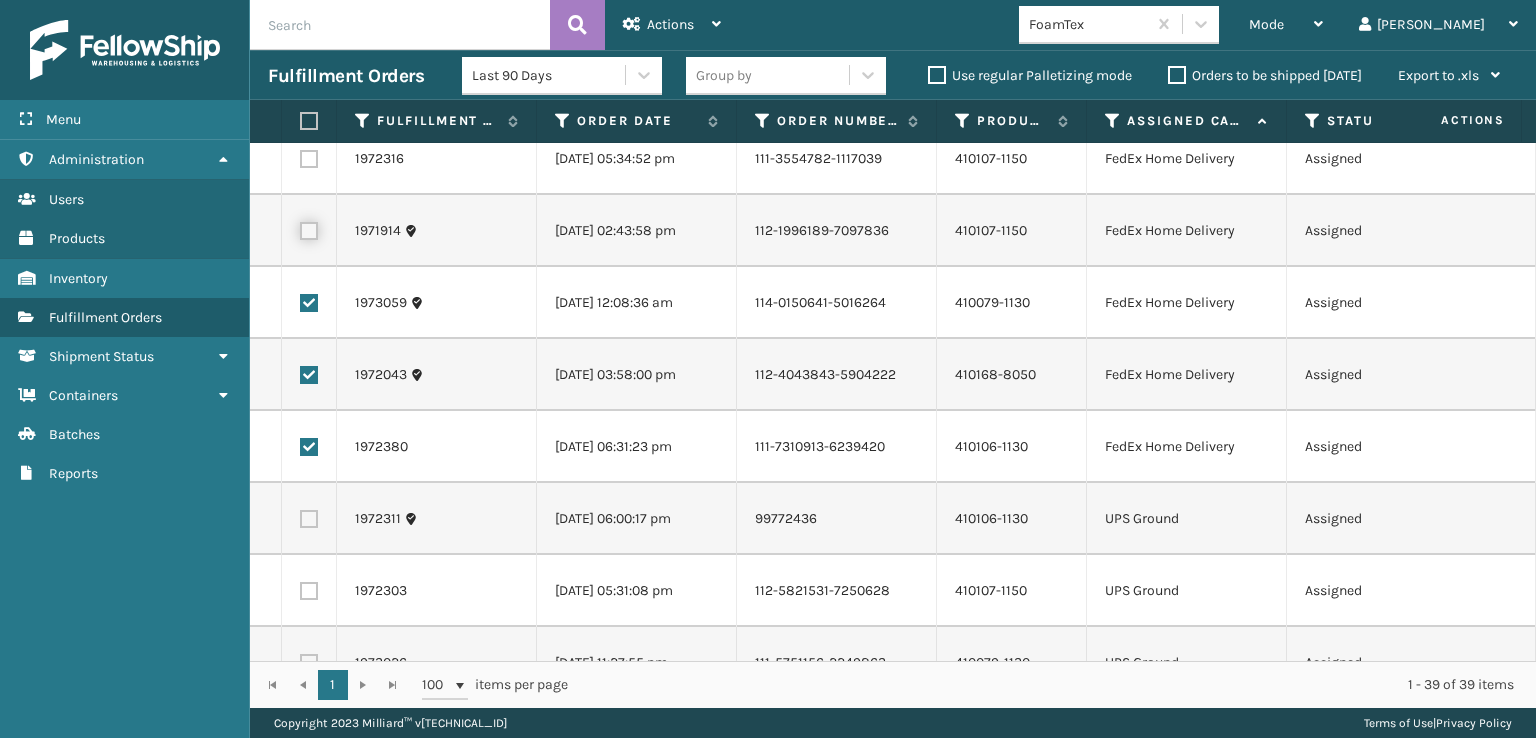 click at bounding box center (300, 228) 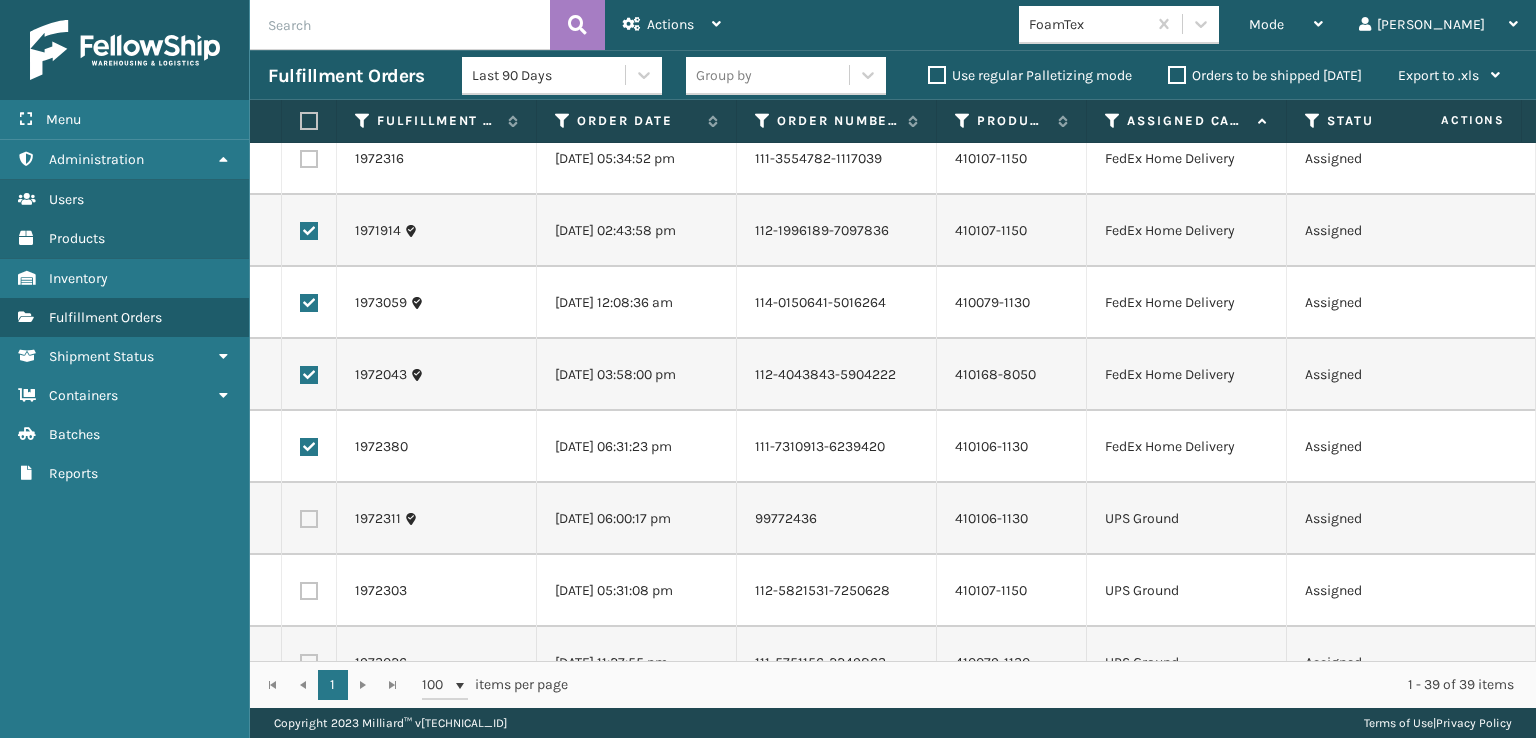 click at bounding box center [309, 159] 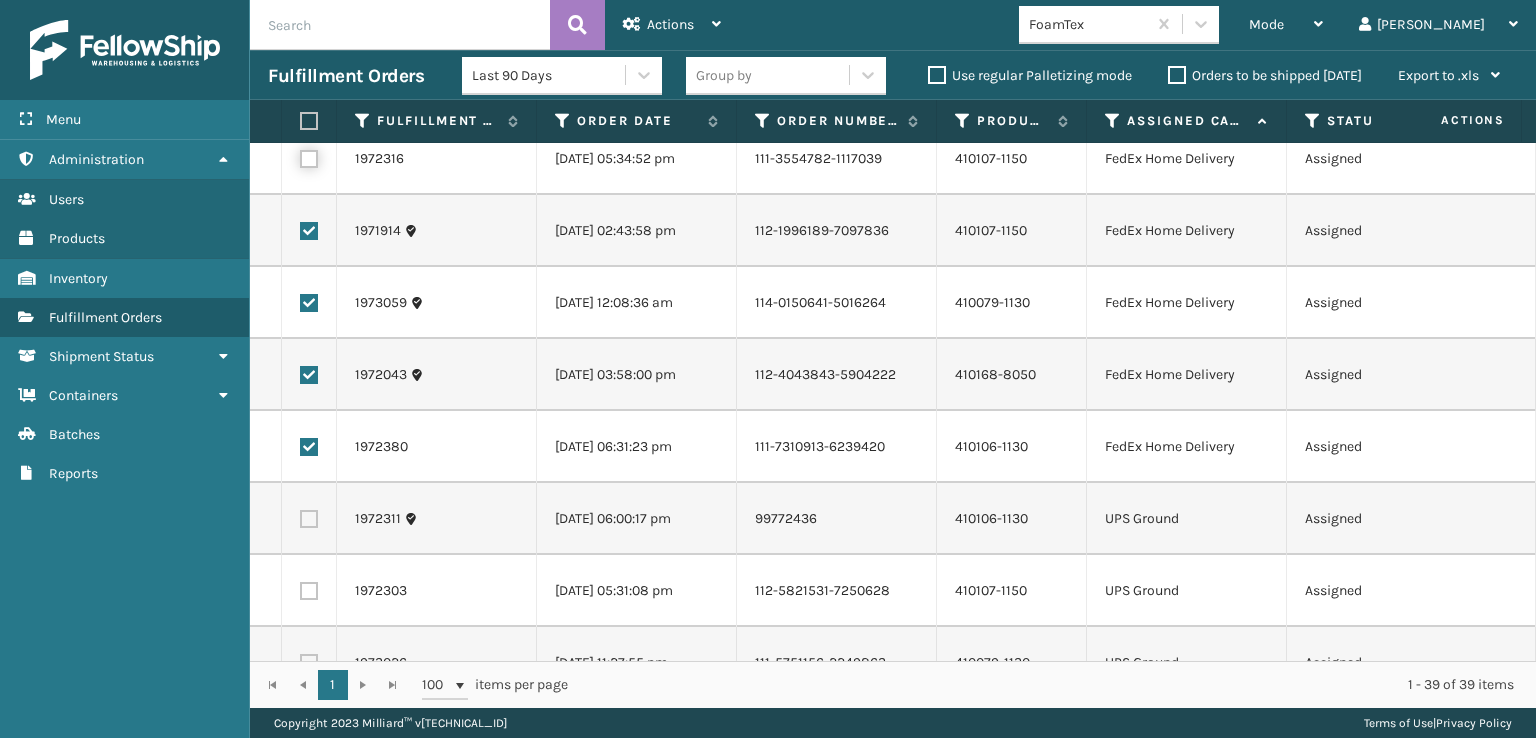 click at bounding box center (300, 156) 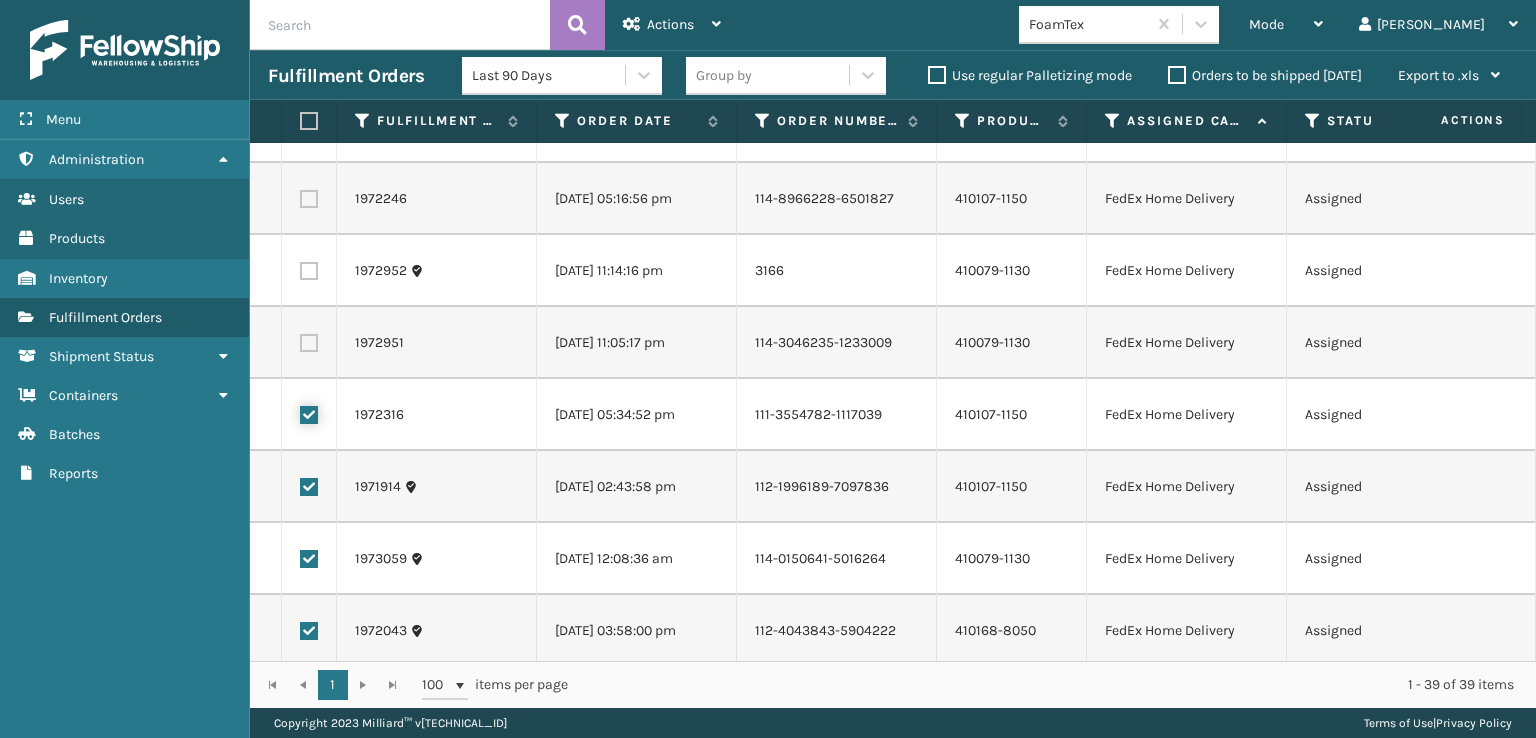 scroll, scrollTop: 1304, scrollLeft: 0, axis: vertical 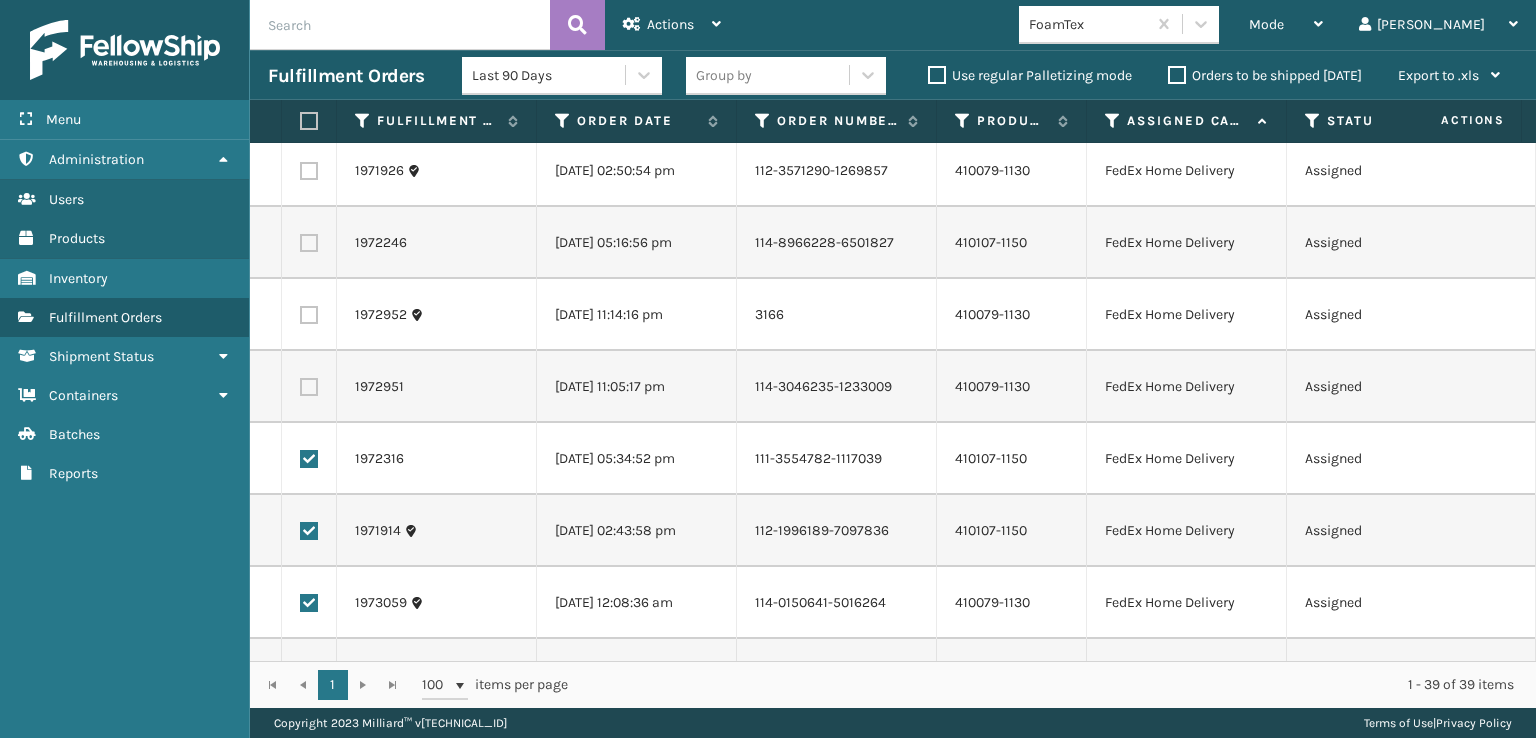 click at bounding box center [309, 387] 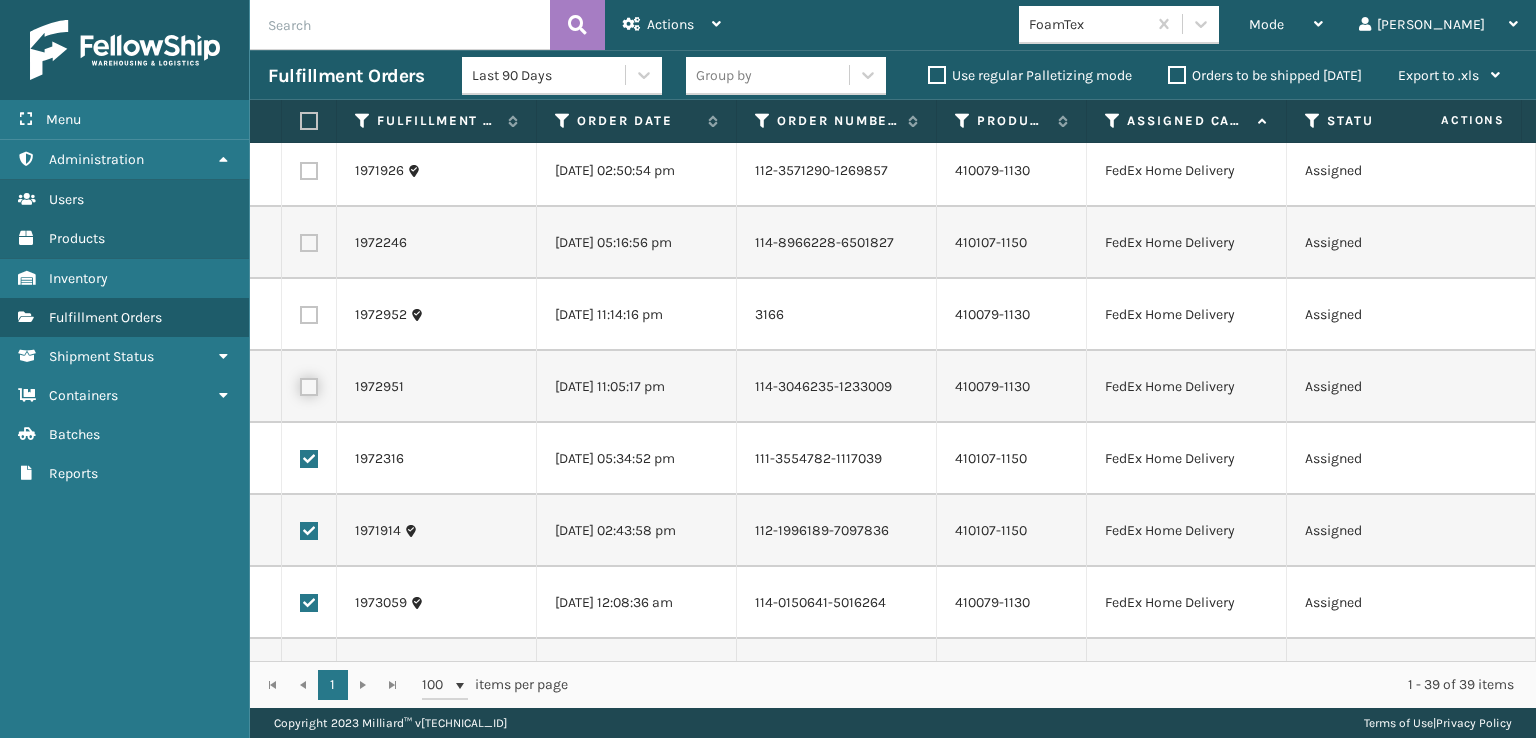 click at bounding box center [300, 384] 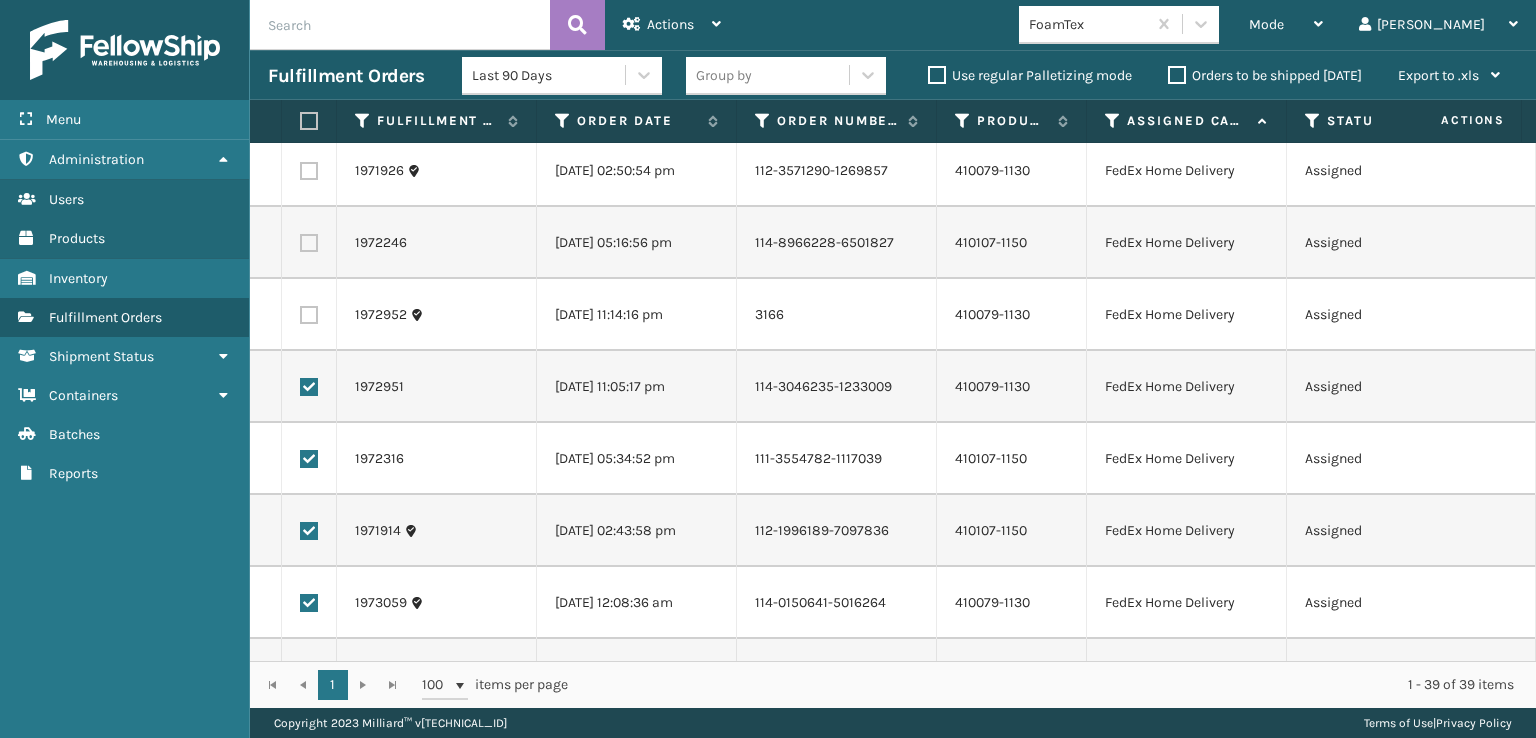 click at bounding box center (309, 315) 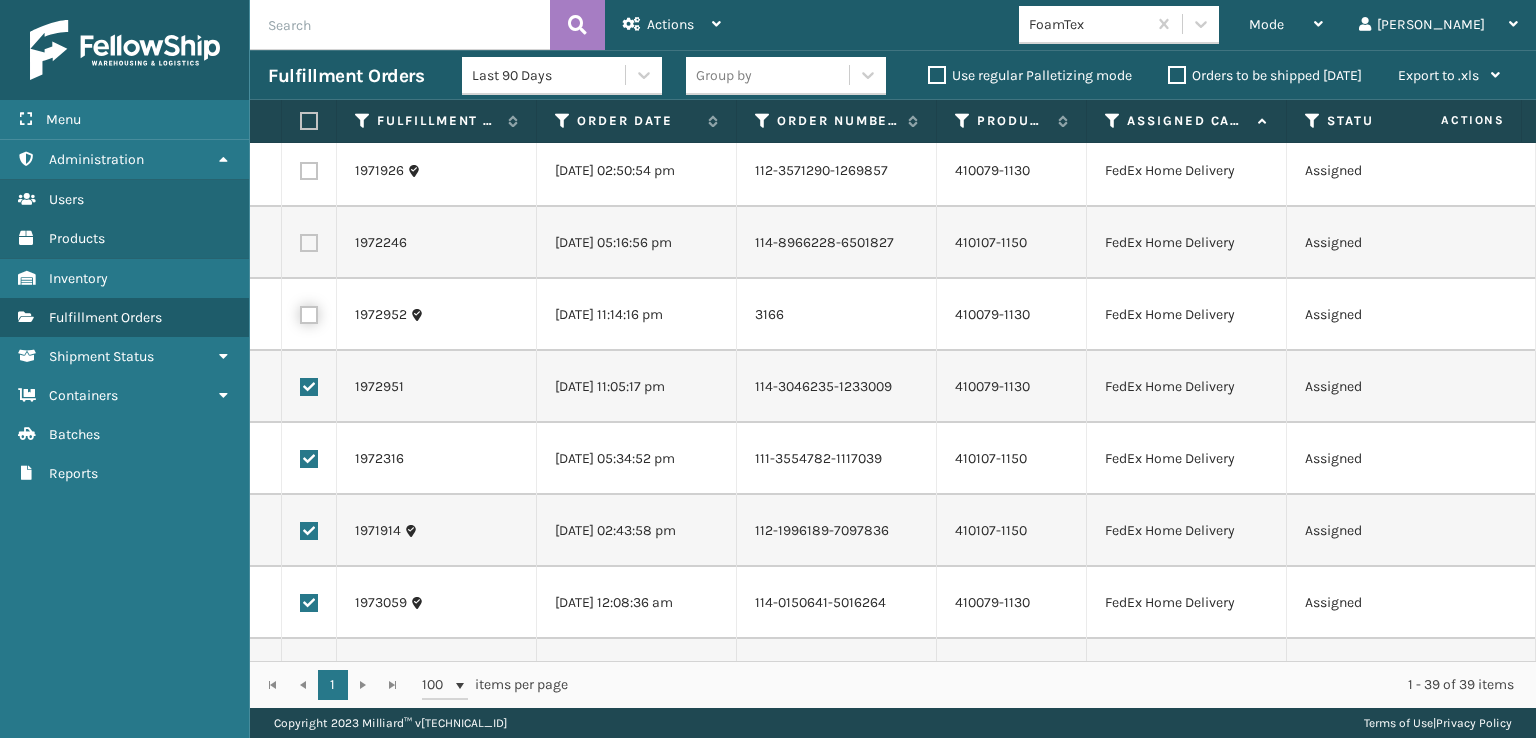 click at bounding box center (300, 312) 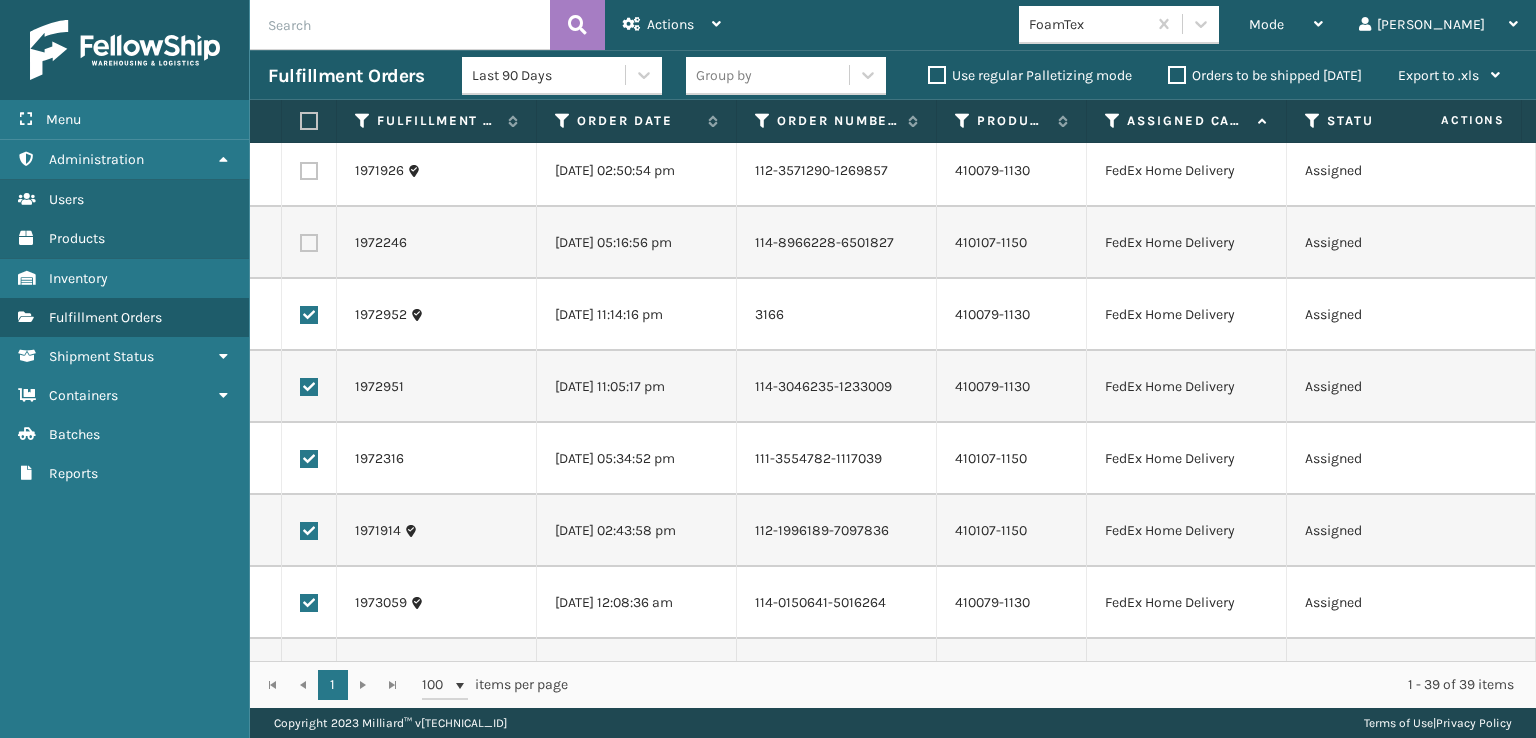 click at bounding box center [309, 243] 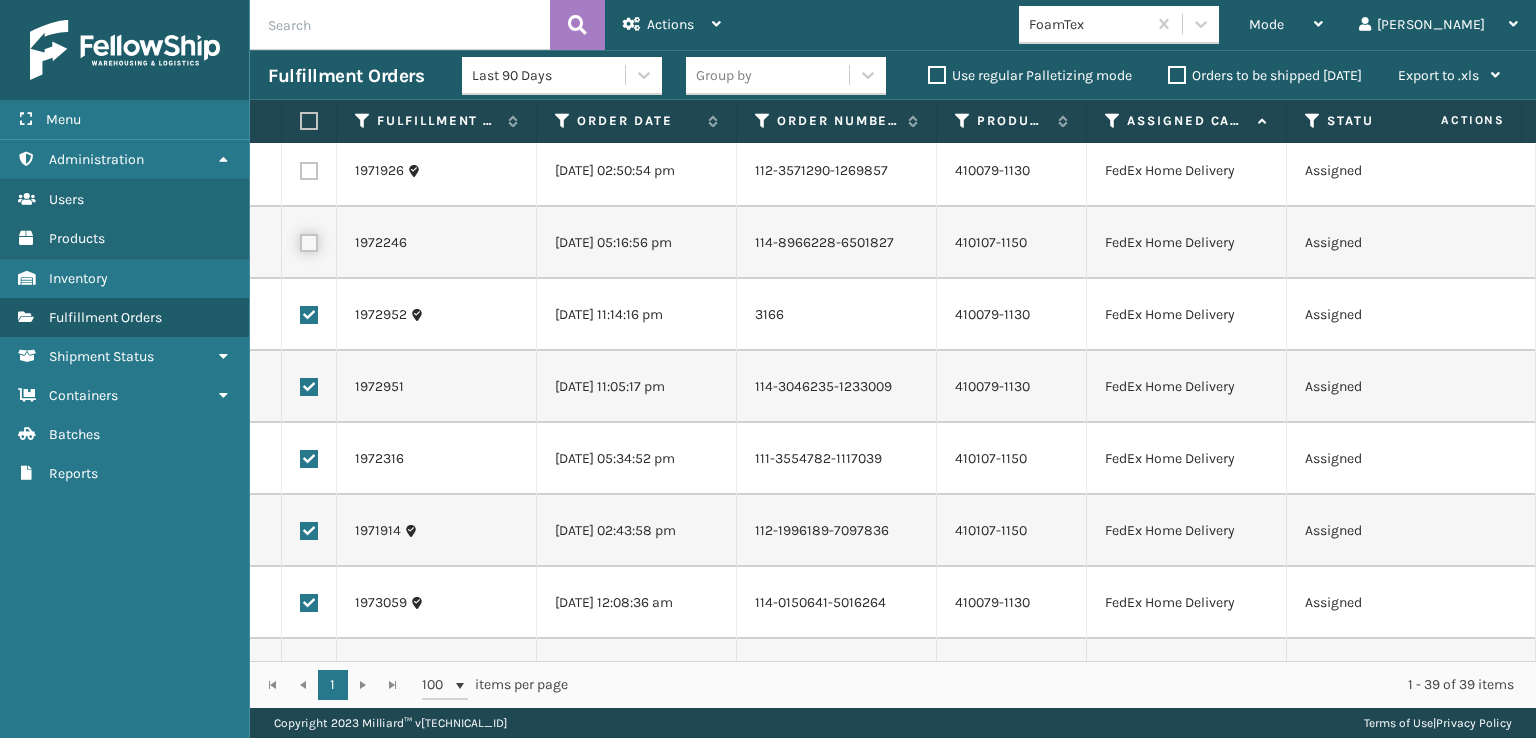 click at bounding box center [300, 240] 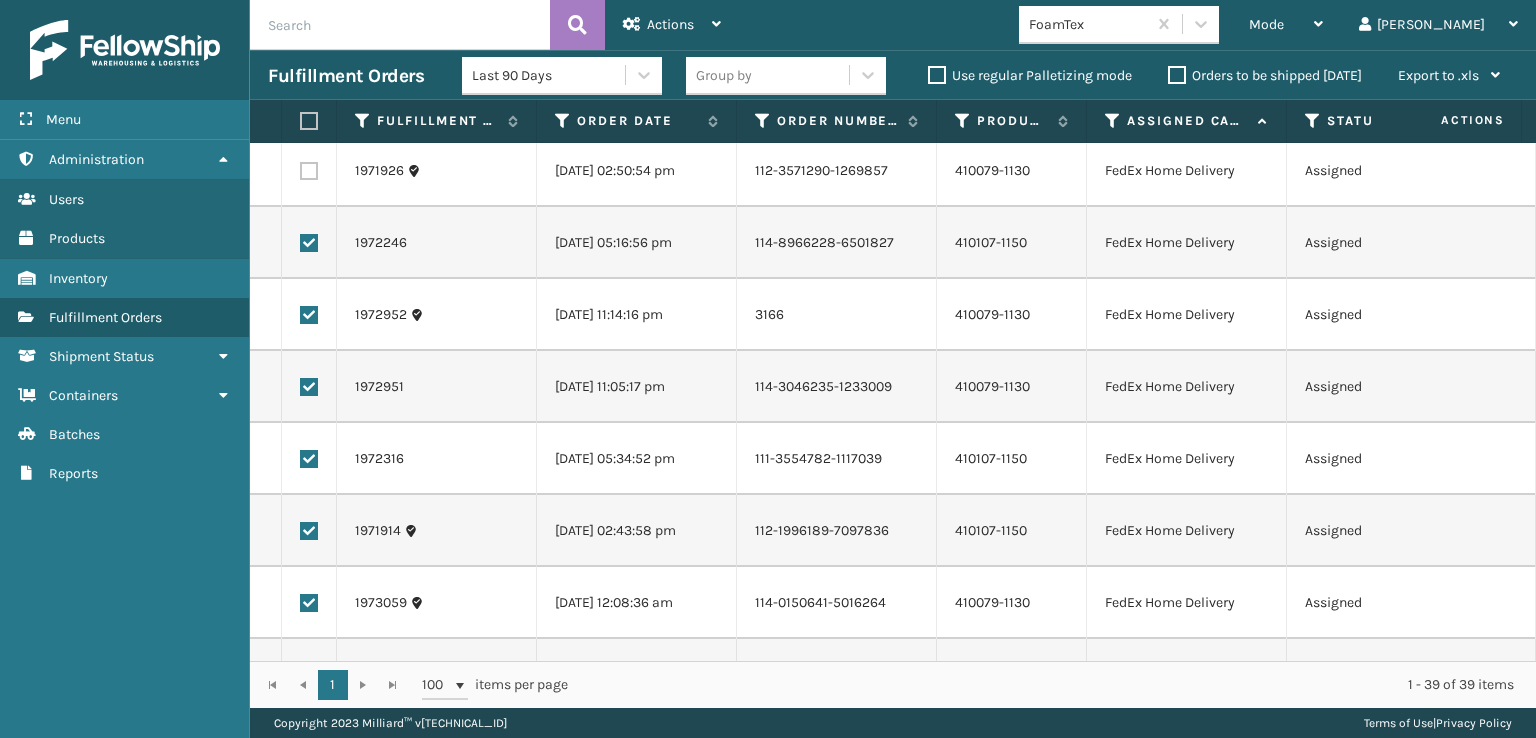 click at bounding box center (309, 171) 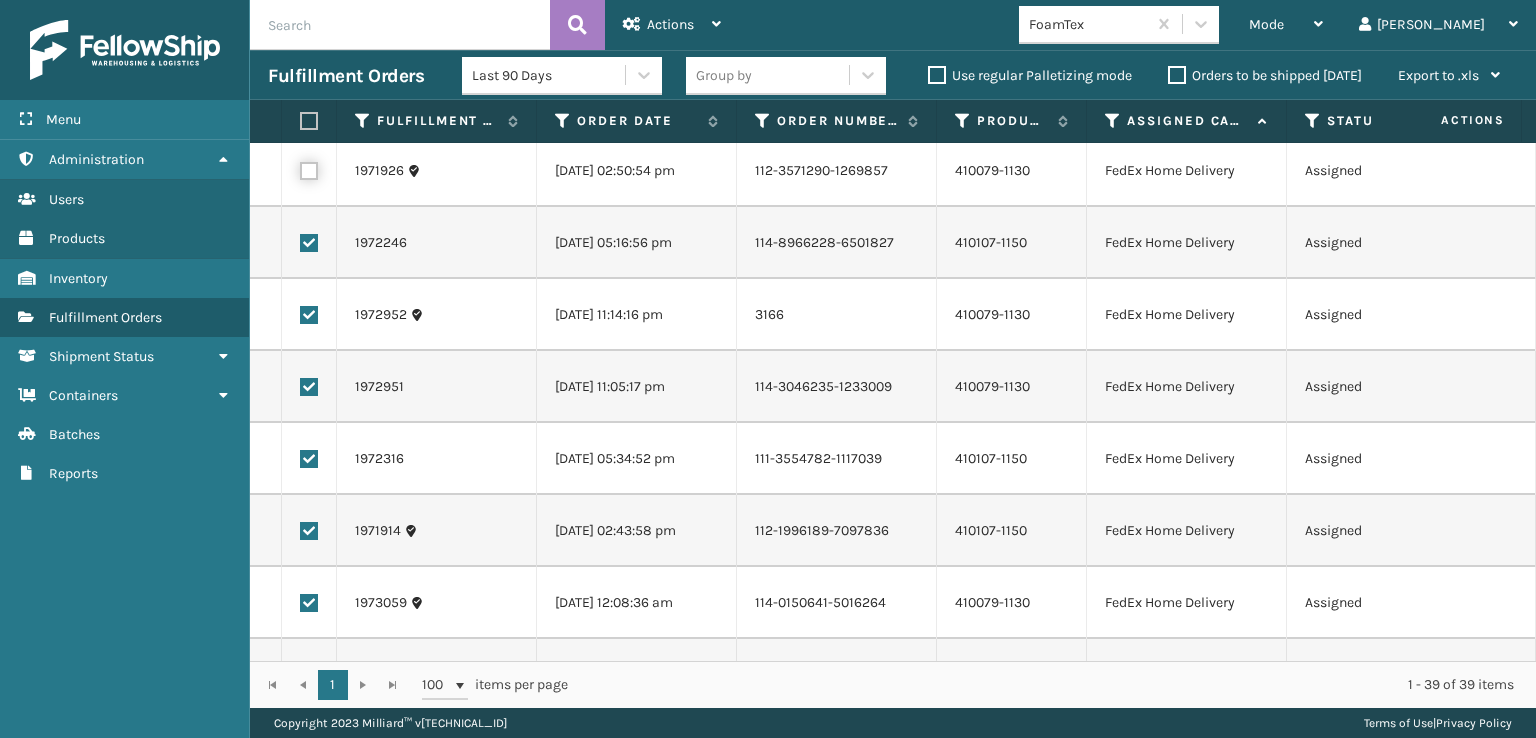 click at bounding box center [300, 168] 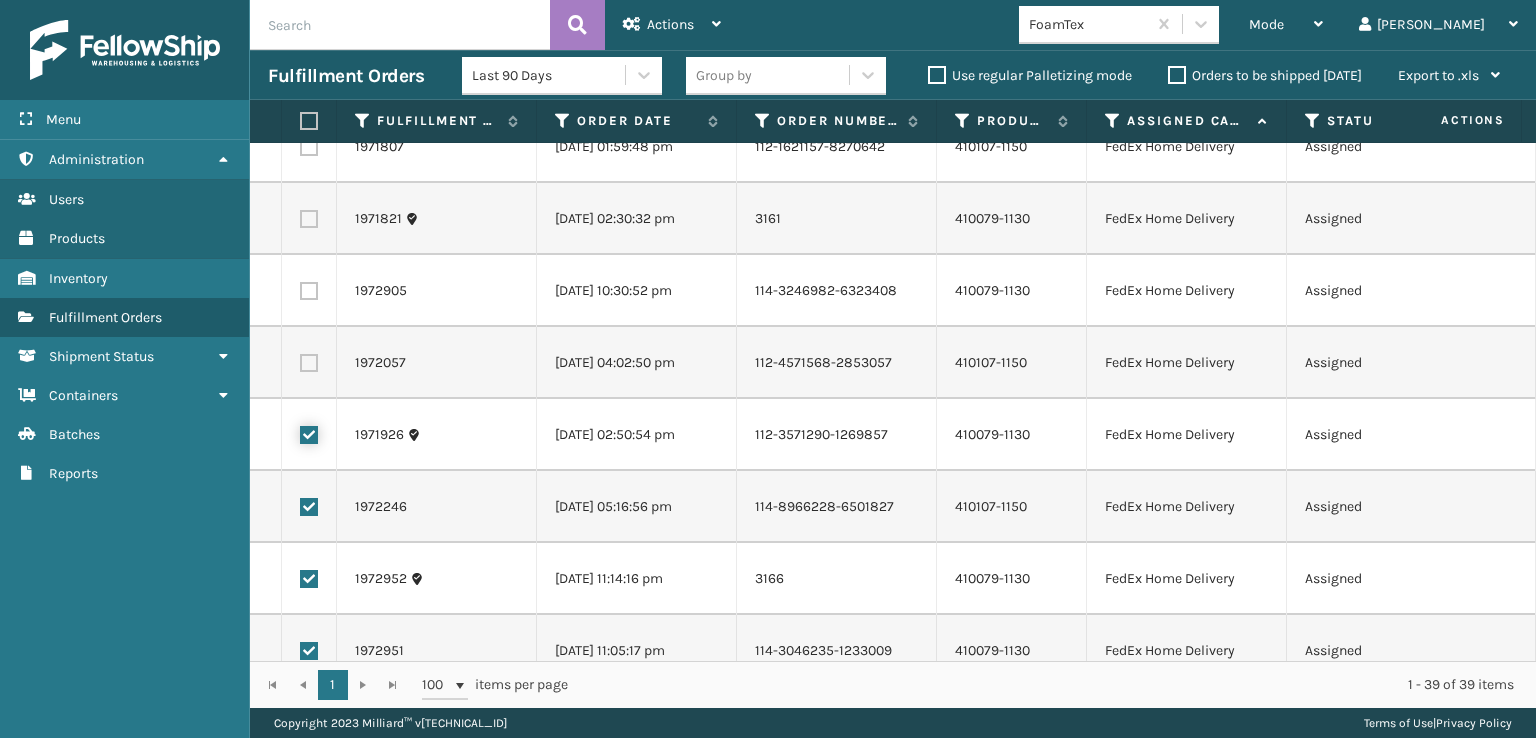 scroll, scrollTop: 1004, scrollLeft: 0, axis: vertical 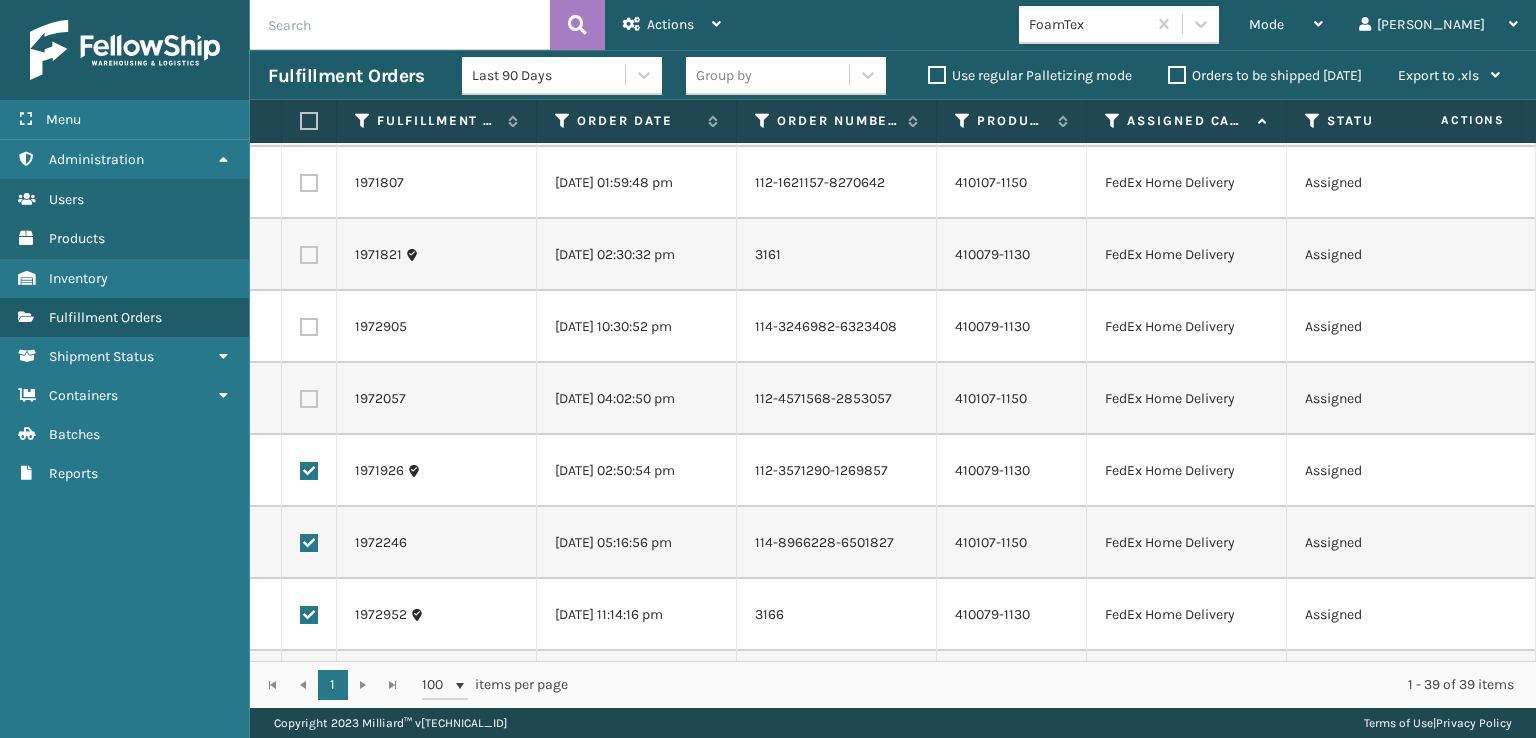 click at bounding box center [309, 399] 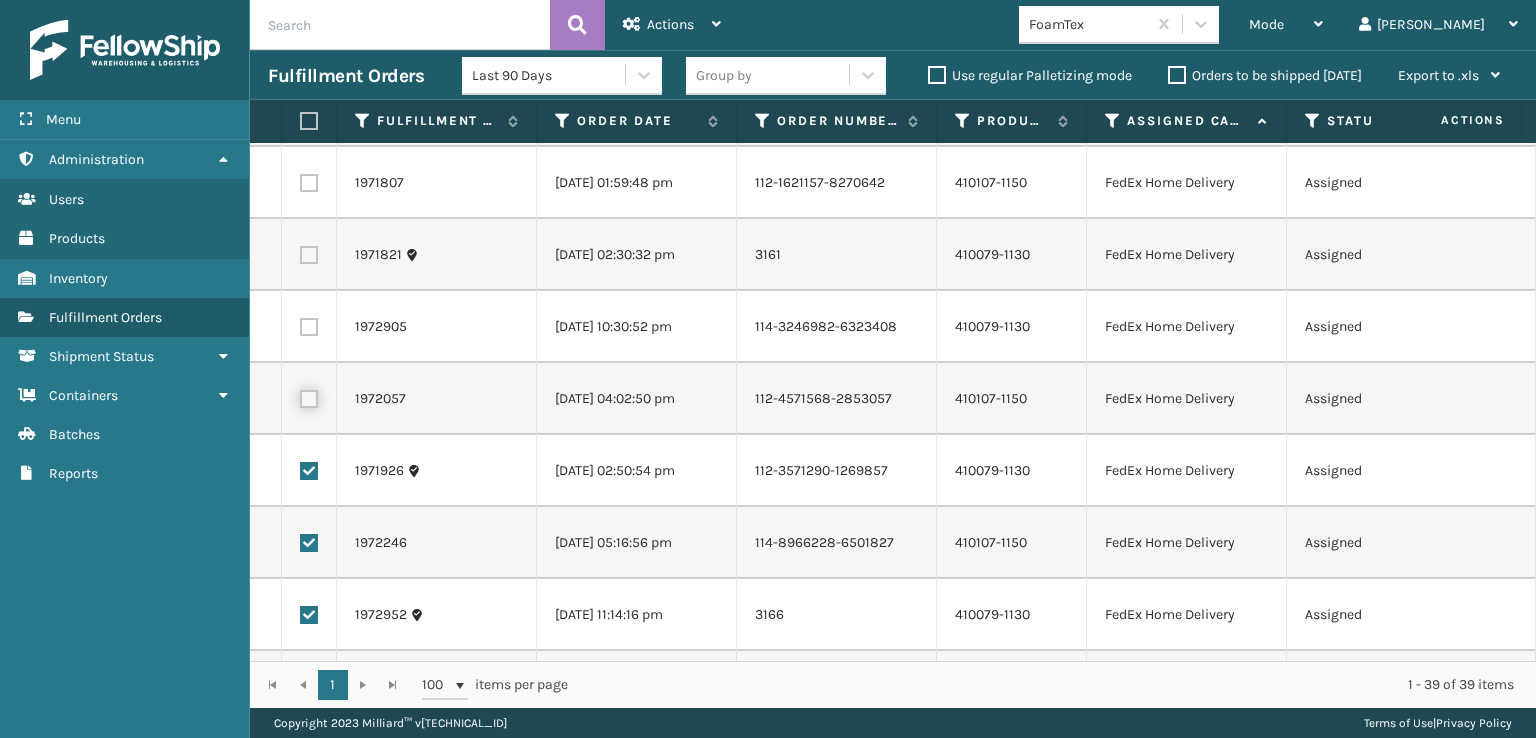 click at bounding box center [300, 396] 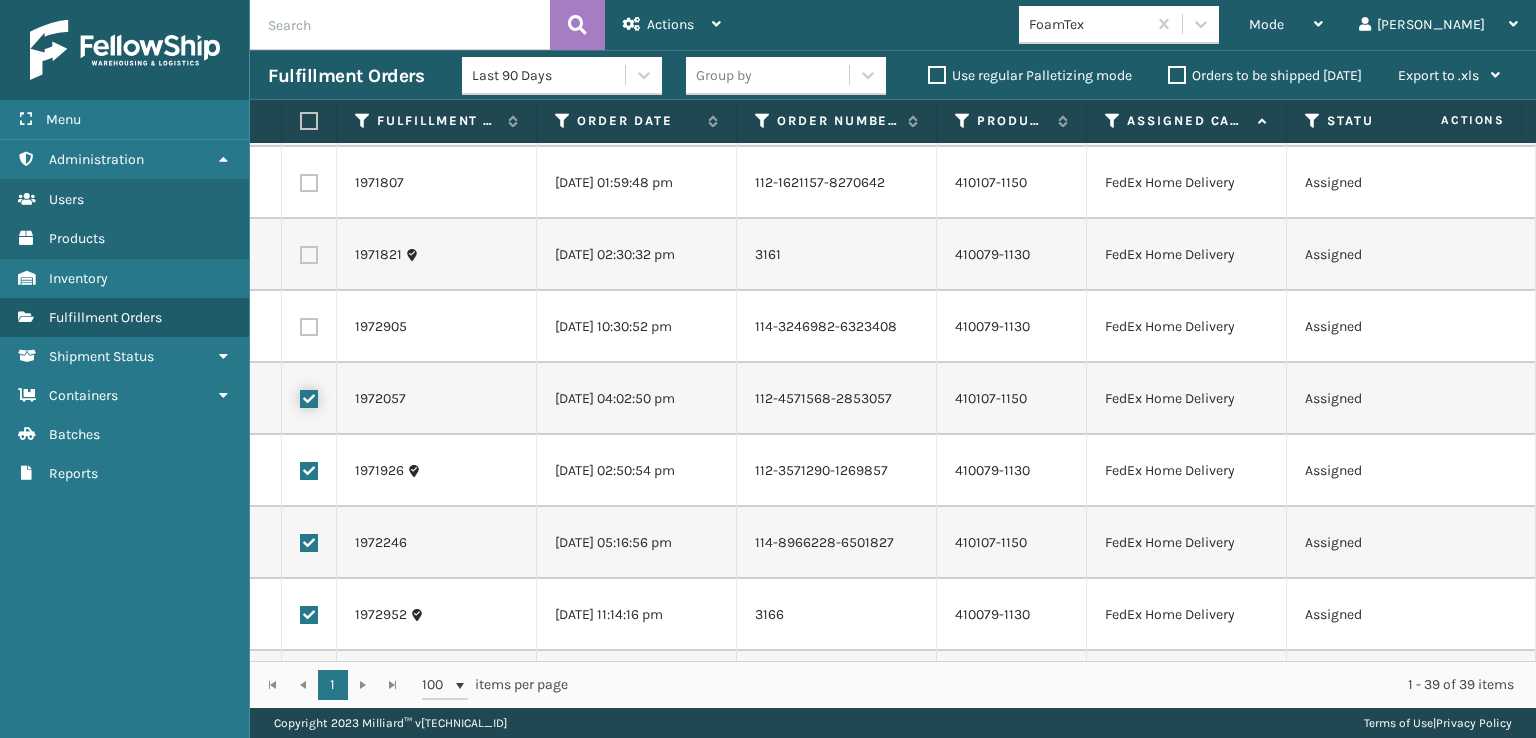 checkbox on "true" 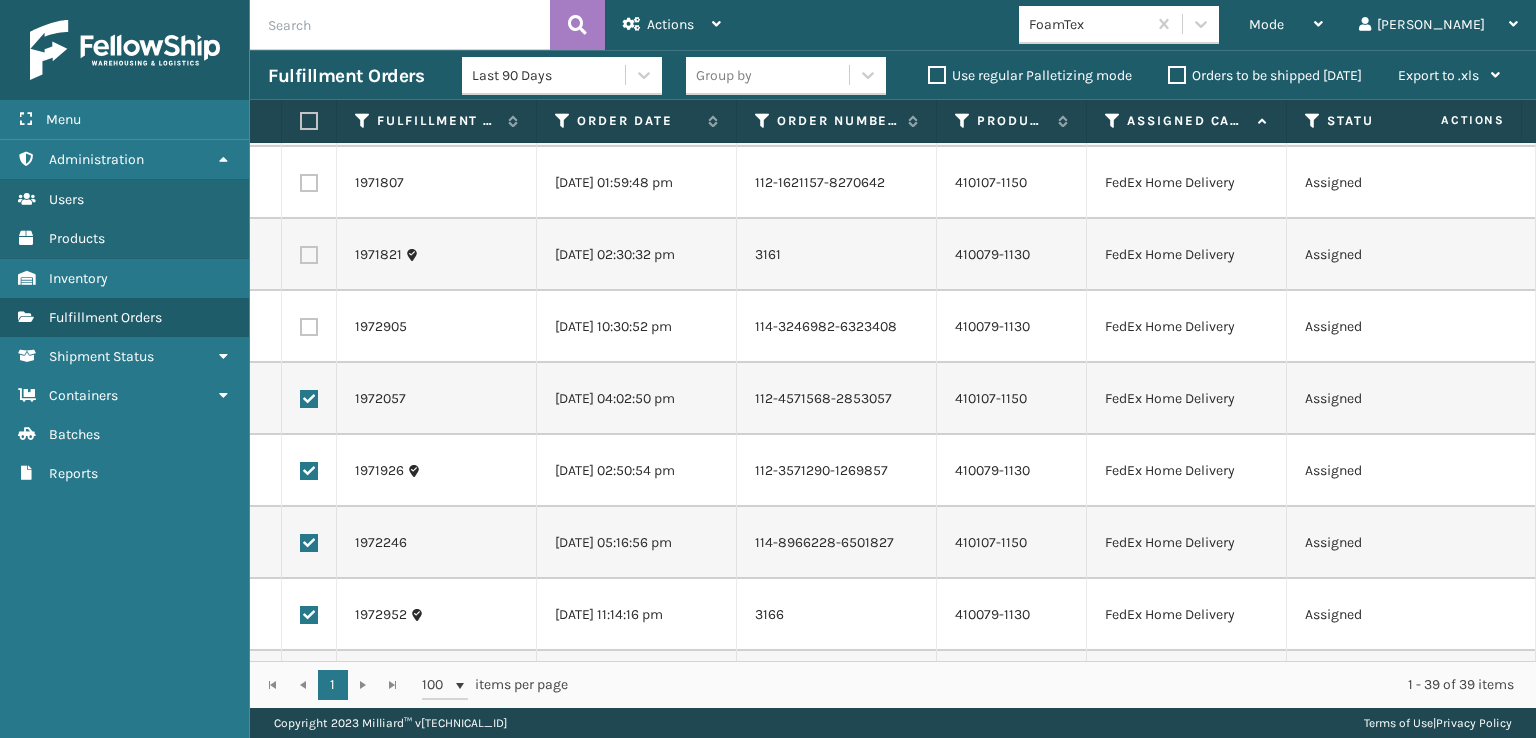 click at bounding box center (309, 327) 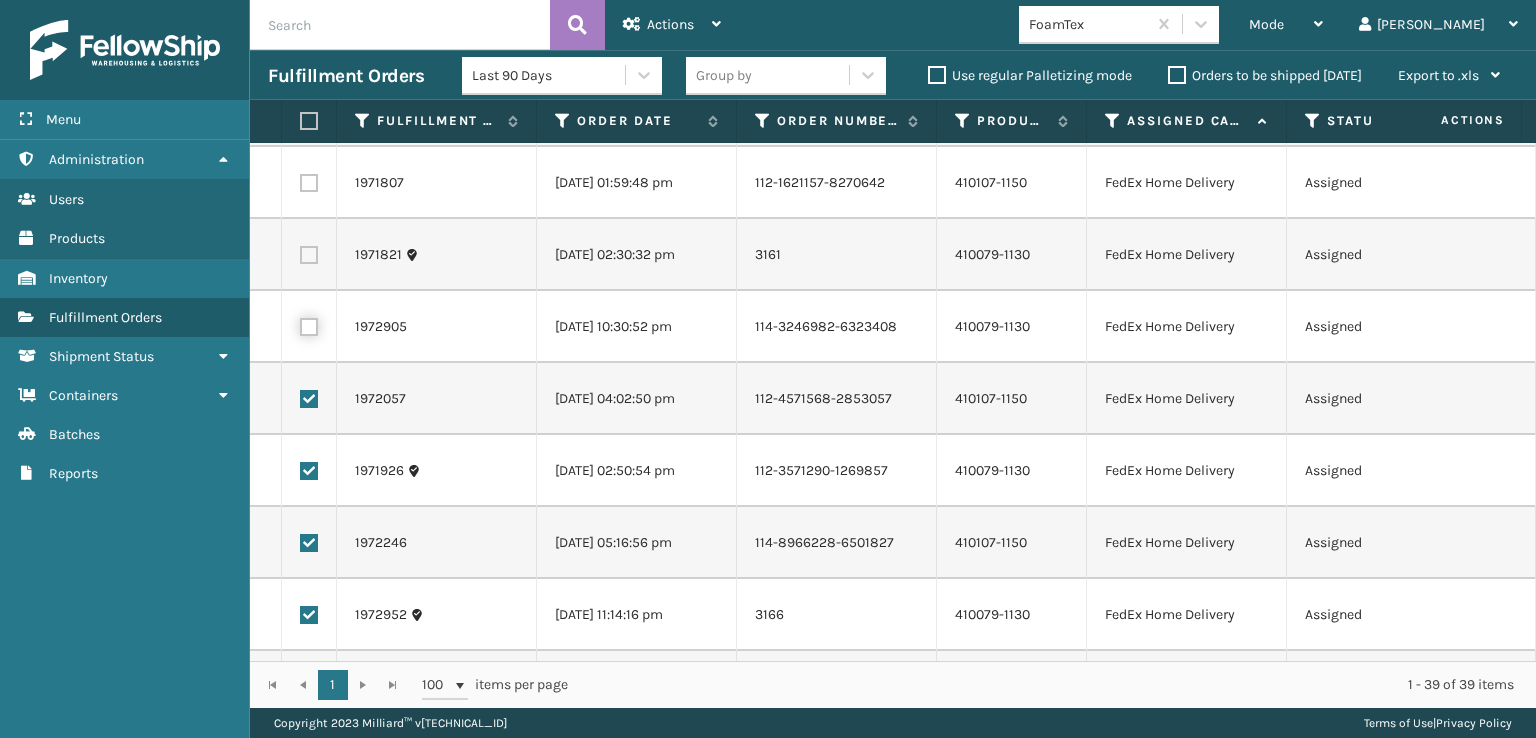 click at bounding box center (300, 324) 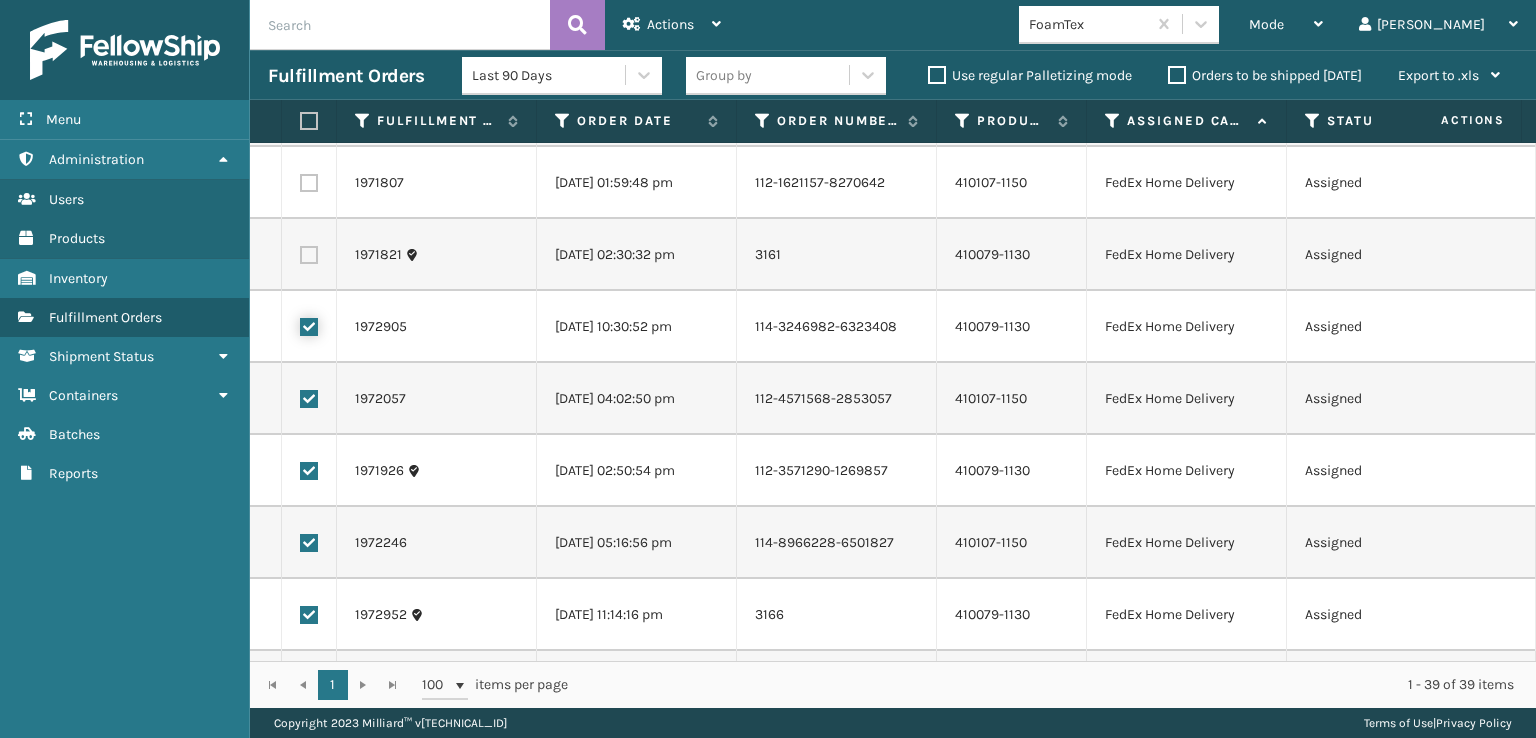 checkbox on "true" 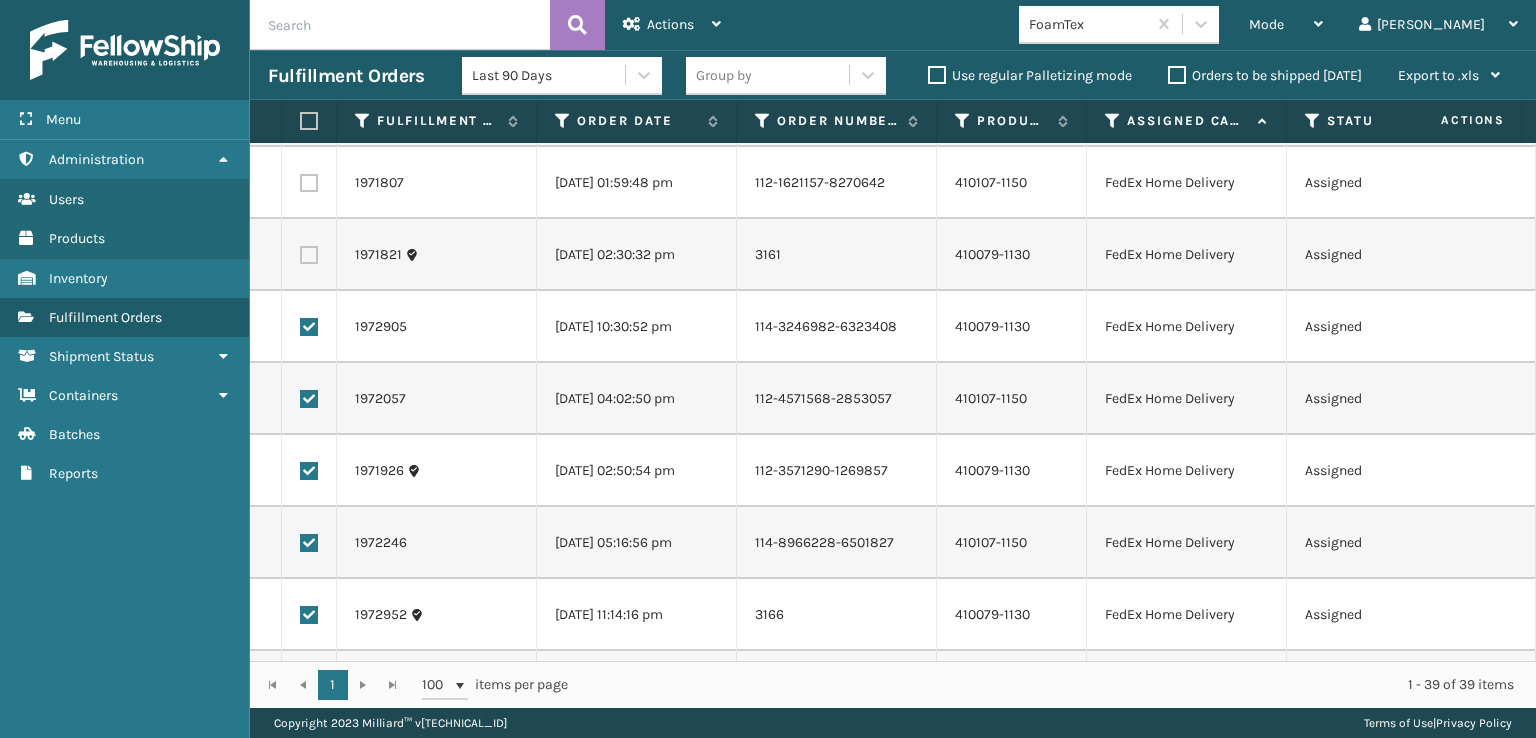 click at bounding box center (309, 255) 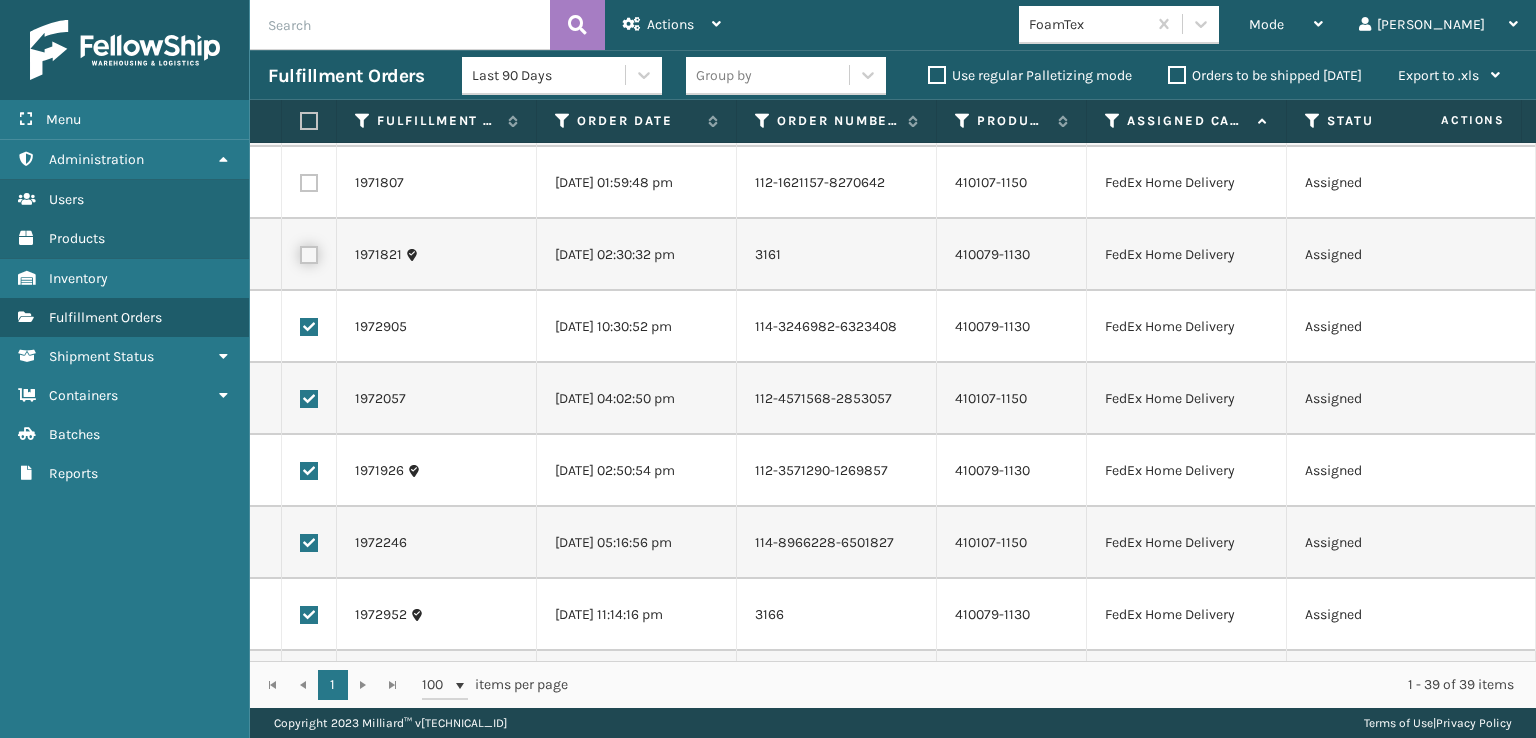 click at bounding box center (300, 252) 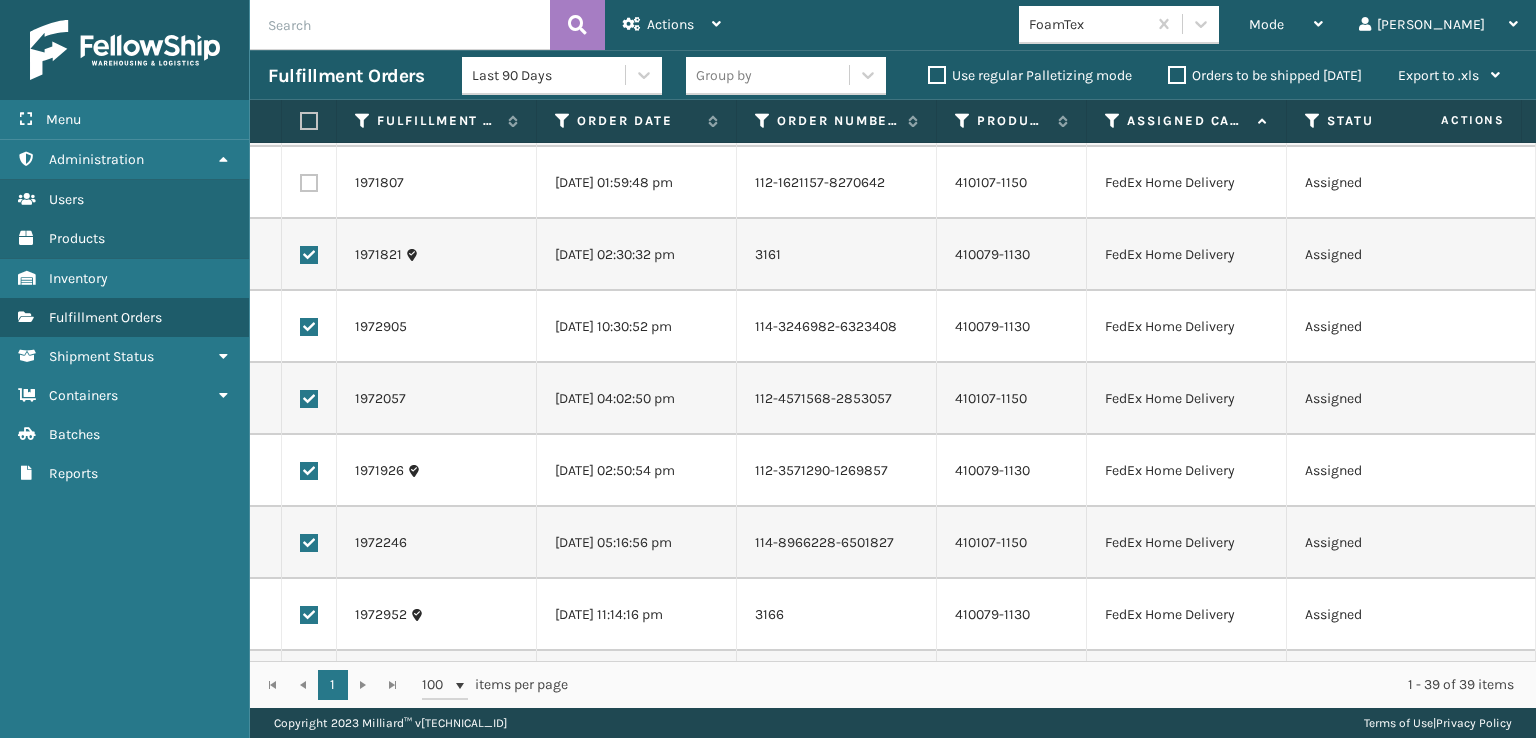 click at bounding box center (309, 183) 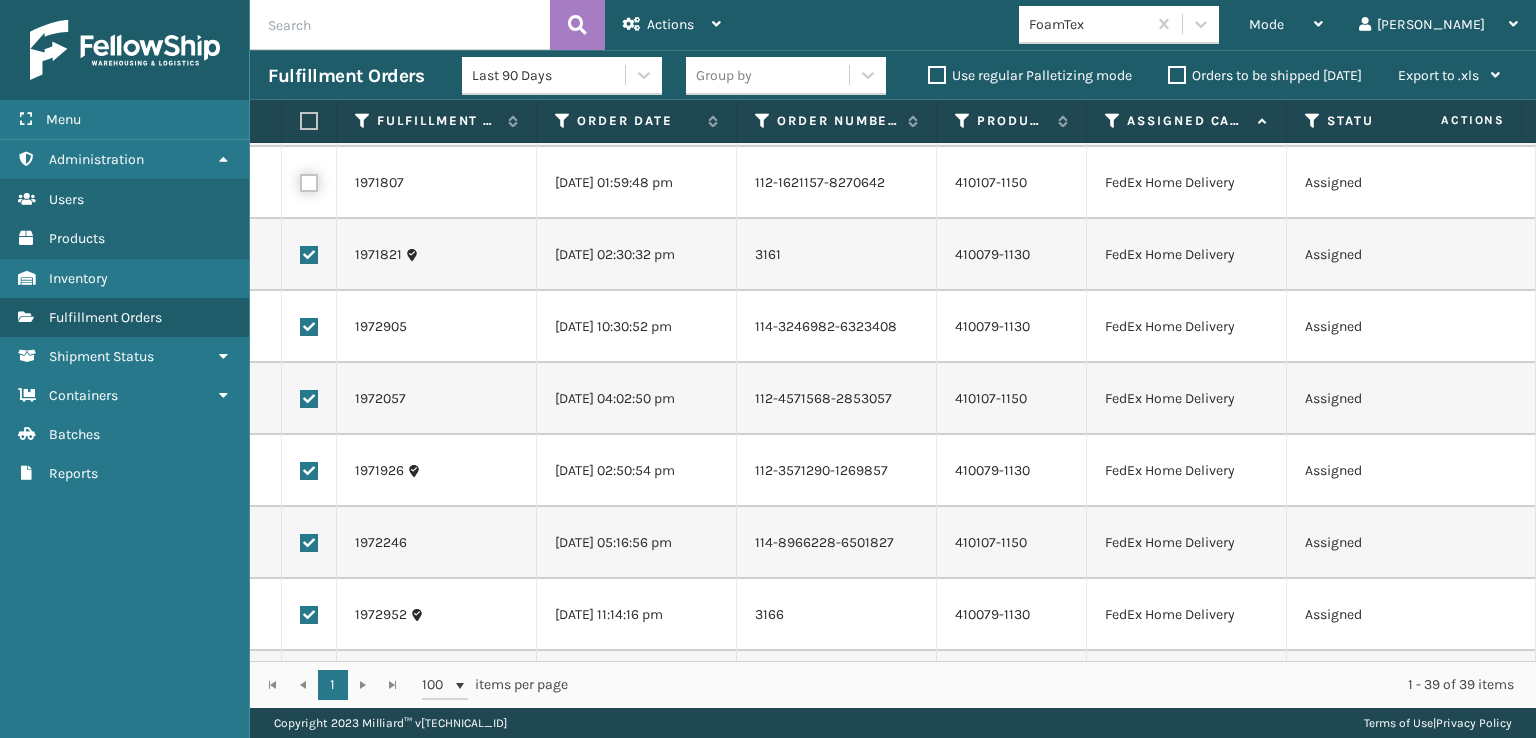 click at bounding box center (300, 180) 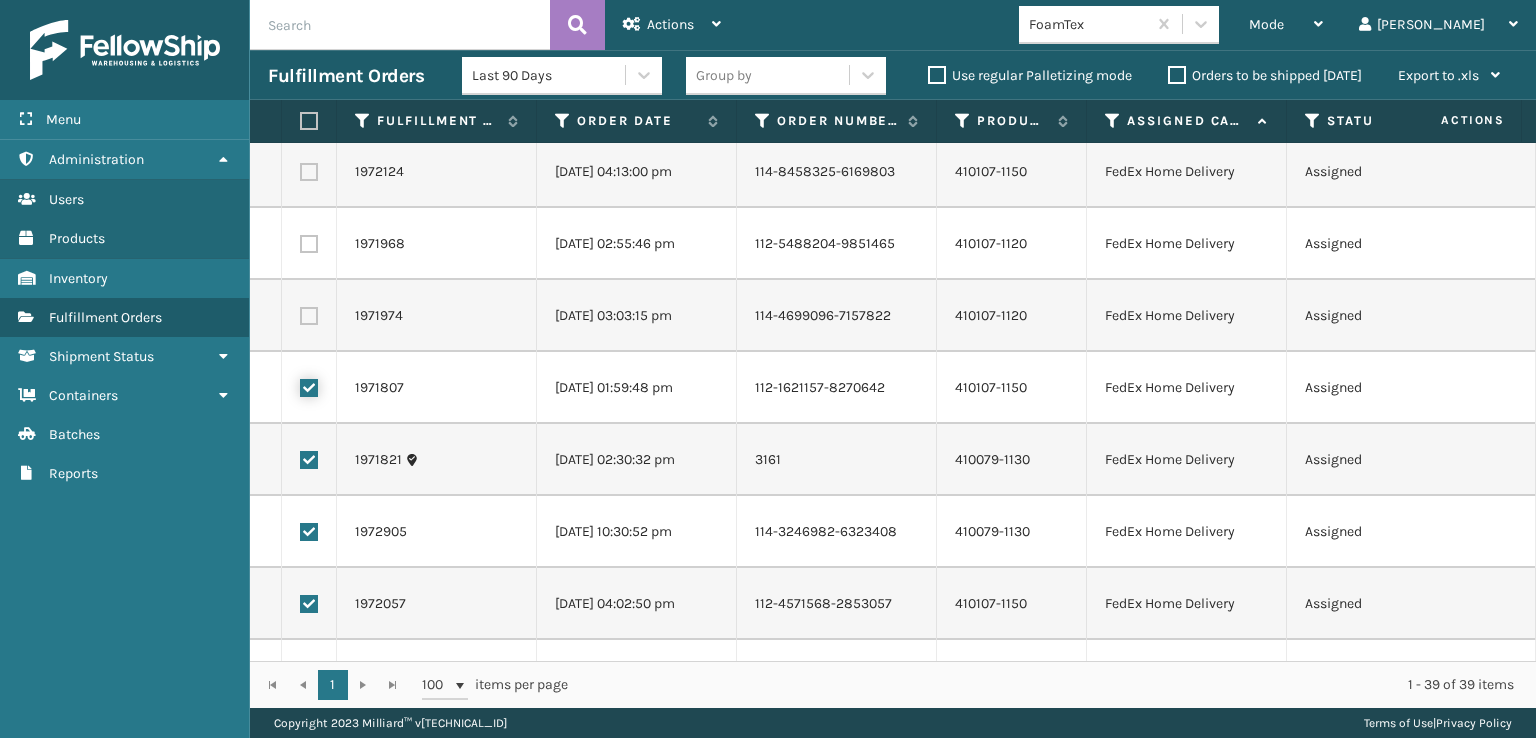 scroll, scrollTop: 704, scrollLeft: 0, axis: vertical 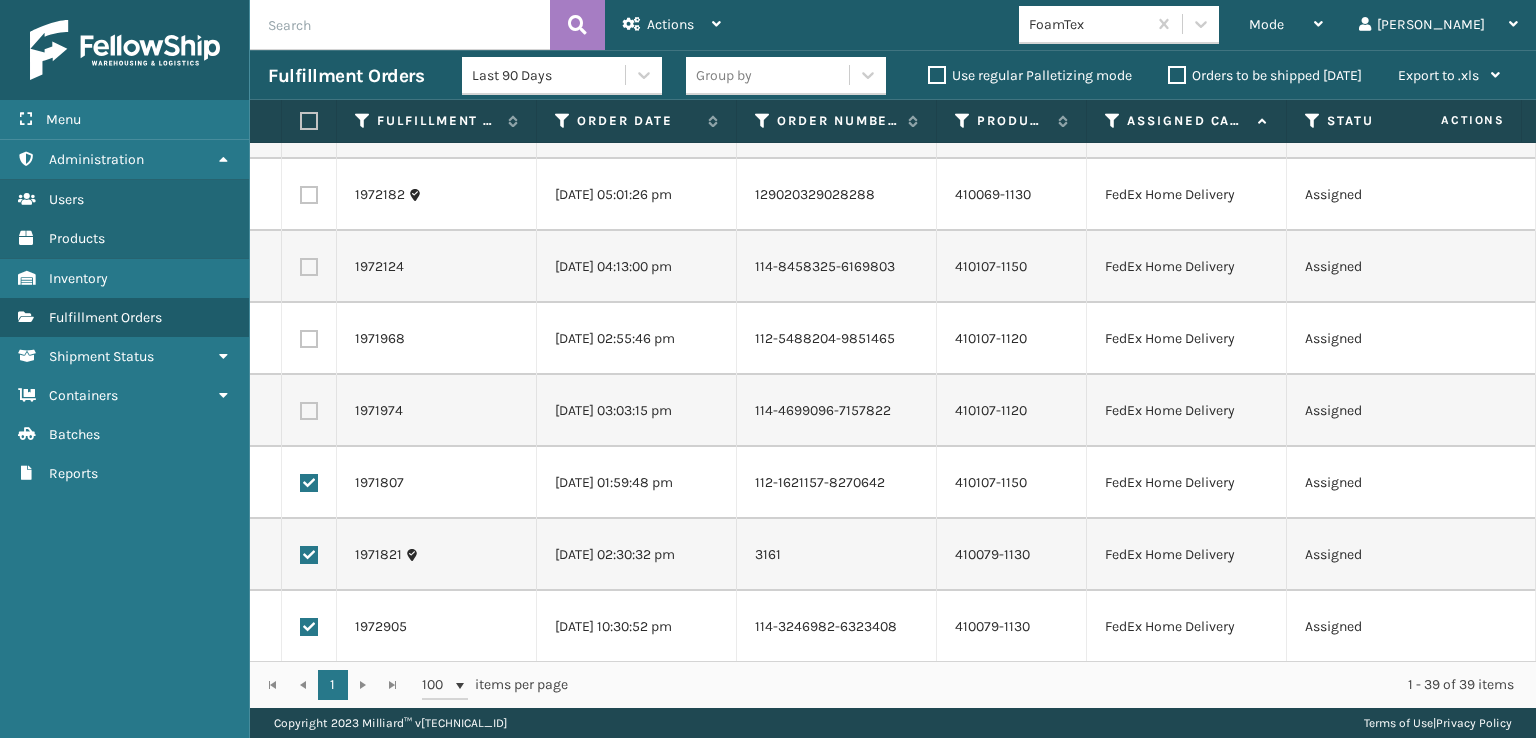 click at bounding box center [309, 411] 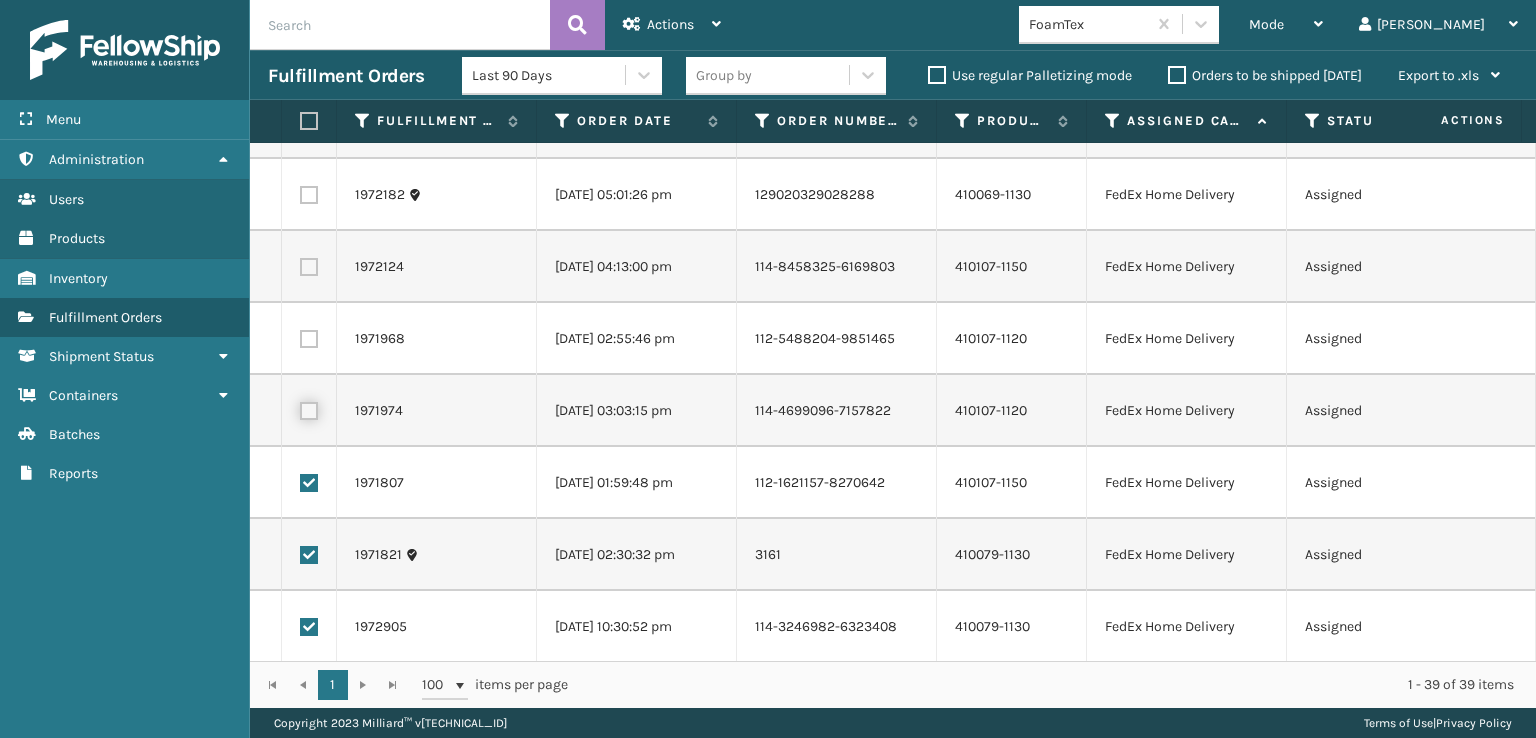 click at bounding box center (300, 408) 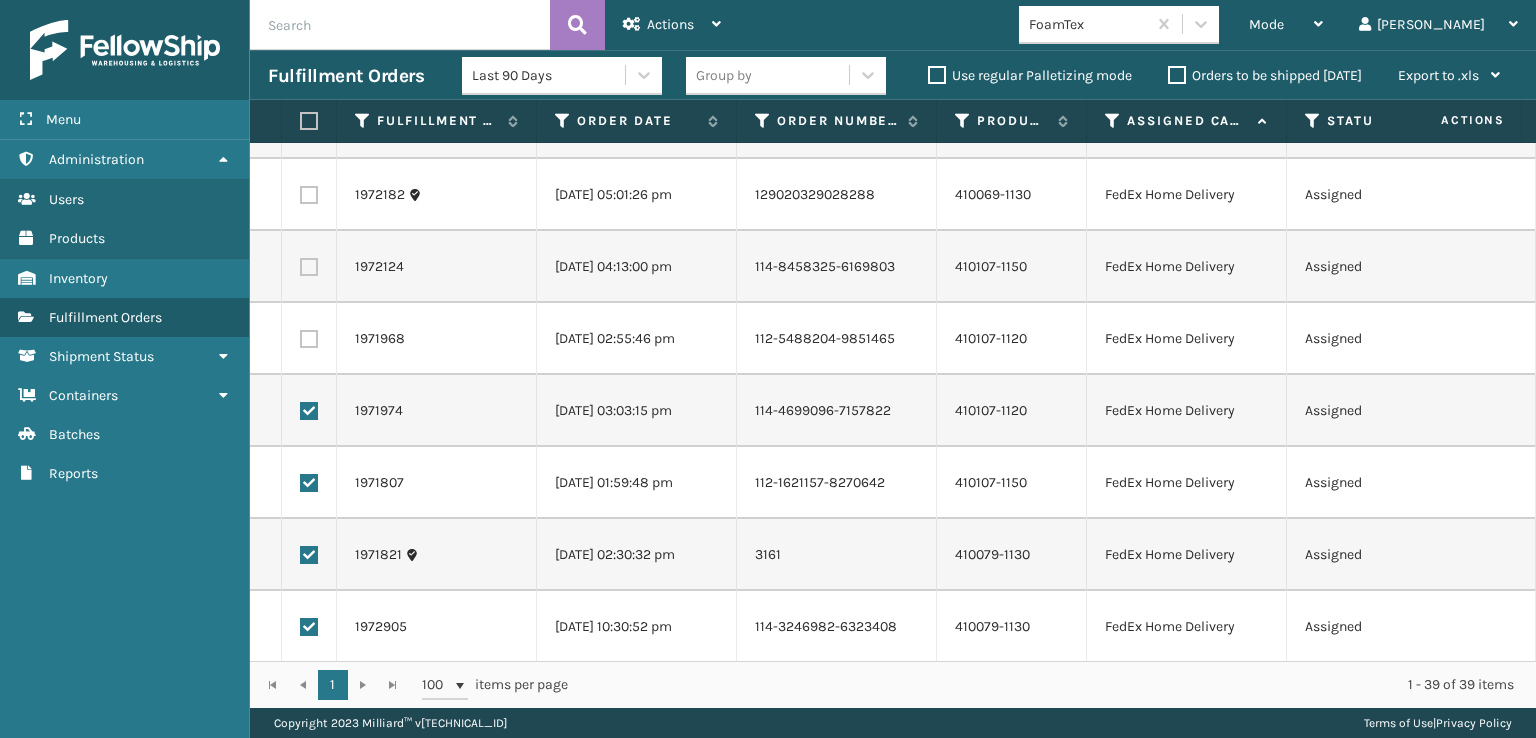 click at bounding box center (309, 339) 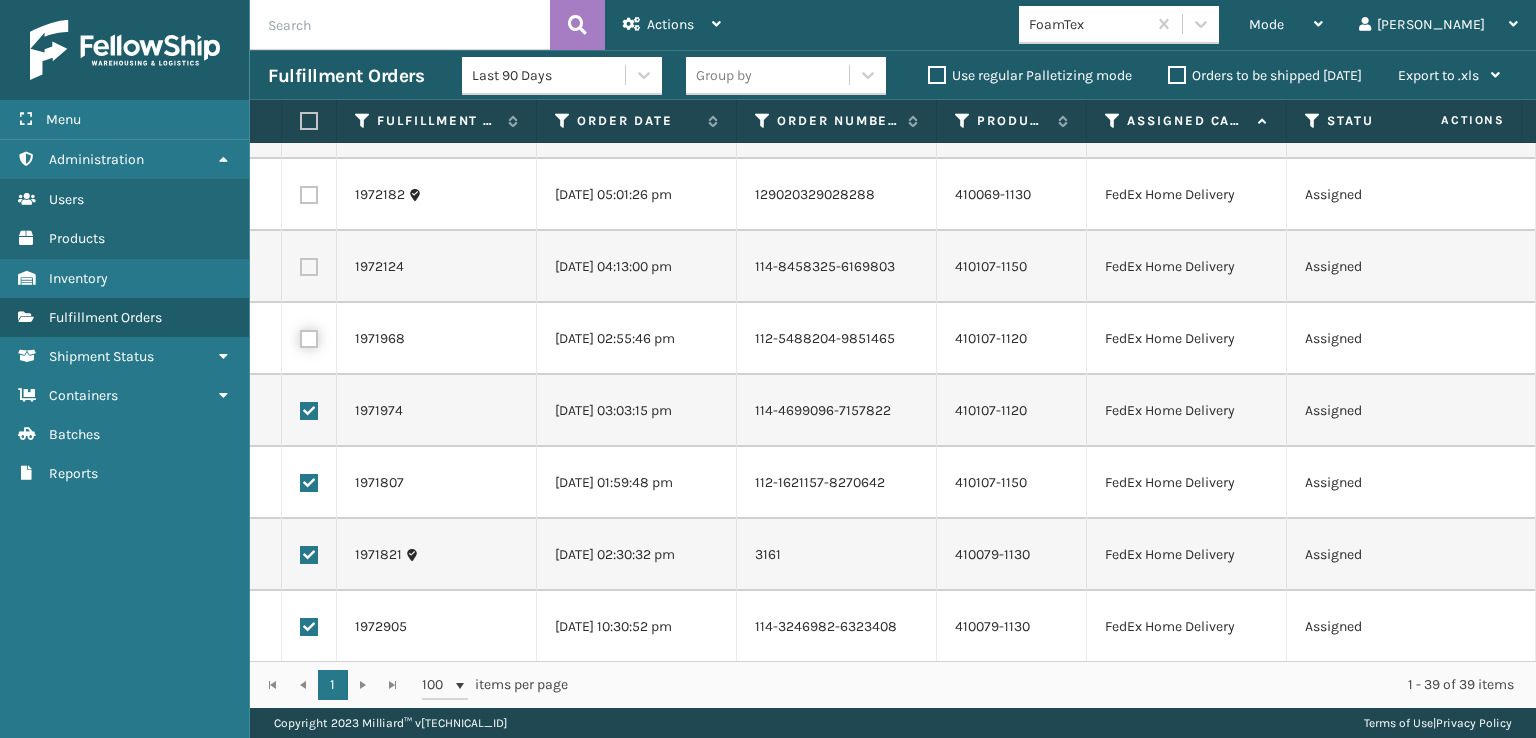 click at bounding box center [300, 336] 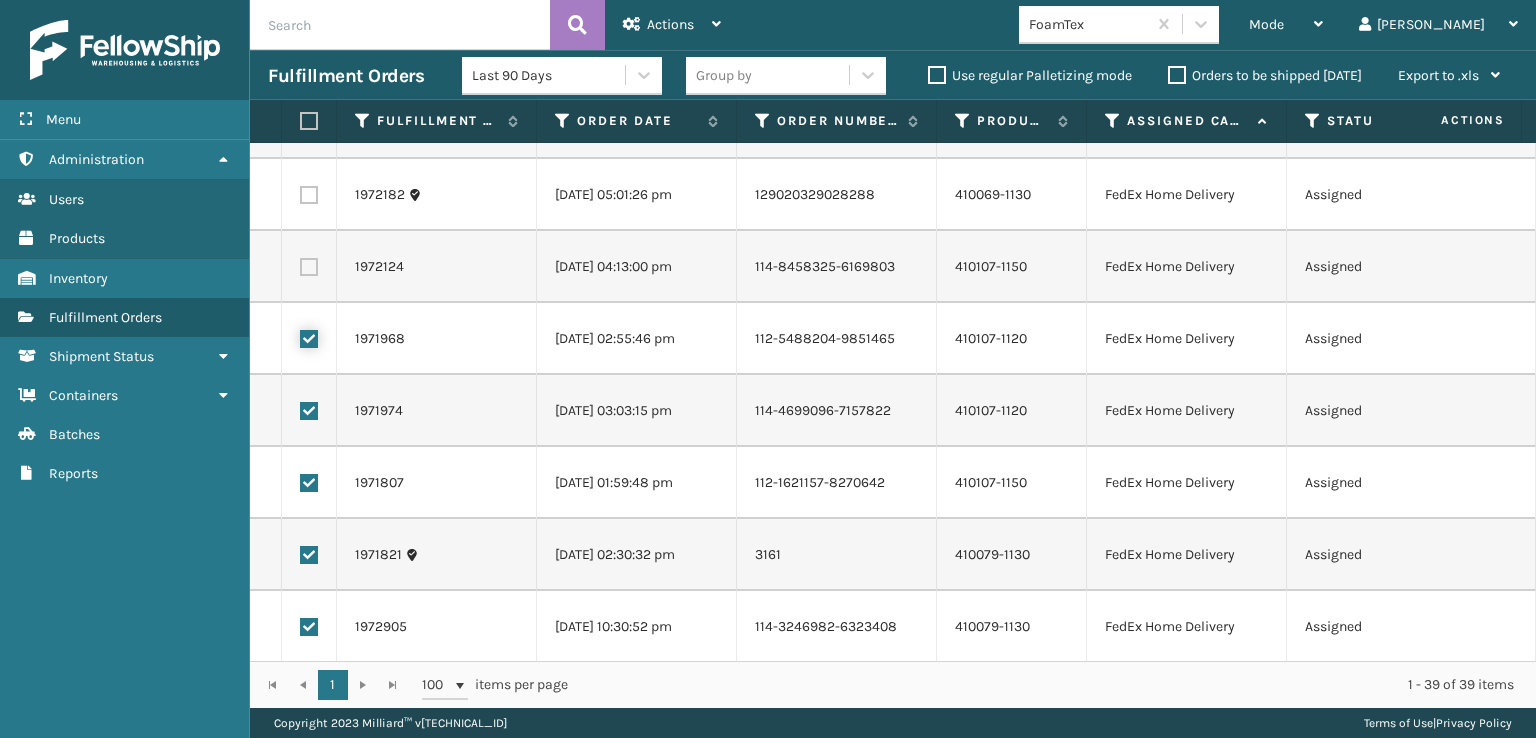 checkbox on "true" 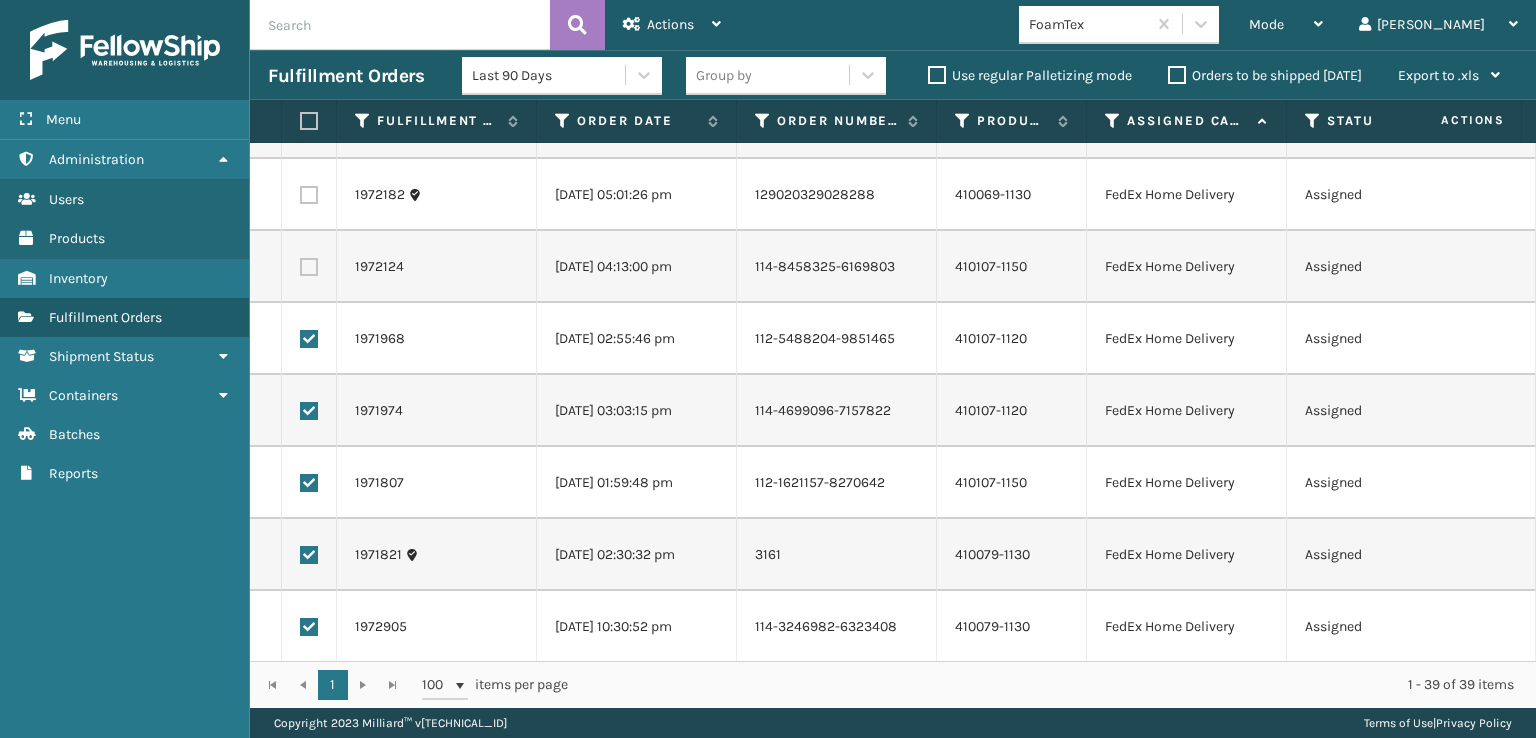 click at bounding box center [309, 267] 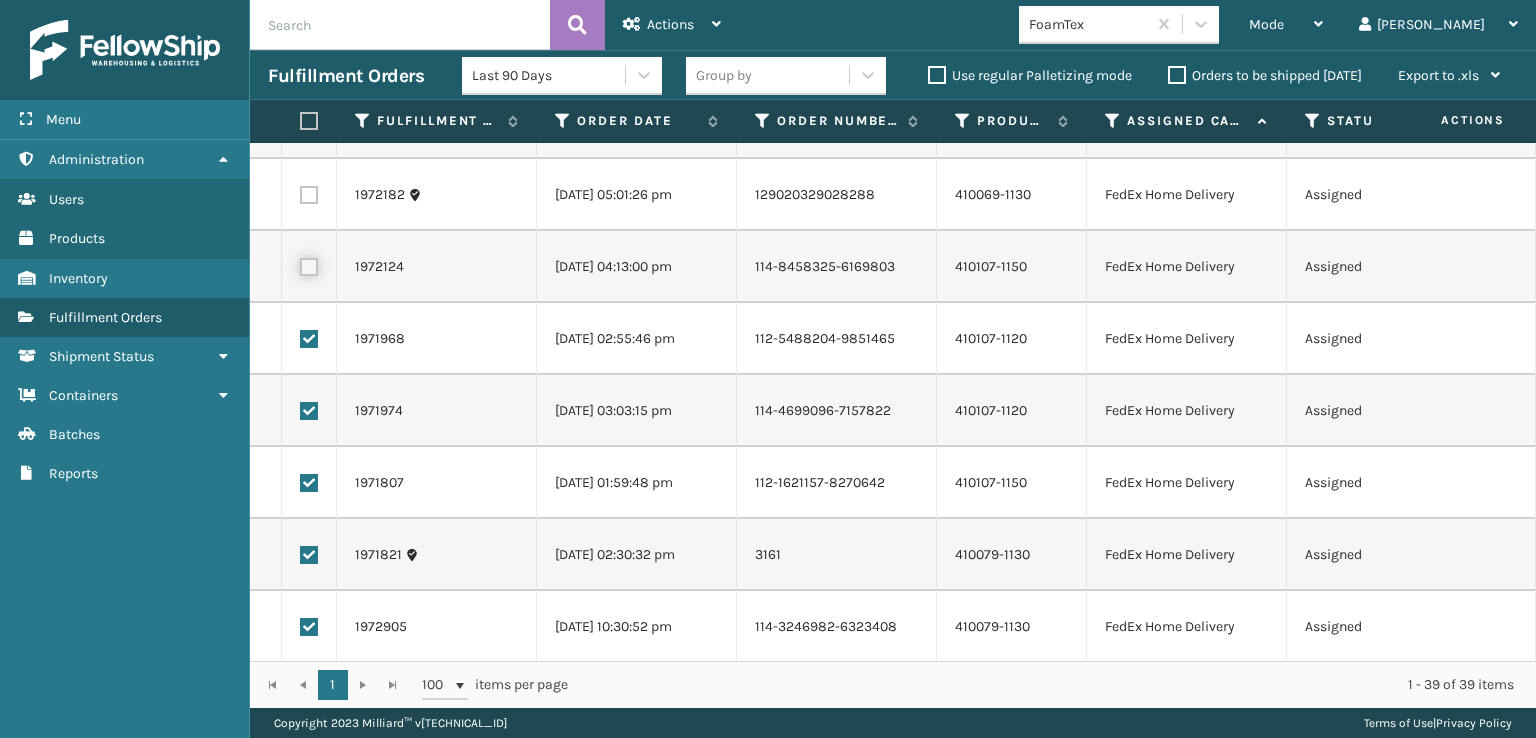 click at bounding box center (300, 264) 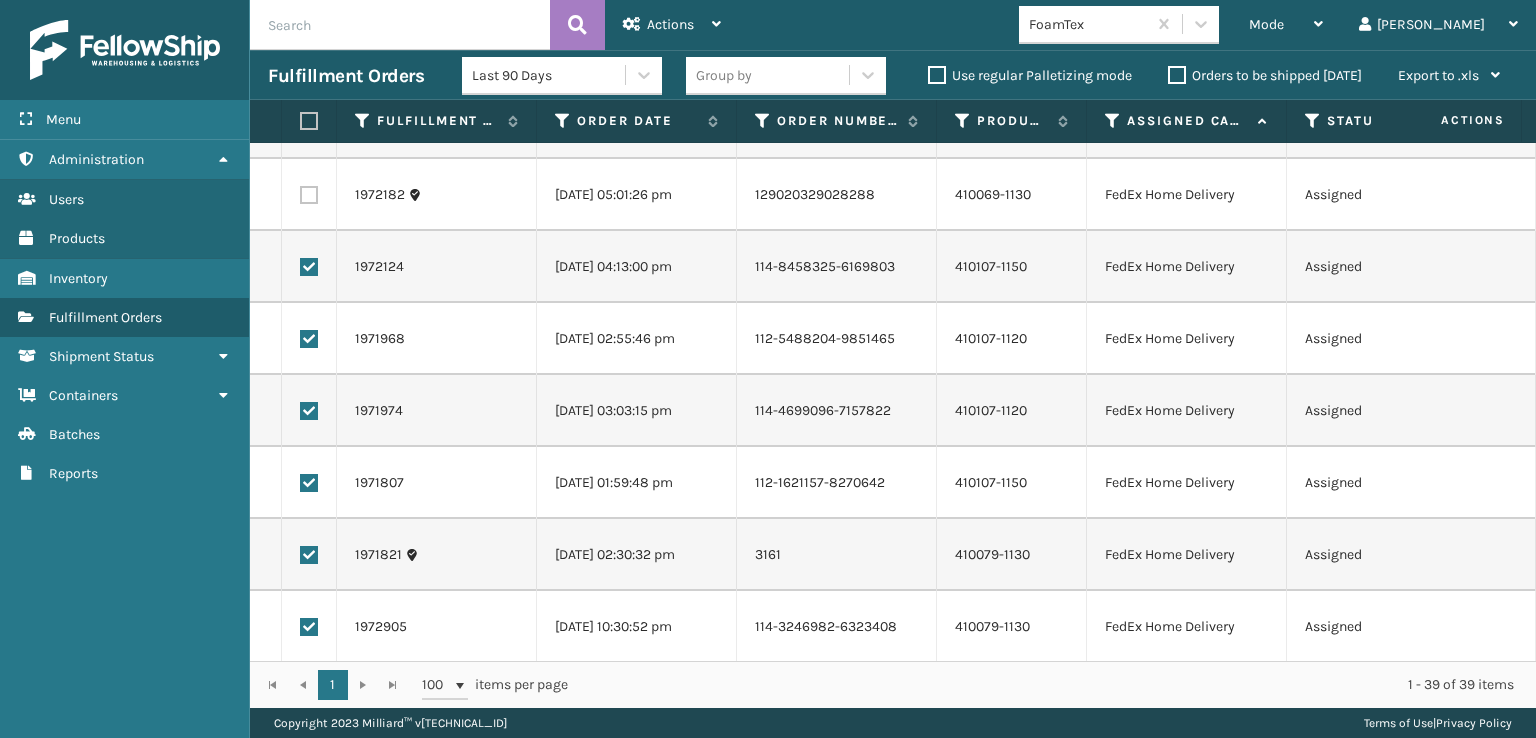 click at bounding box center (309, 195) 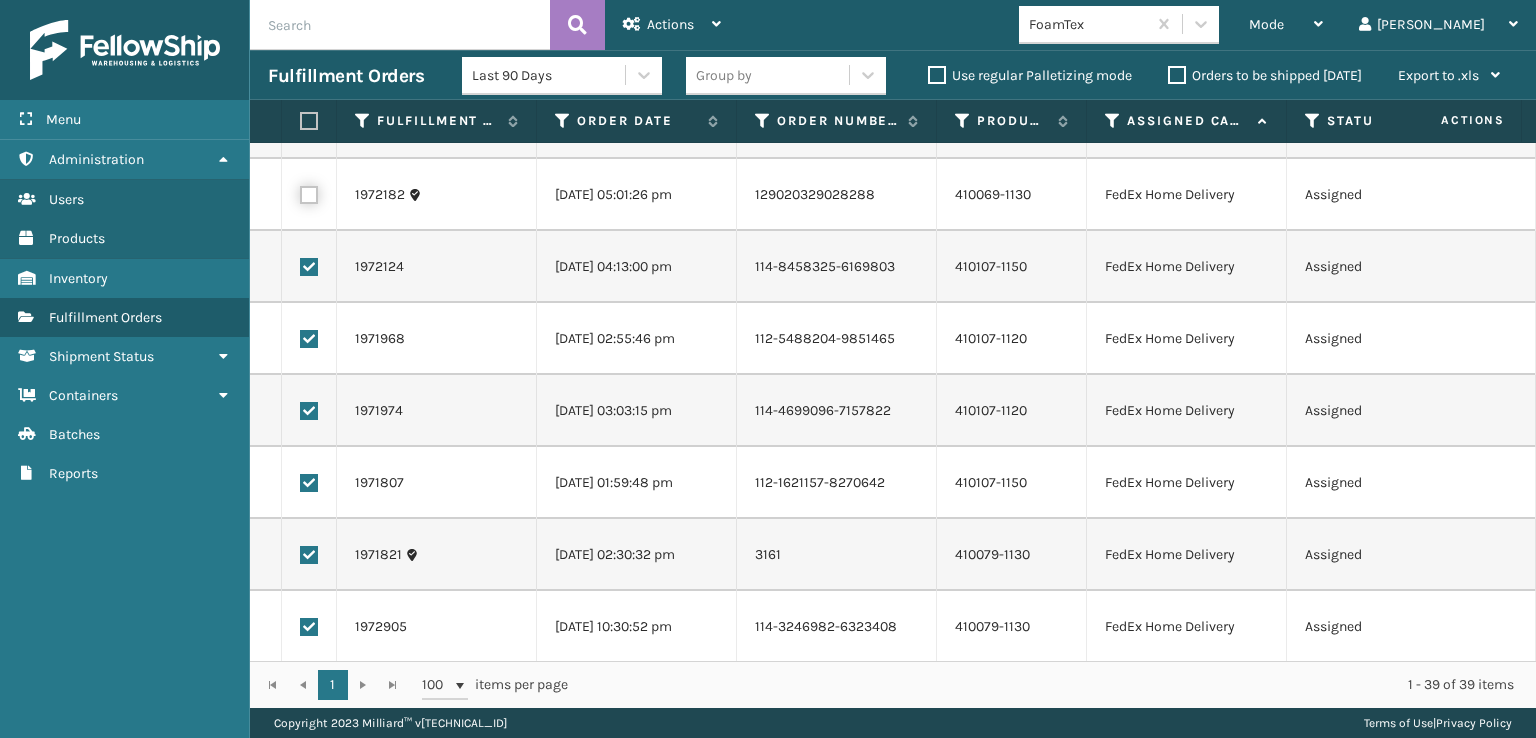 click at bounding box center (300, 192) 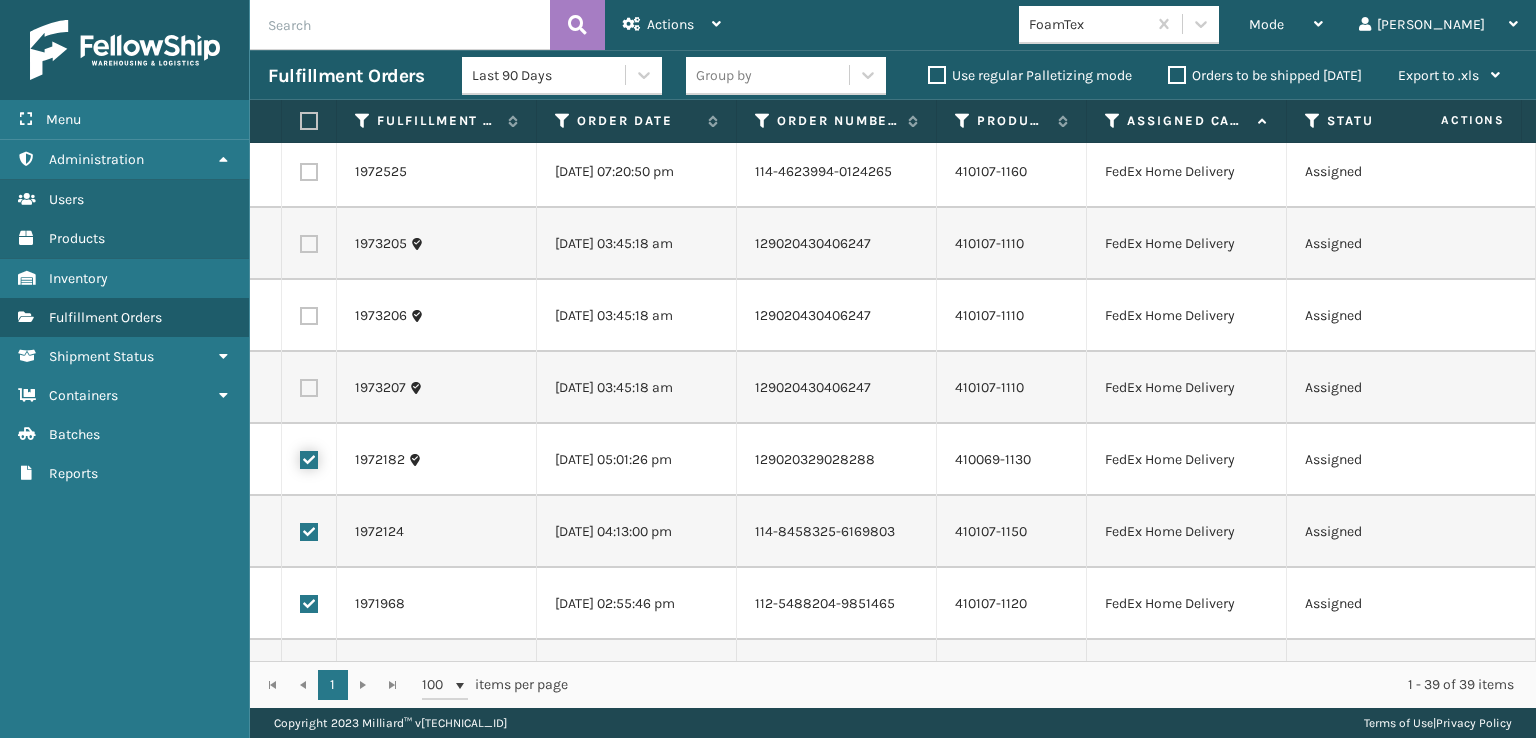 scroll, scrollTop: 404, scrollLeft: 0, axis: vertical 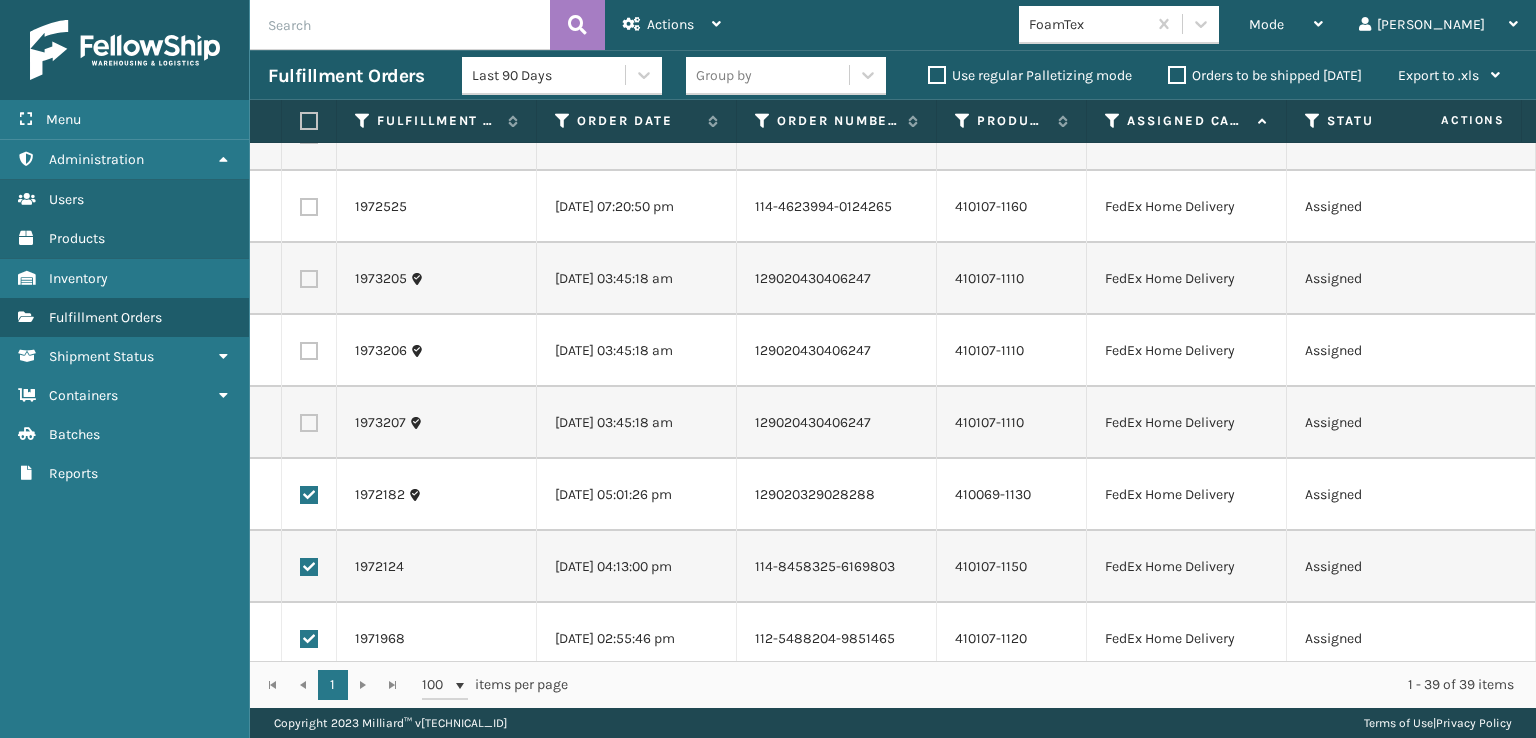 click at bounding box center [309, 423] 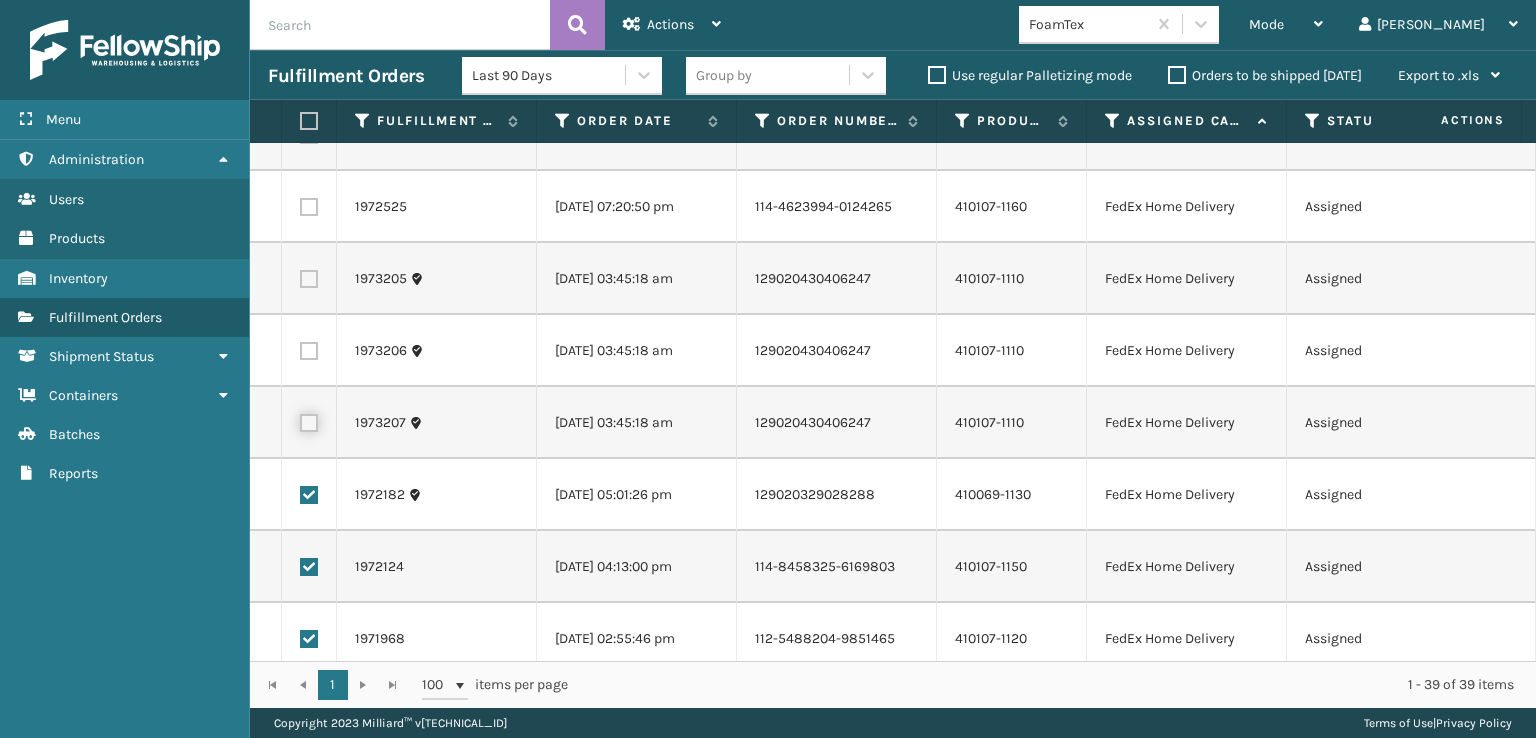 click at bounding box center (300, 420) 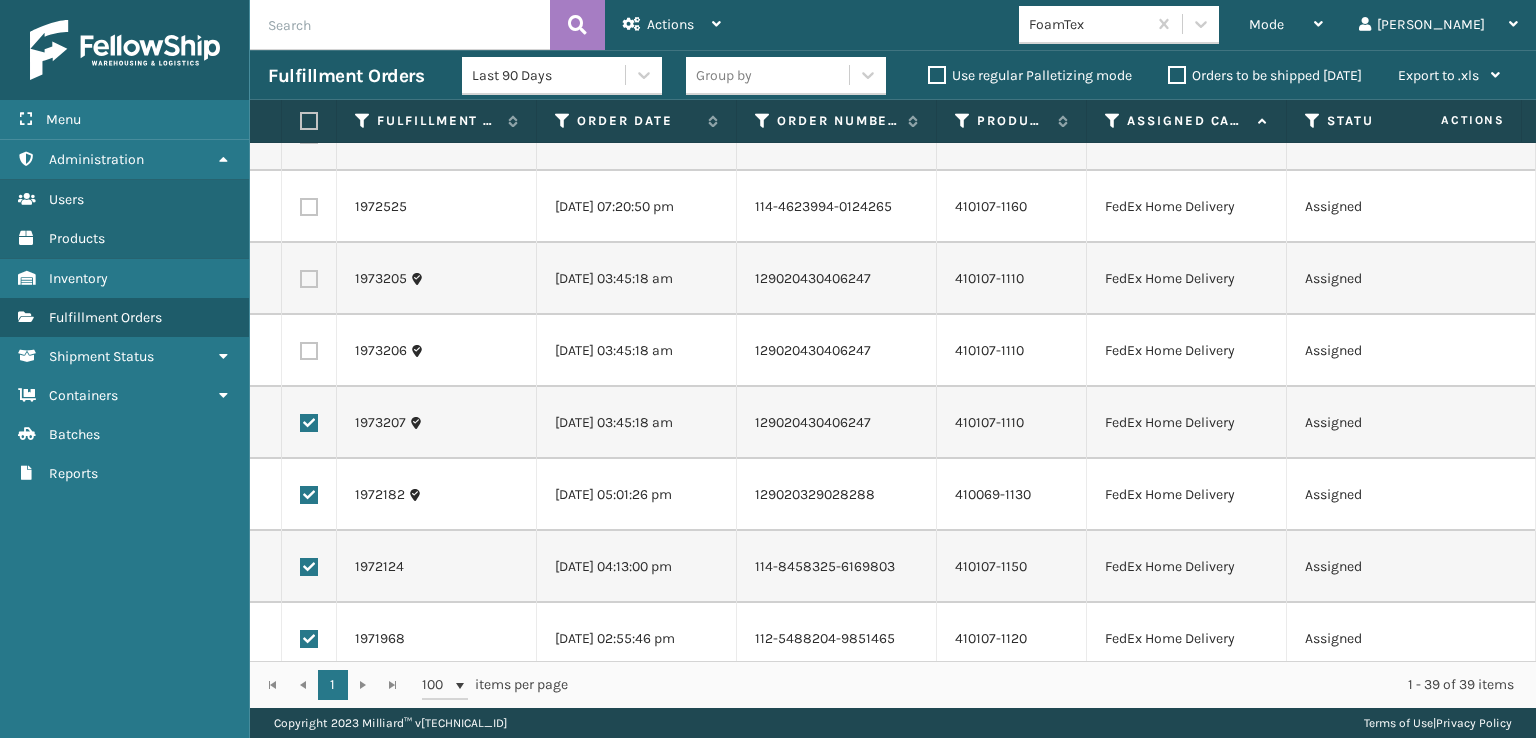 click at bounding box center (309, 351) 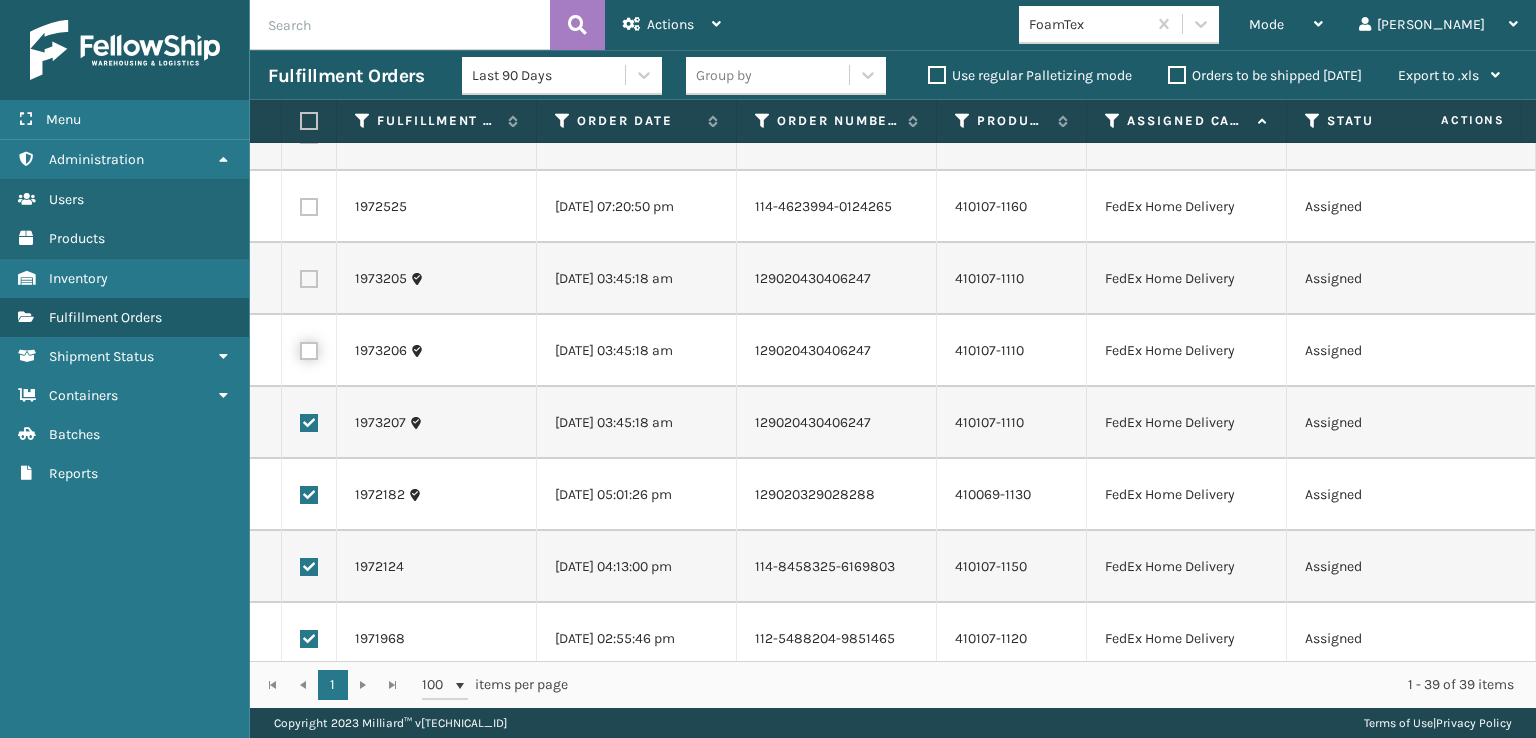 click at bounding box center (300, 348) 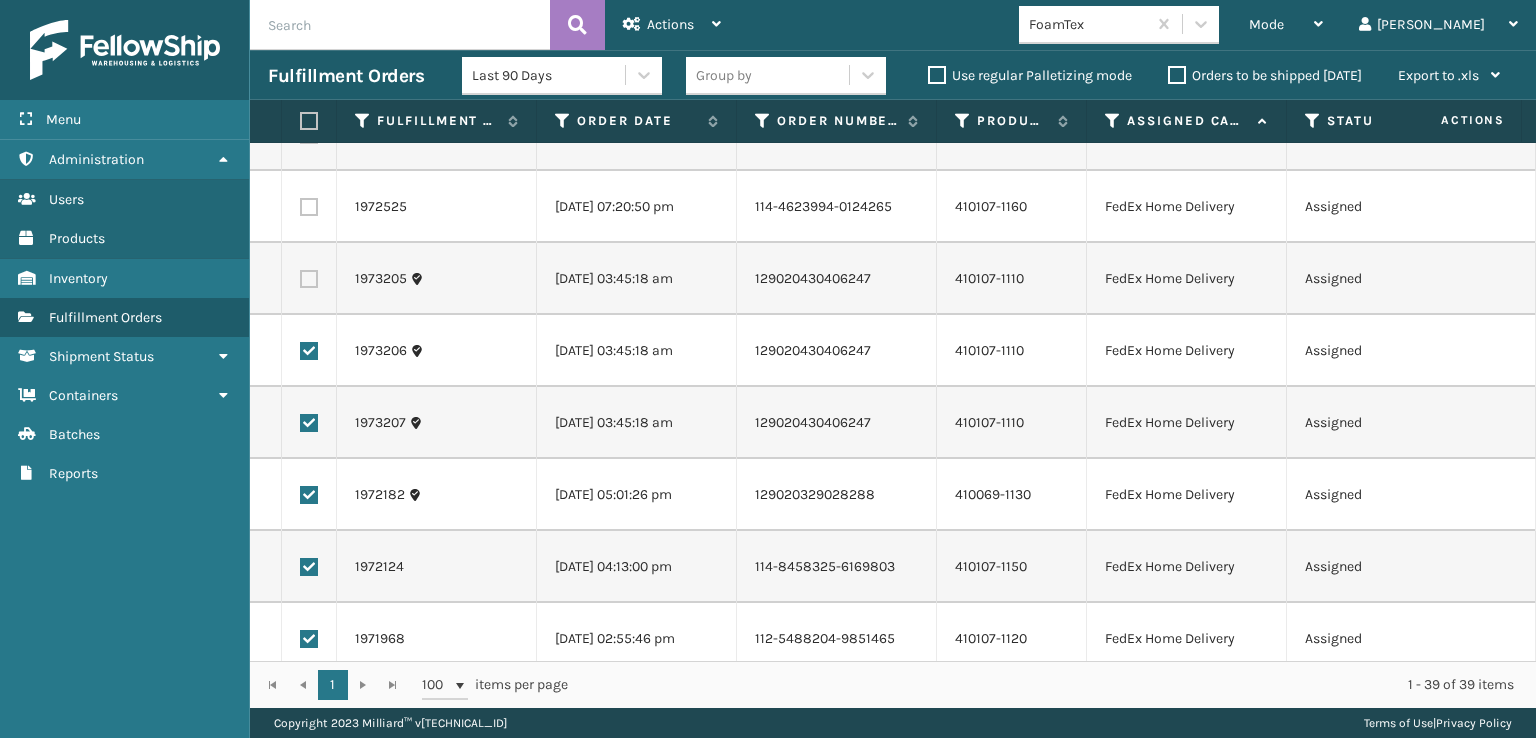 click at bounding box center (309, 279) 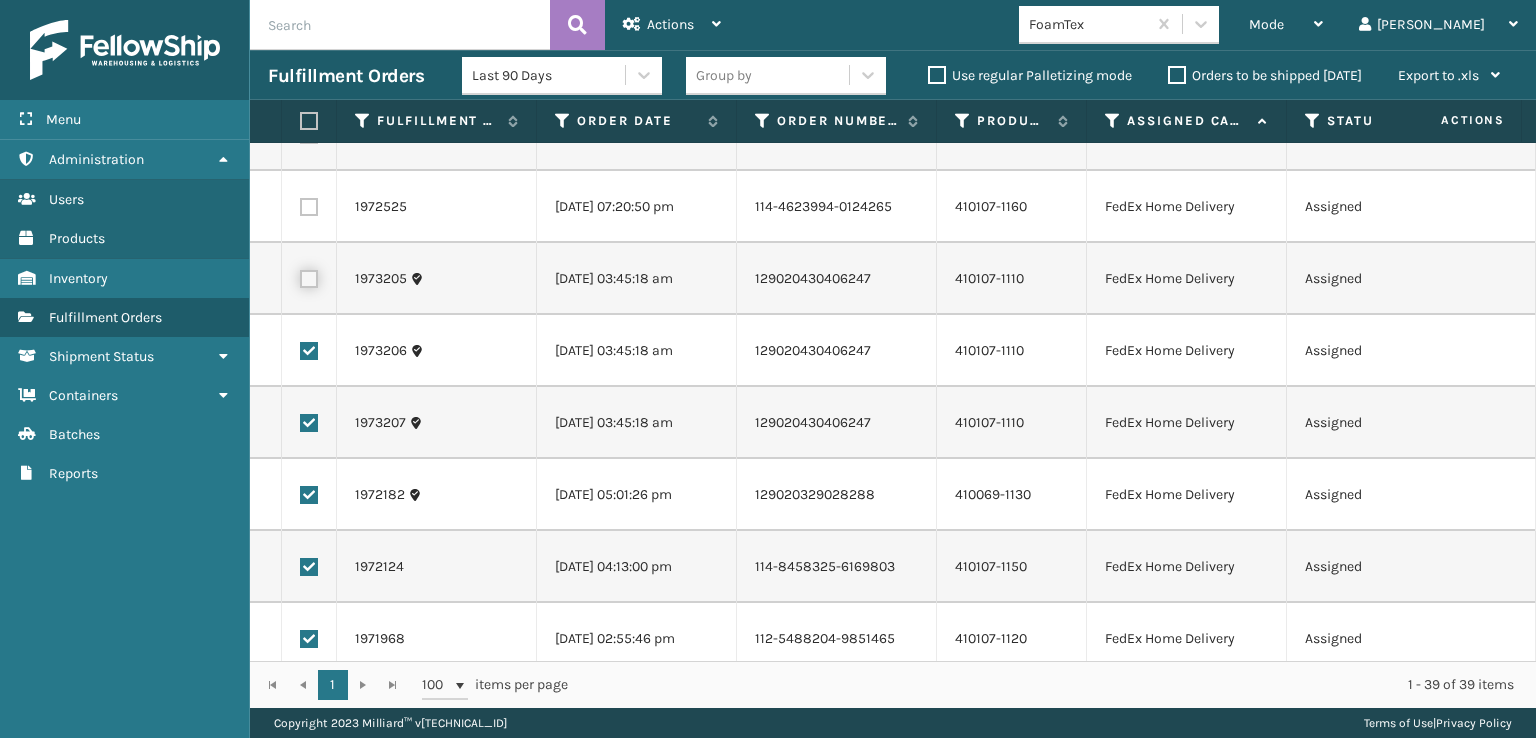 click at bounding box center (300, 276) 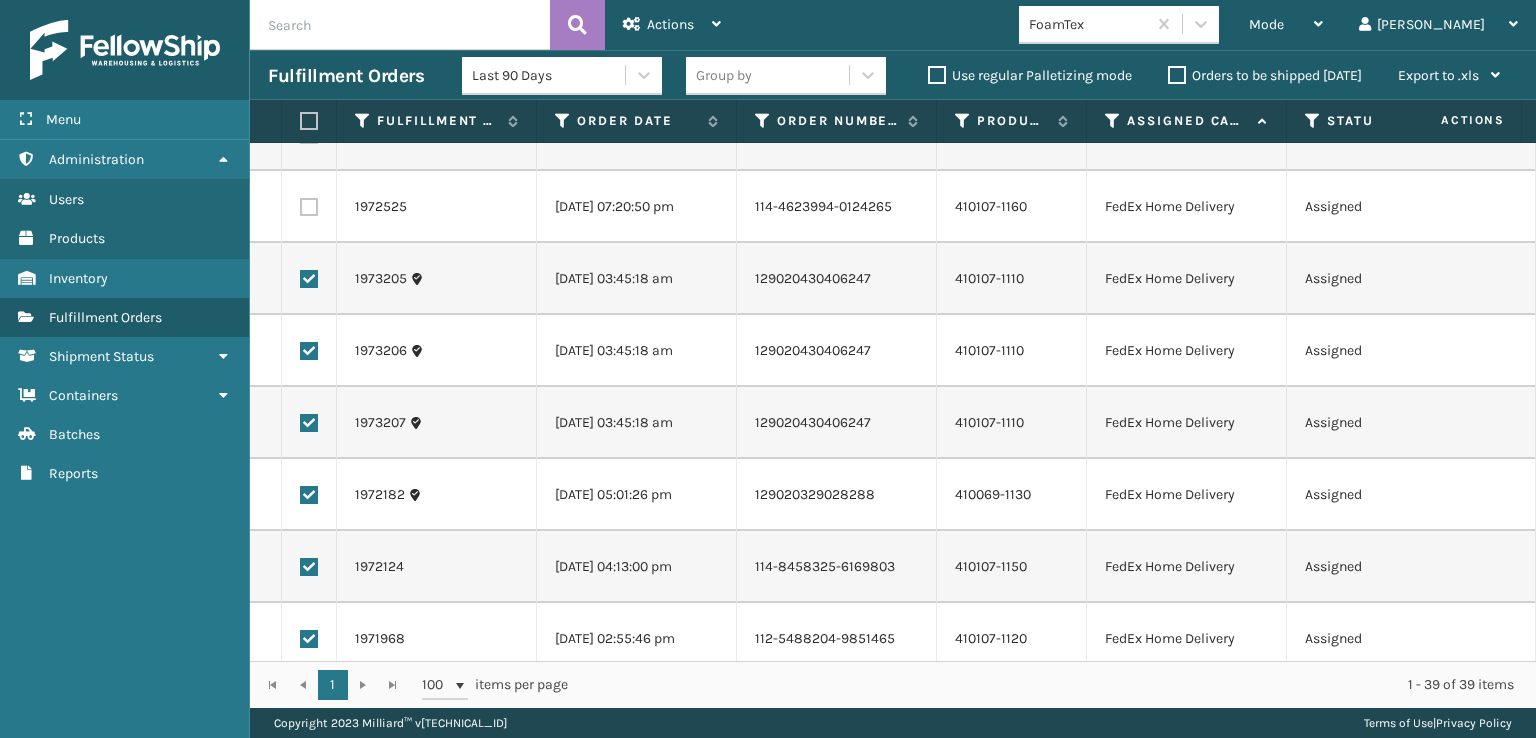 click at bounding box center (309, 207) 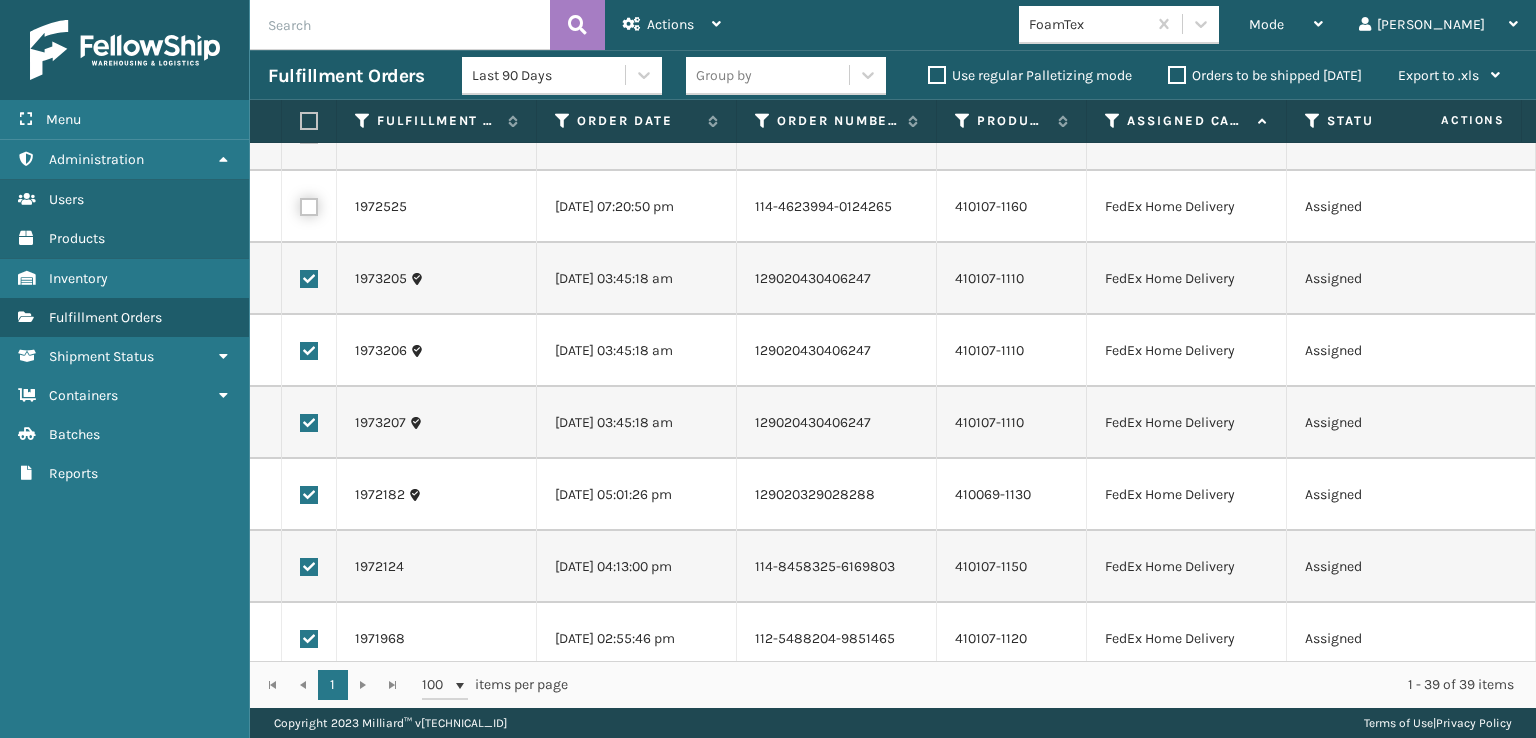 click at bounding box center (300, 204) 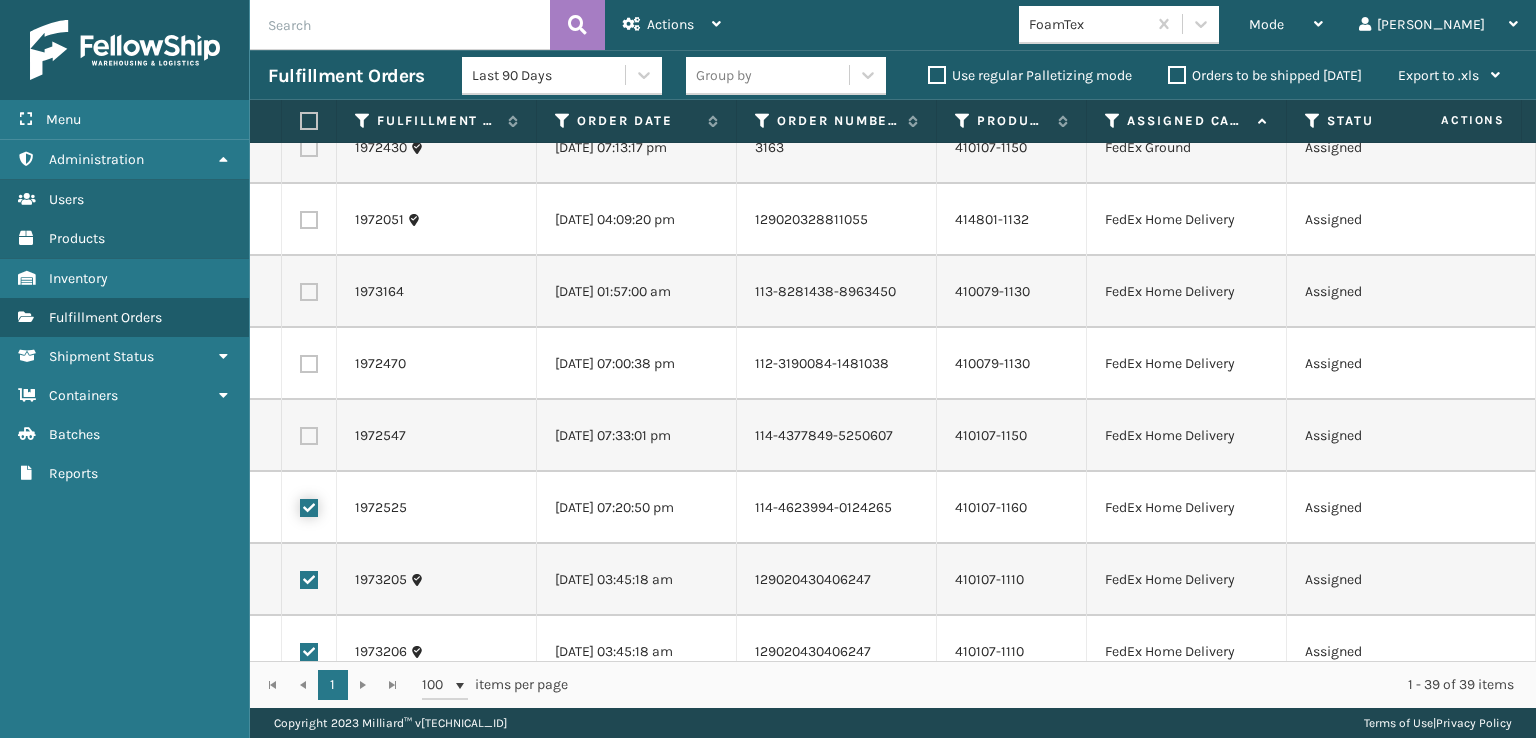 scroll, scrollTop: 4, scrollLeft: 0, axis: vertical 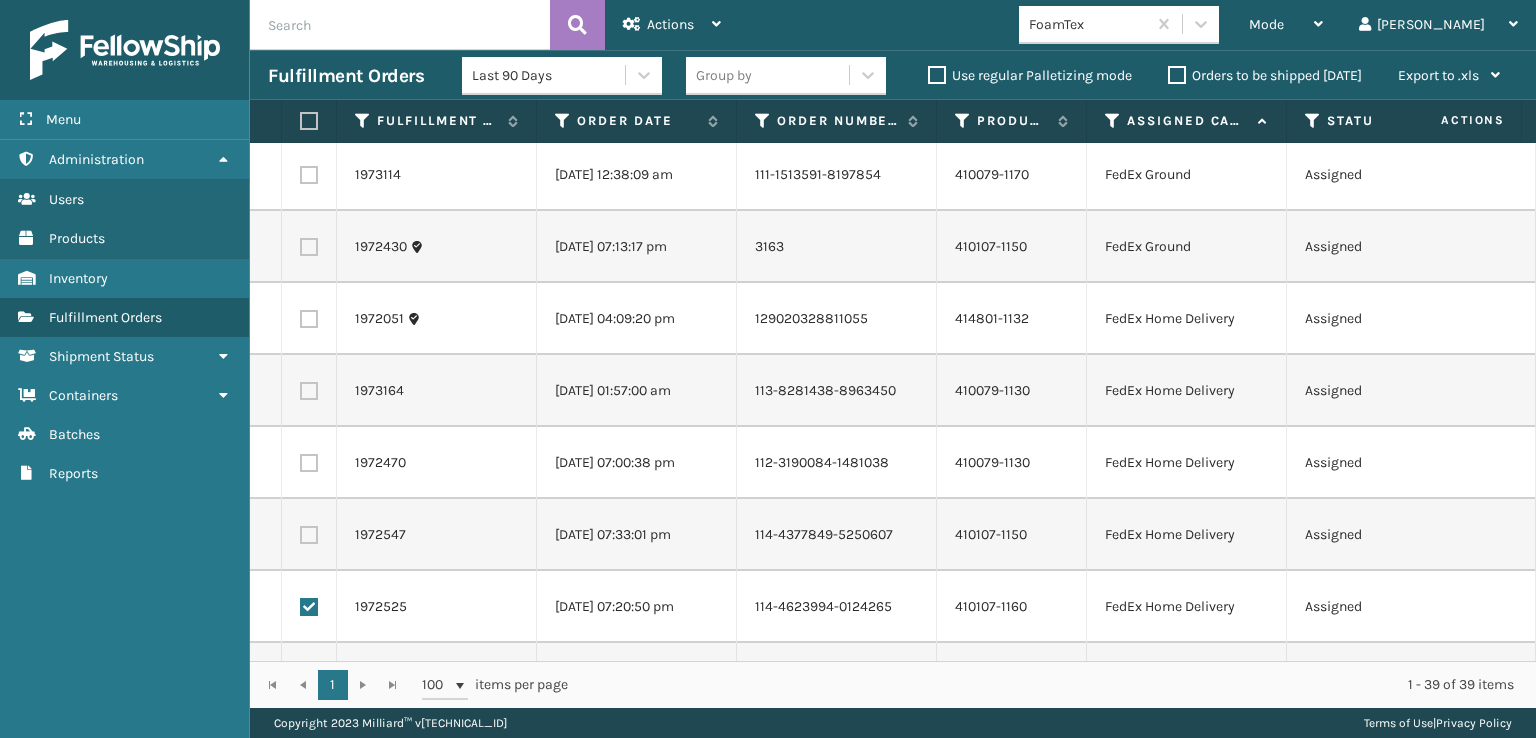 click at bounding box center (309, 535) 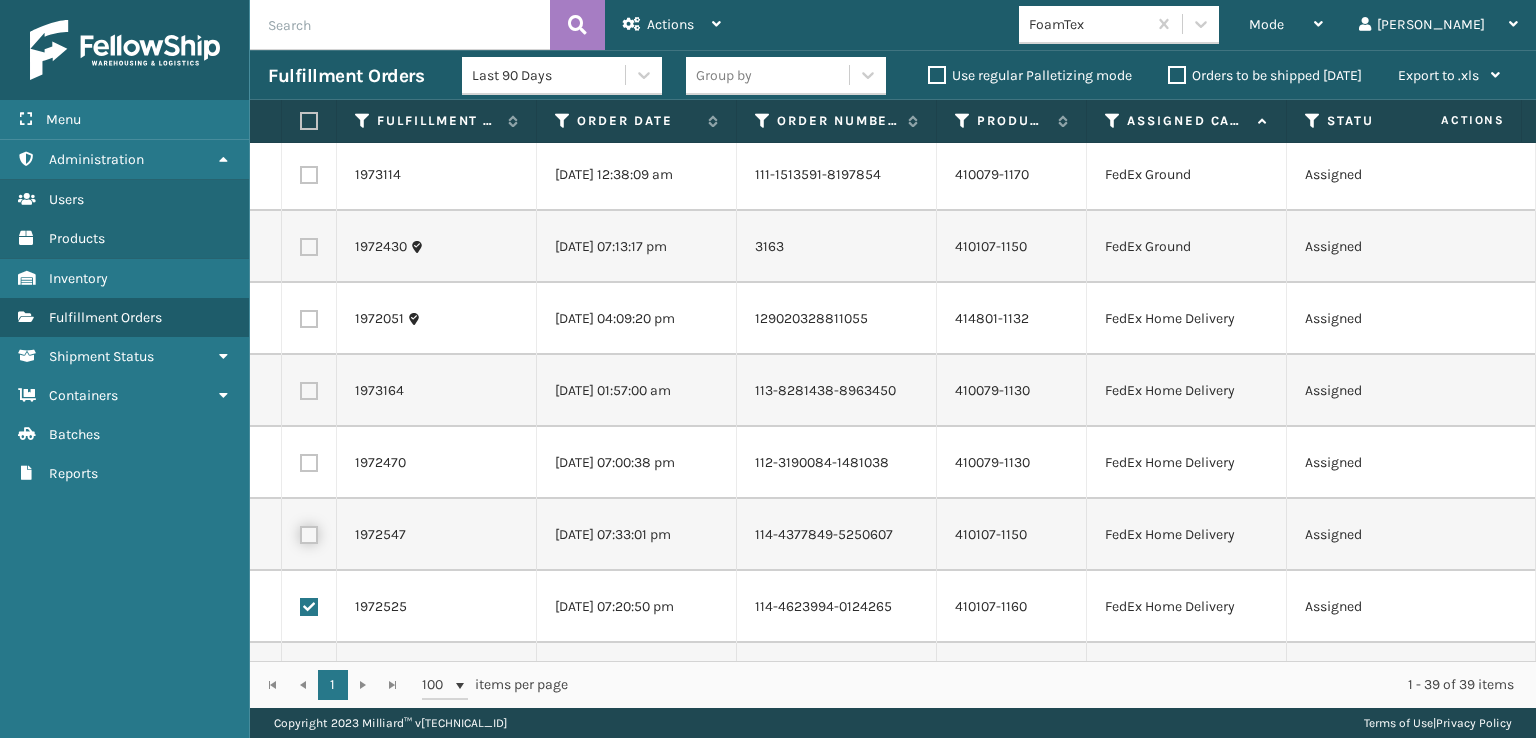click at bounding box center [300, 532] 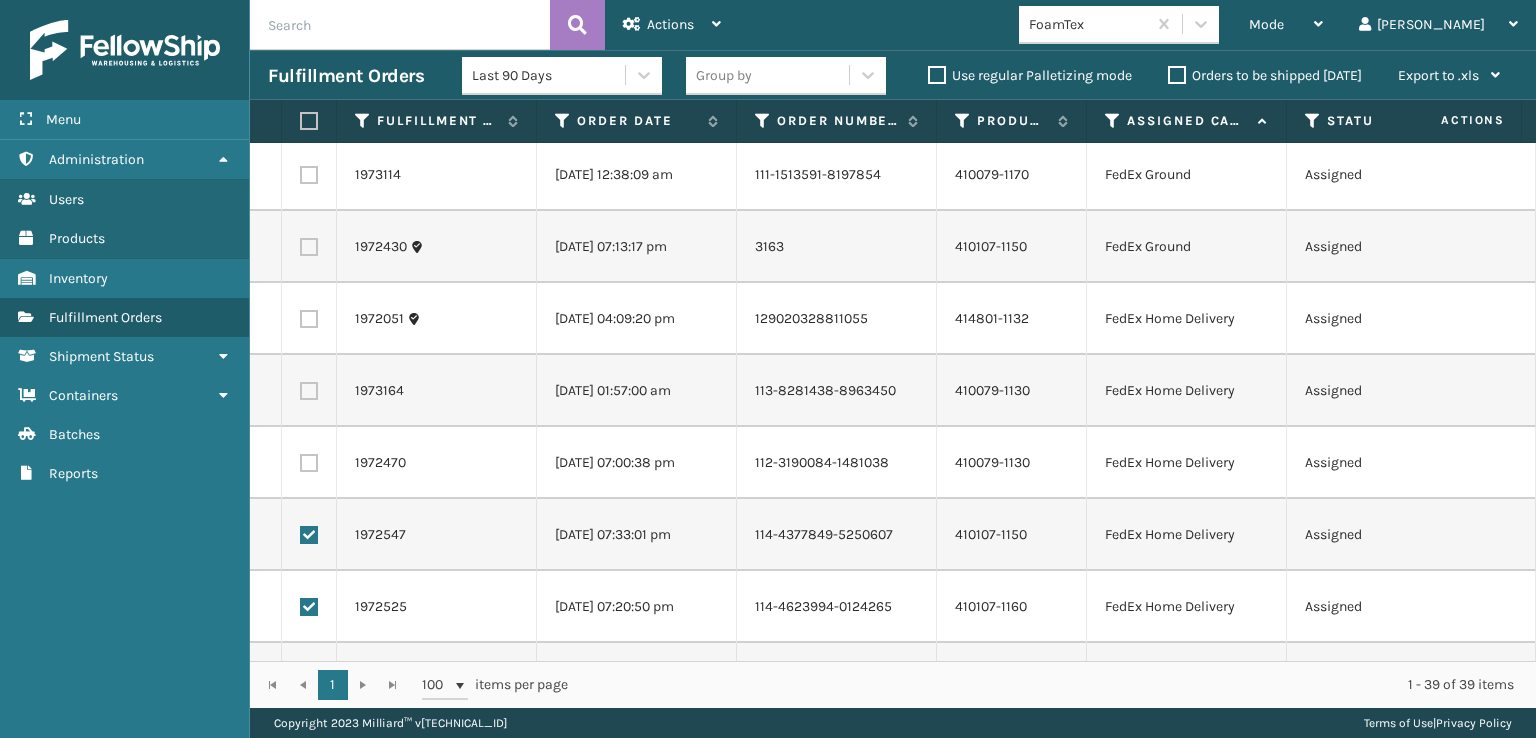 click at bounding box center (309, 463) 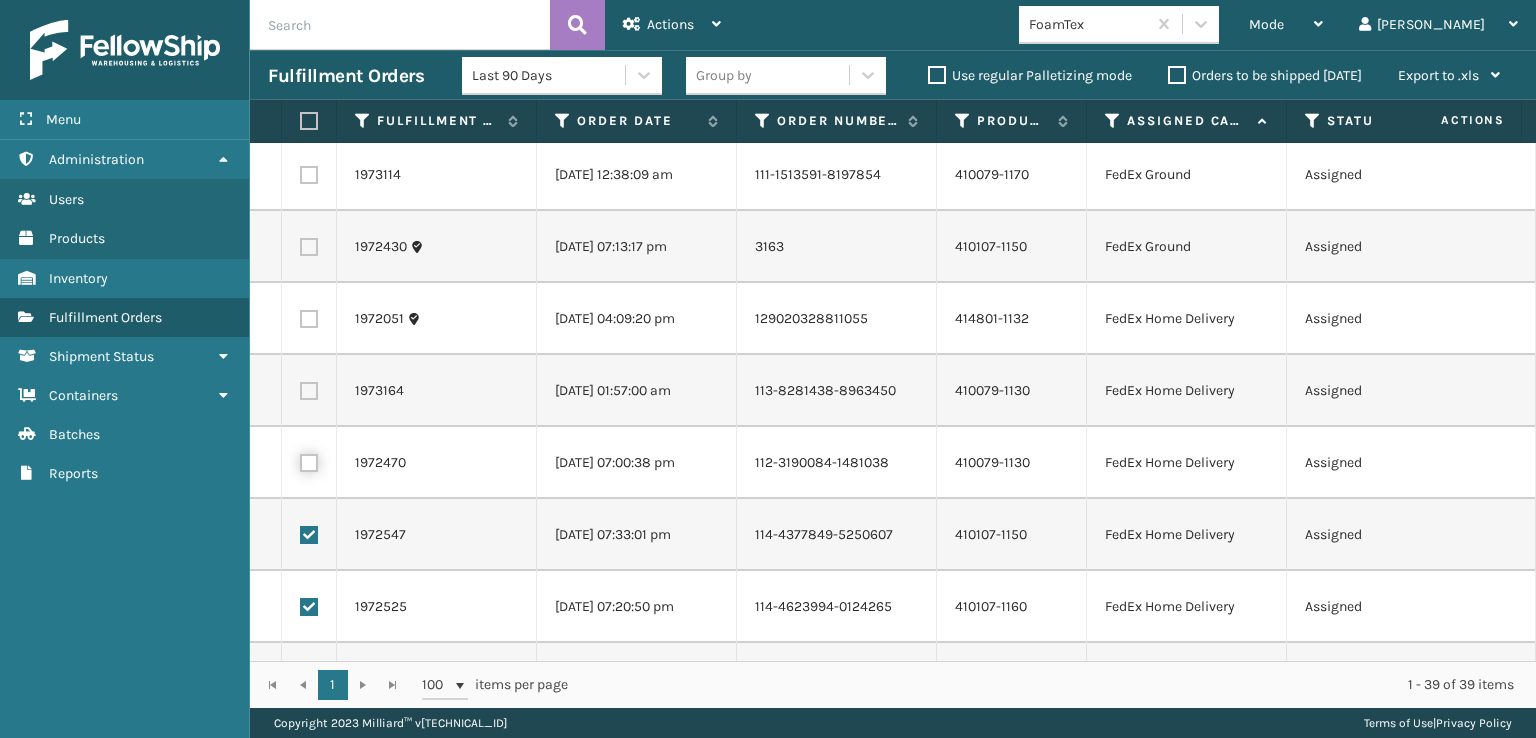 click at bounding box center (300, 460) 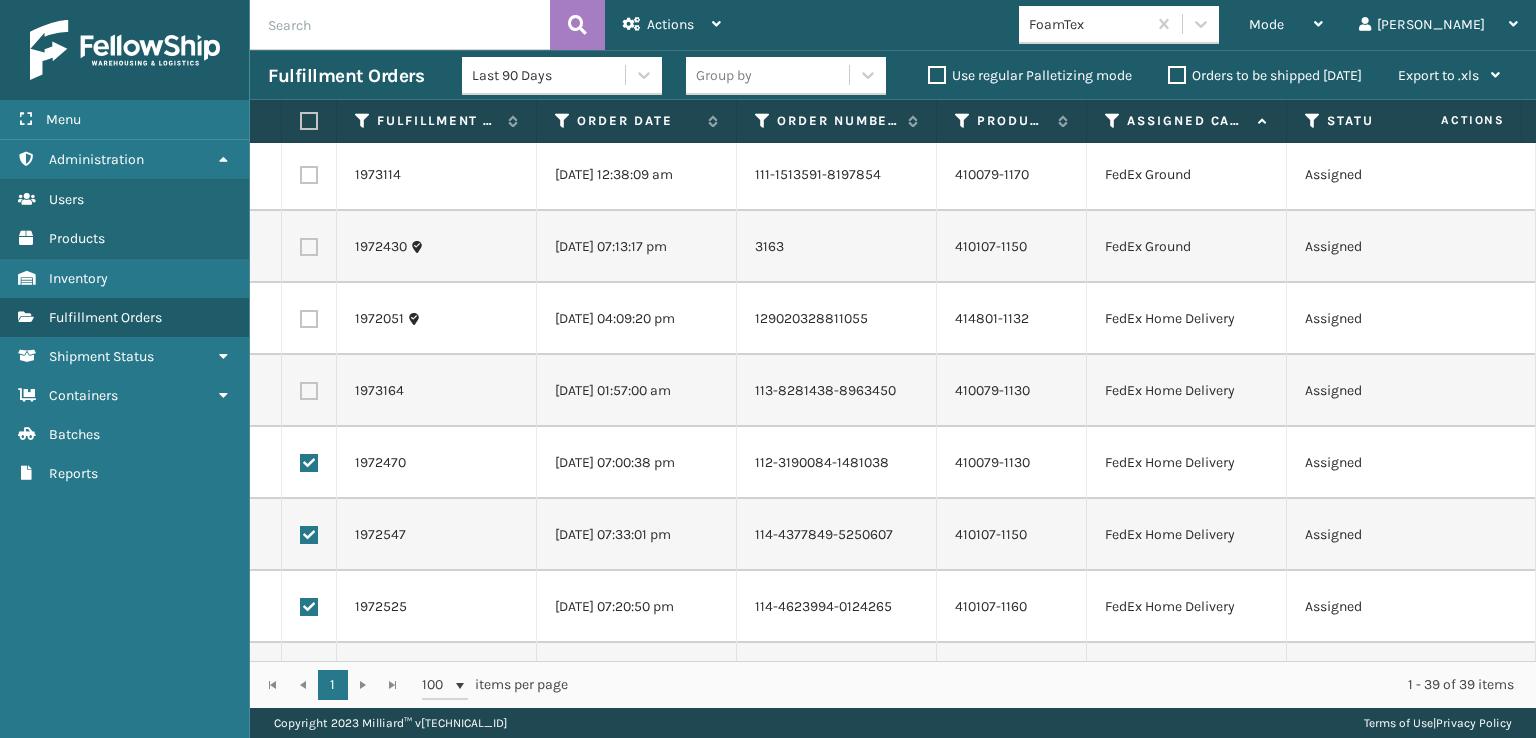 click at bounding box center (309, 391) 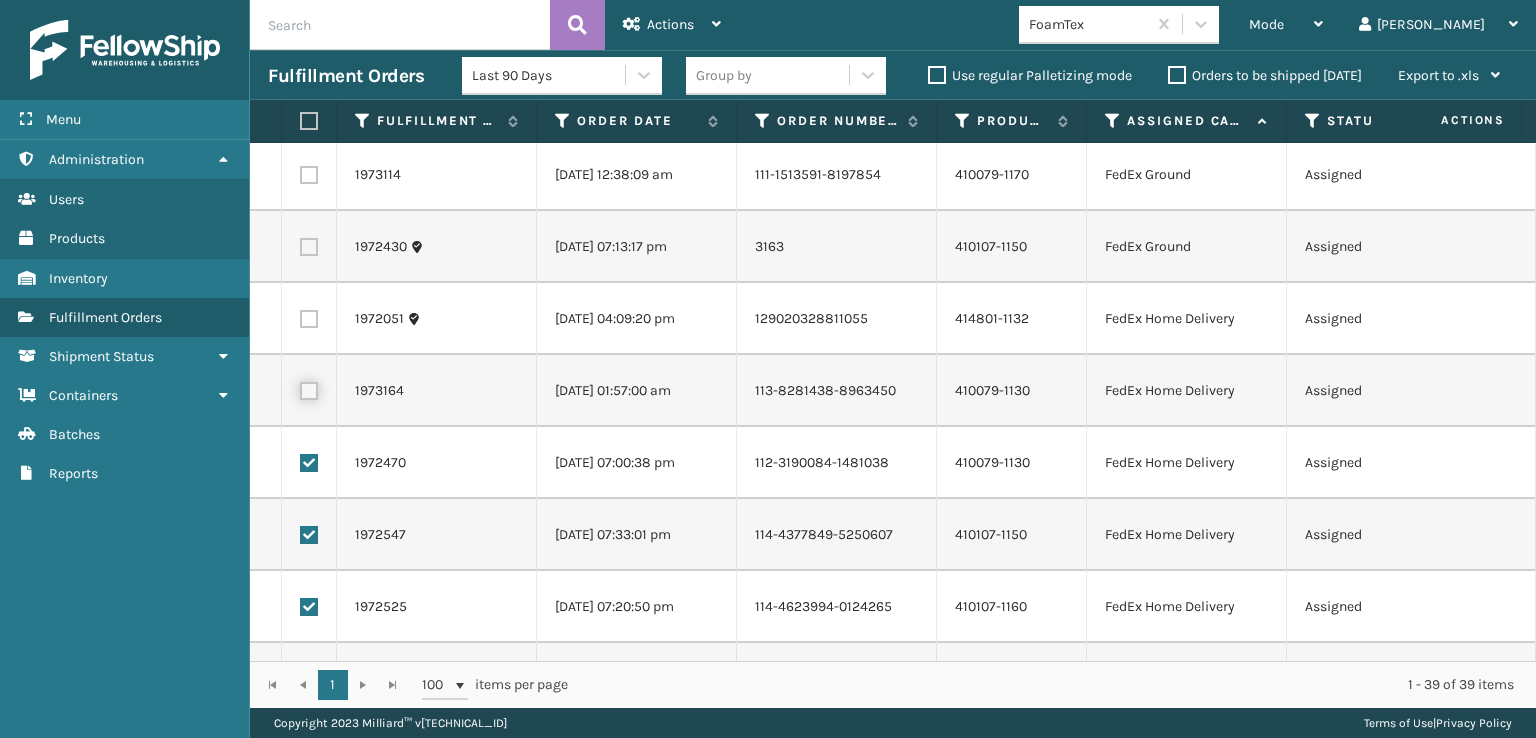 click at bounding box center [300, 388] 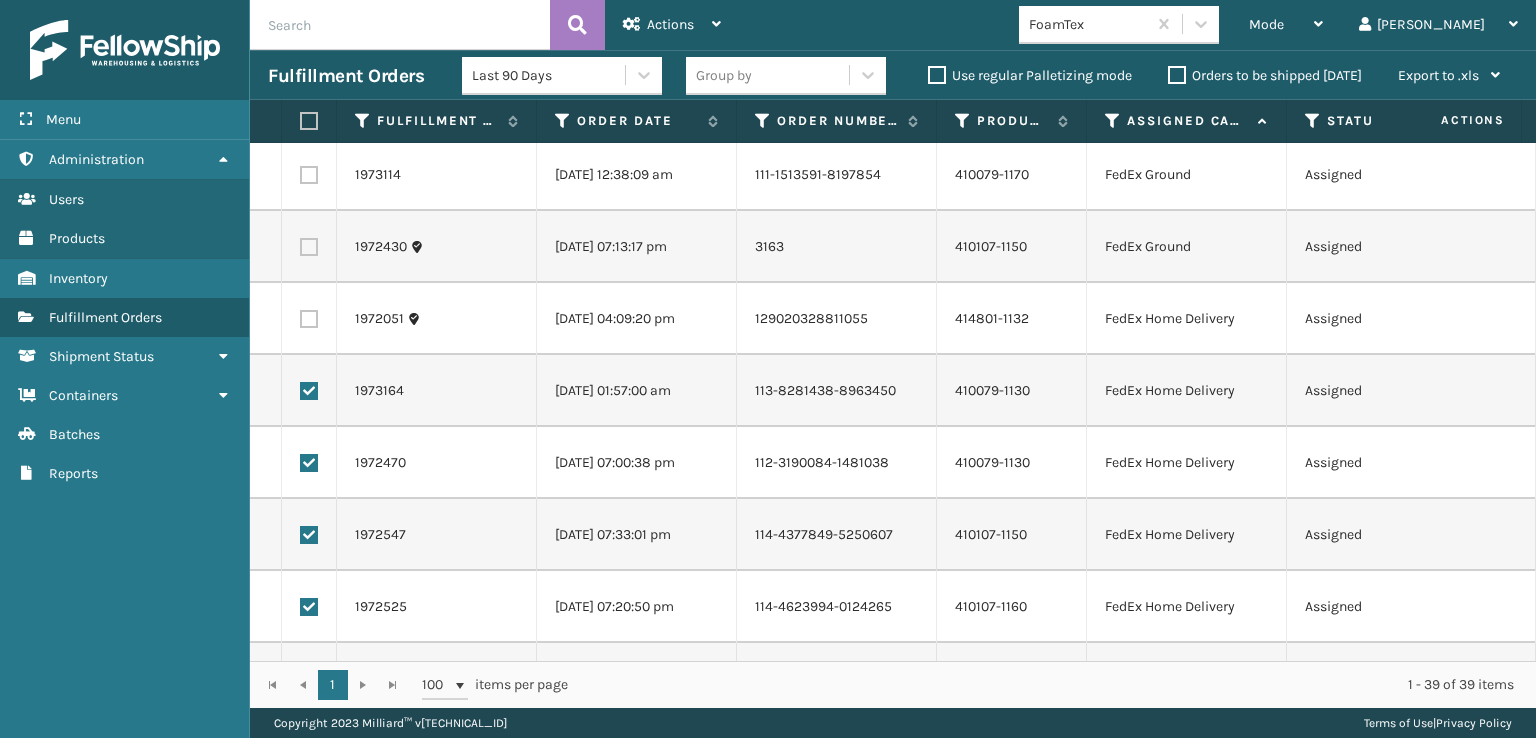 click at bounding box center (309, 319) 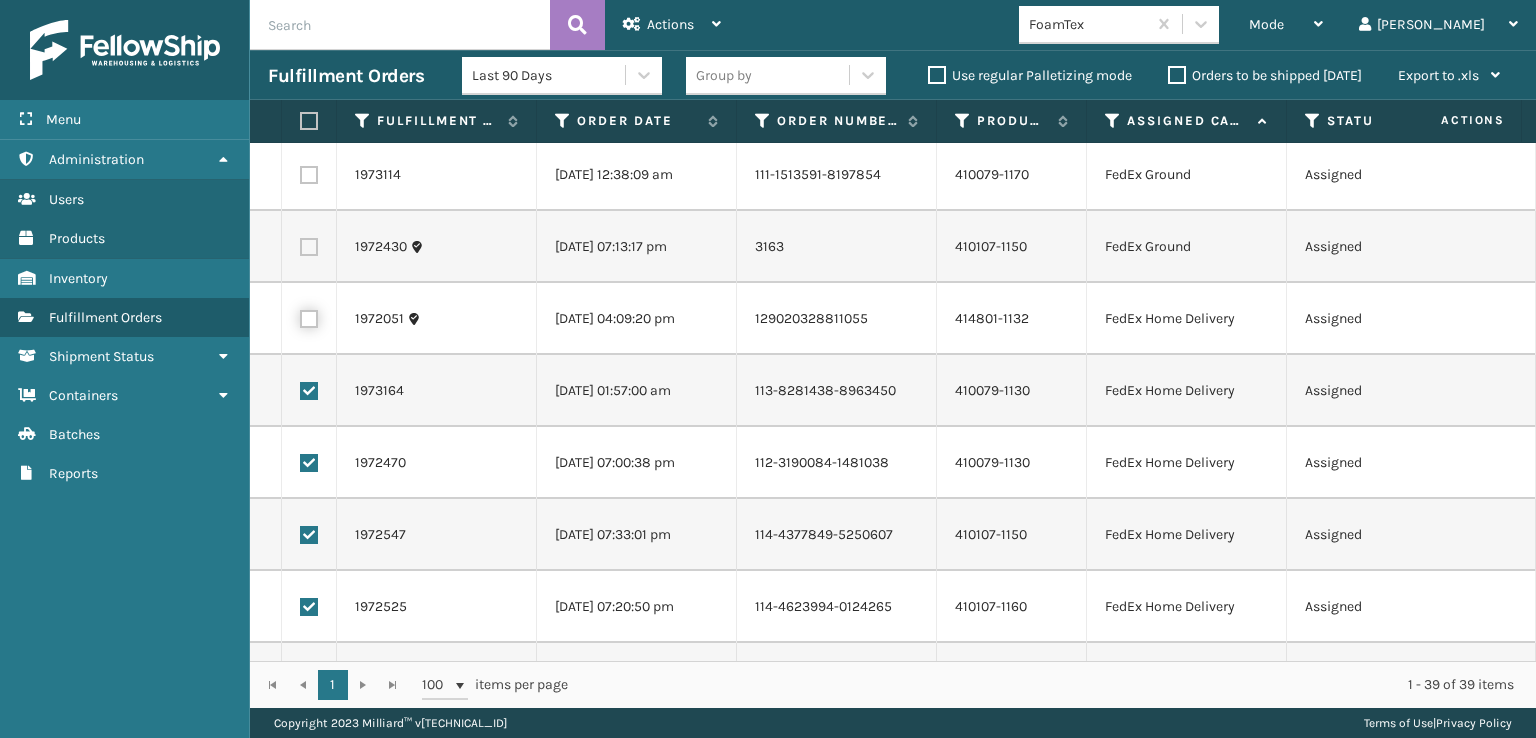 click at bounding box center (300, 316) 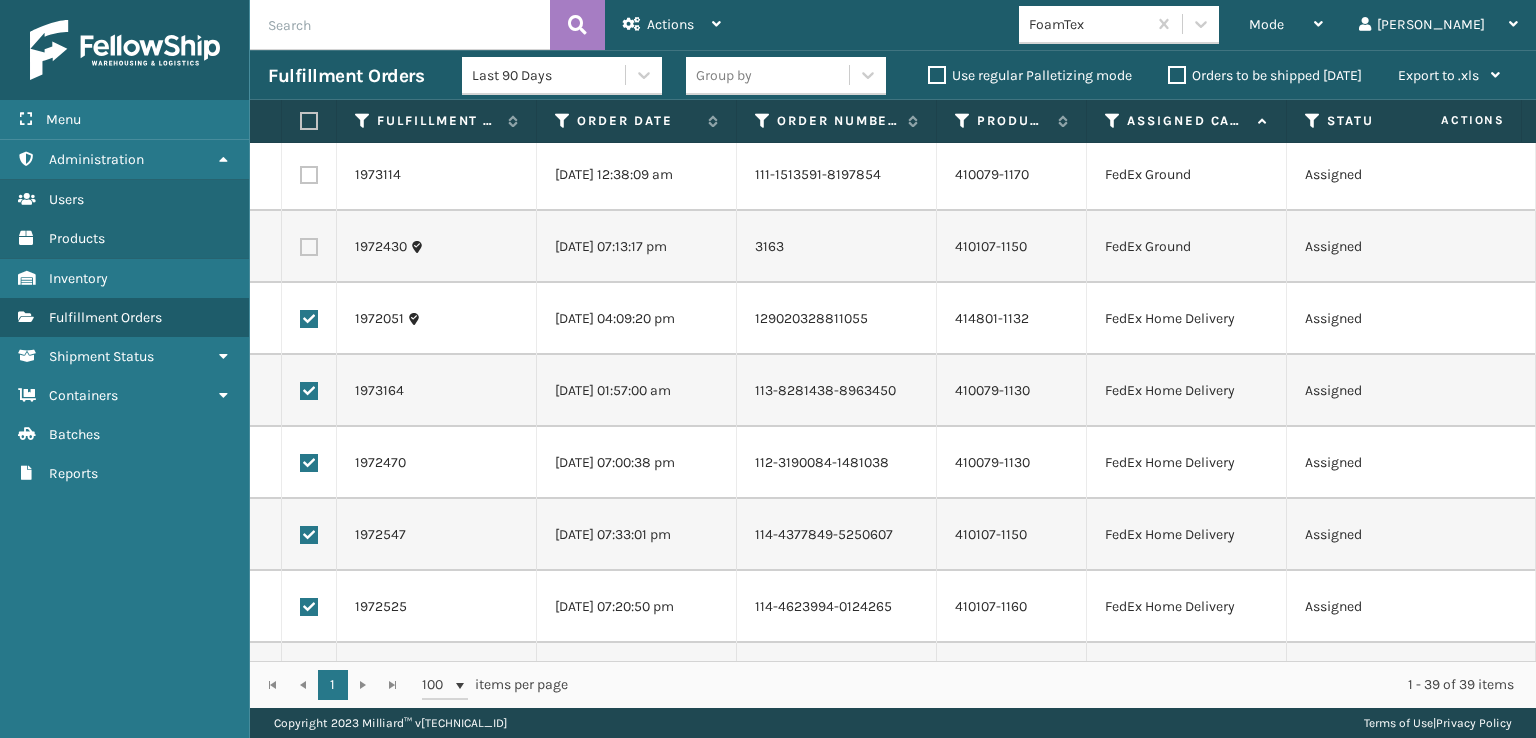 click at bounding box center [309, 247] 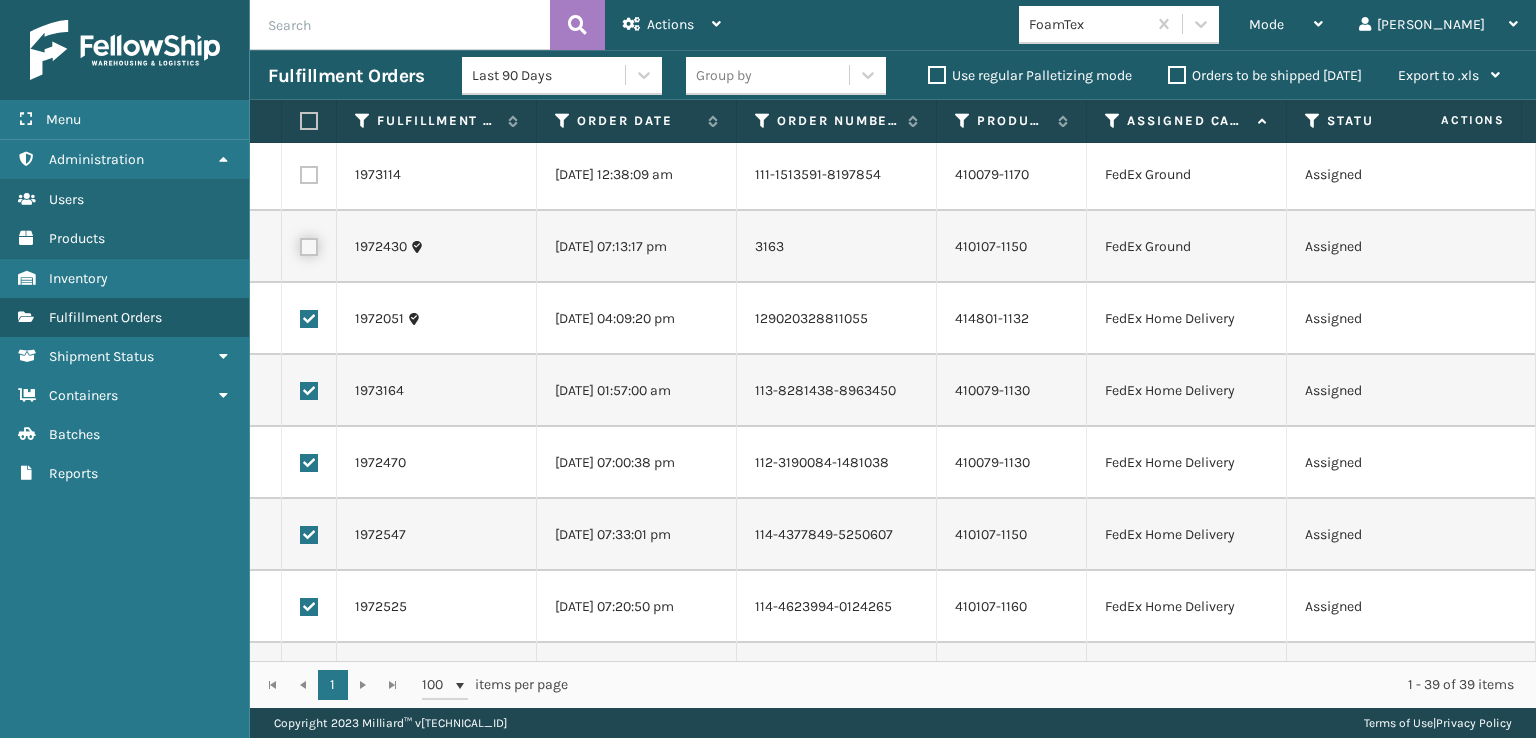 click at bounding box center (300, 244) 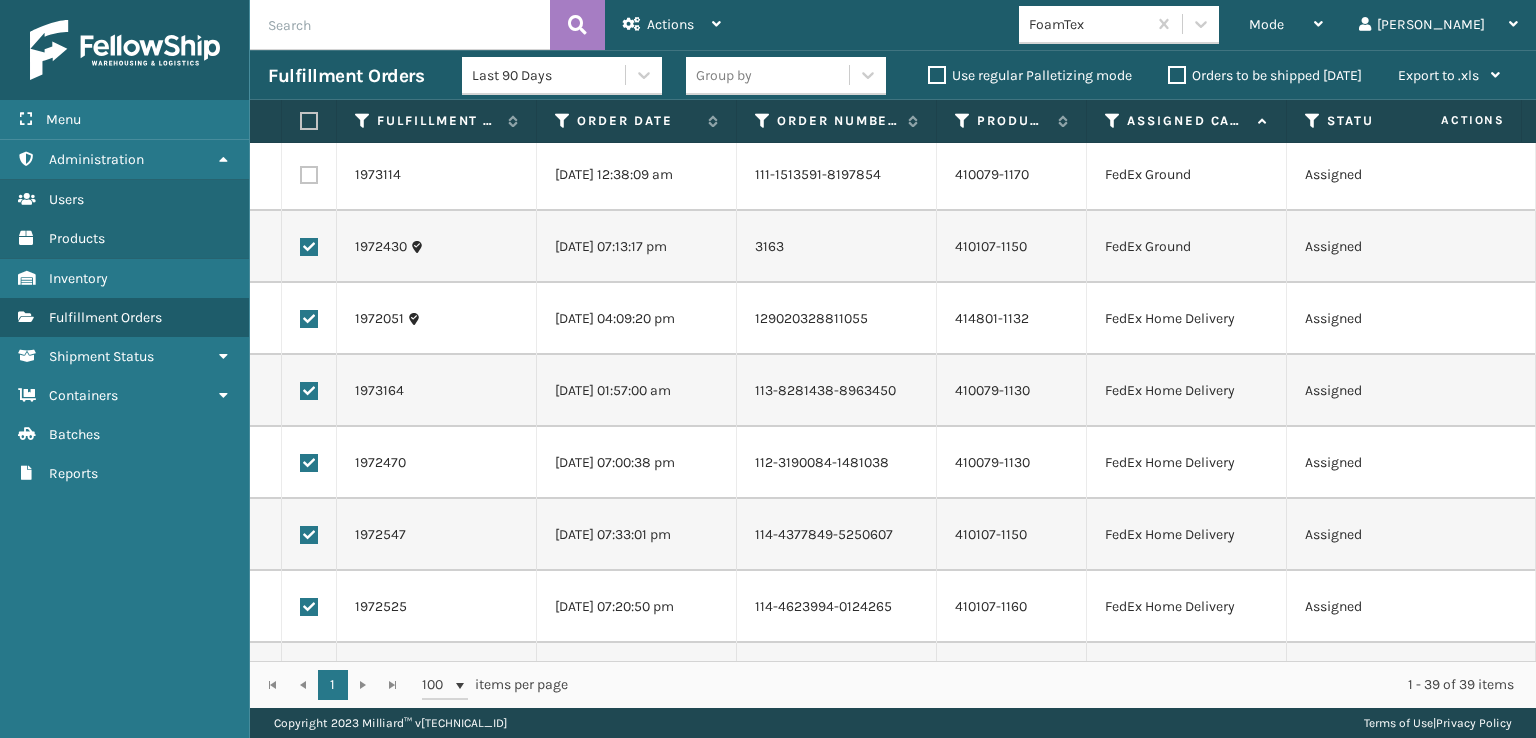 click at bounding box center (309, 175) 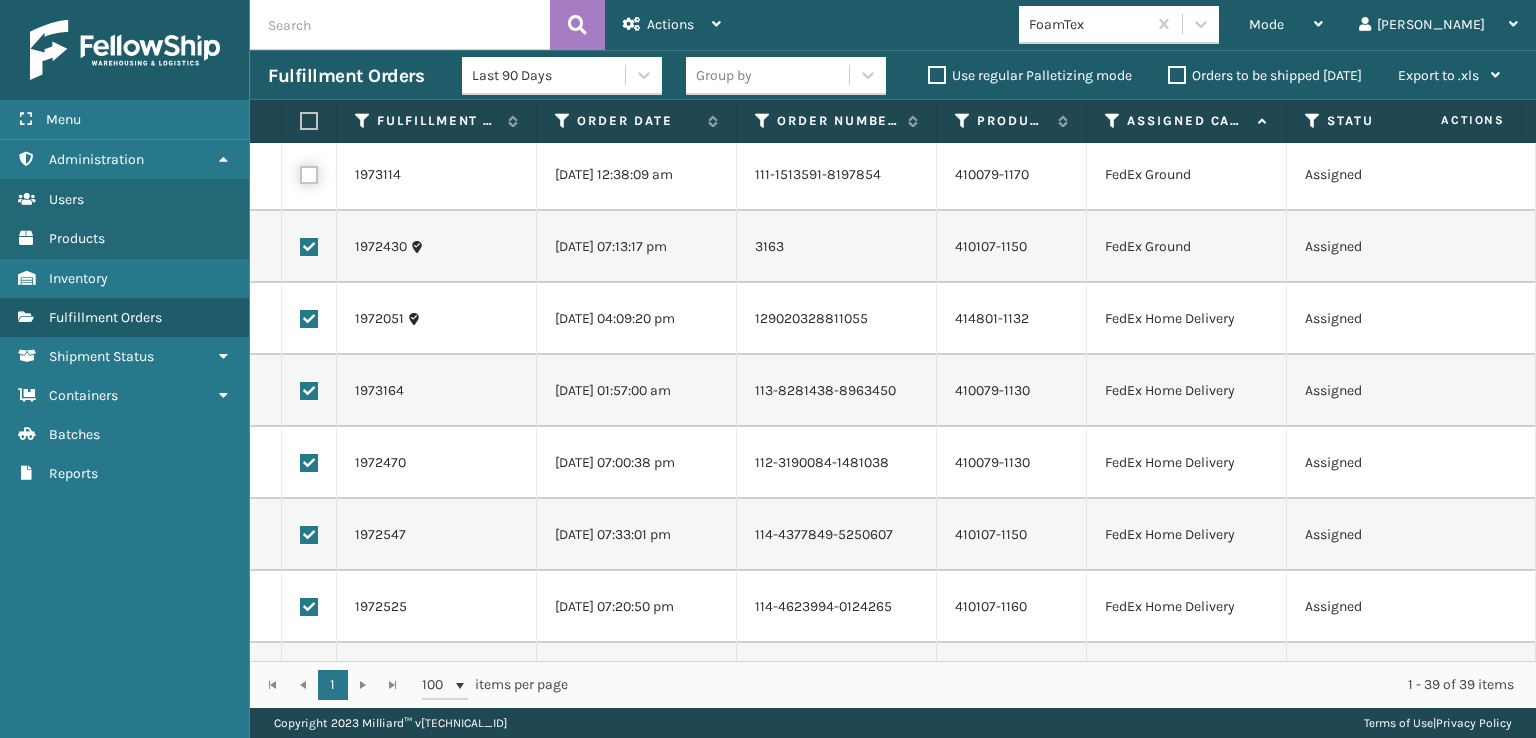 click at bounding box center [300, 172] 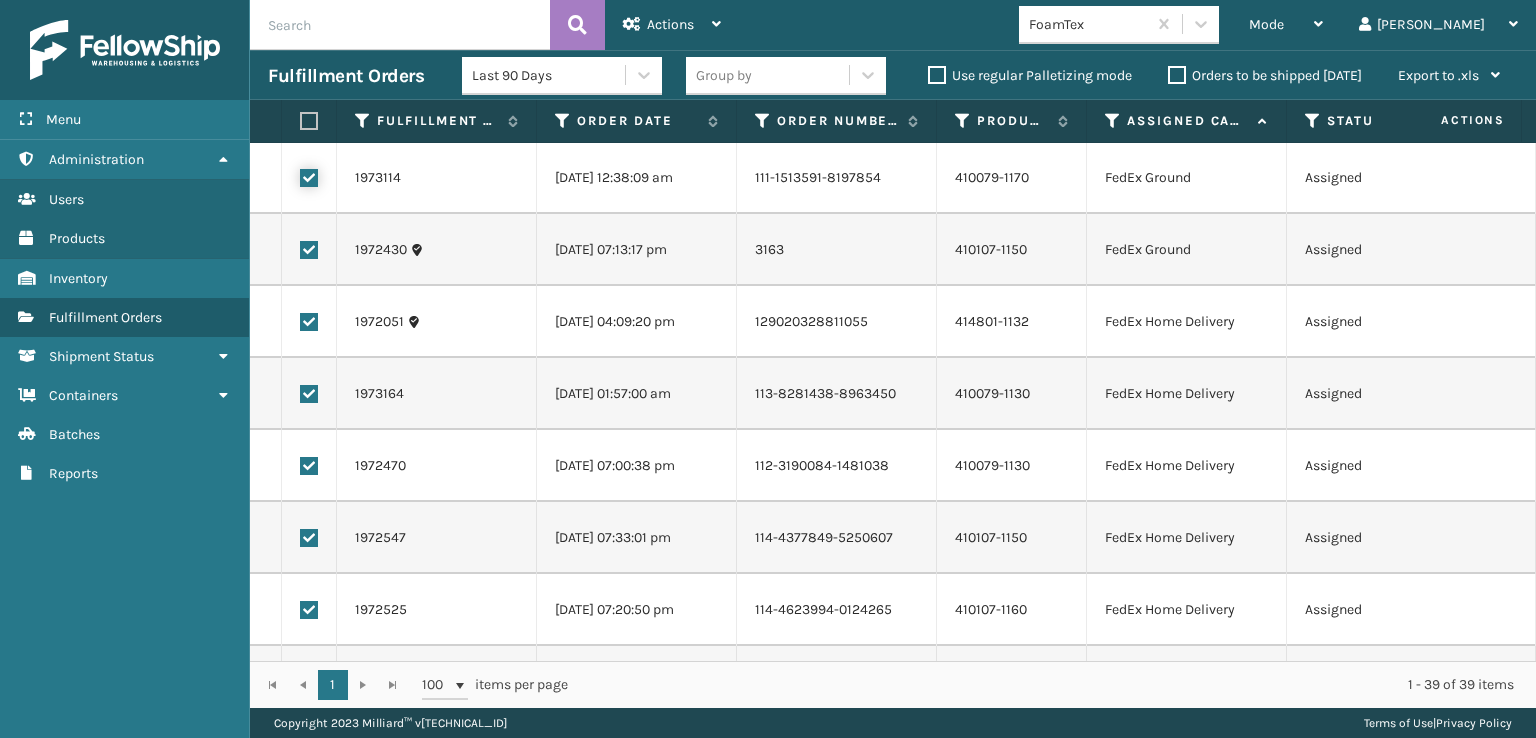 scroll, scrollTop: 0, scrollLeft: 0, axis: both 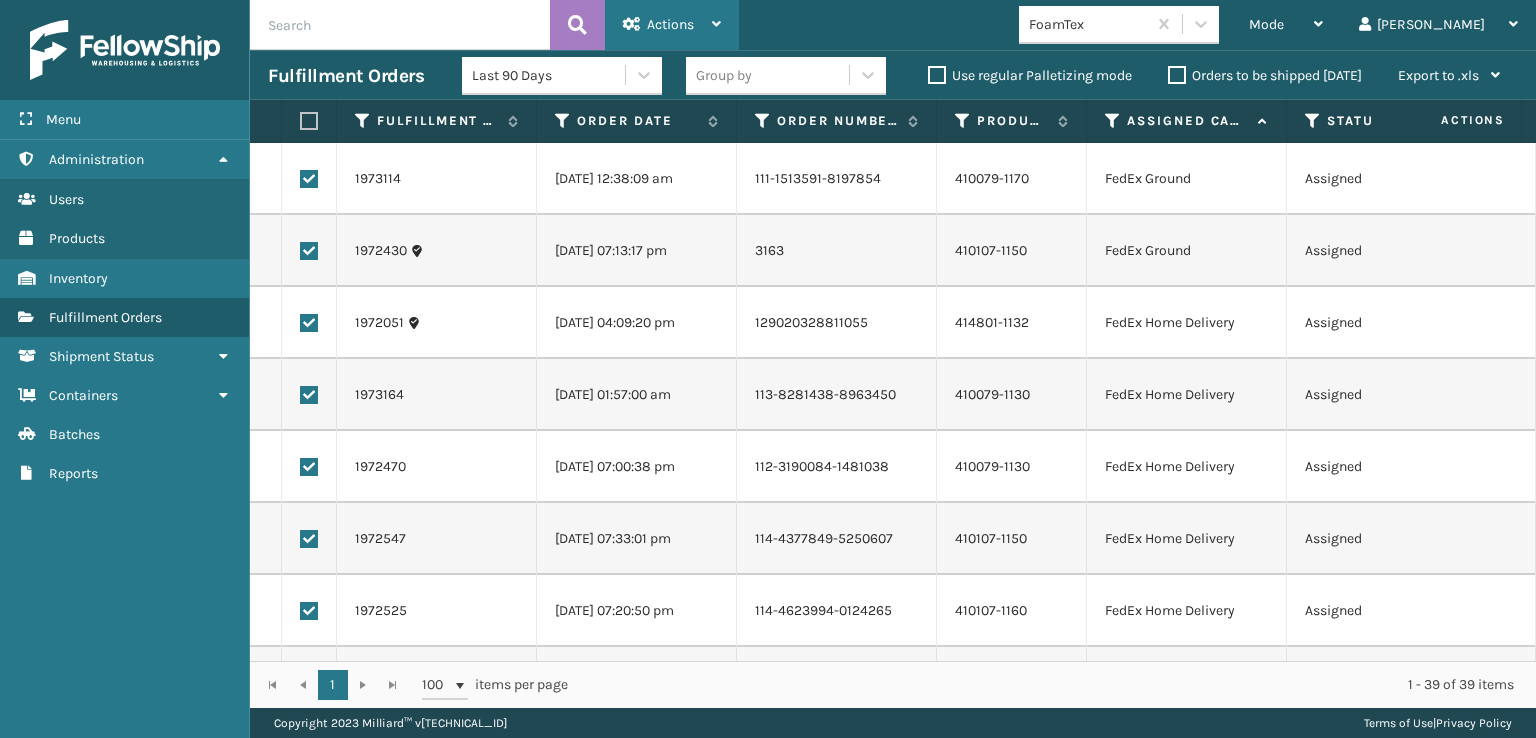 click at bounding box center [632, 24] 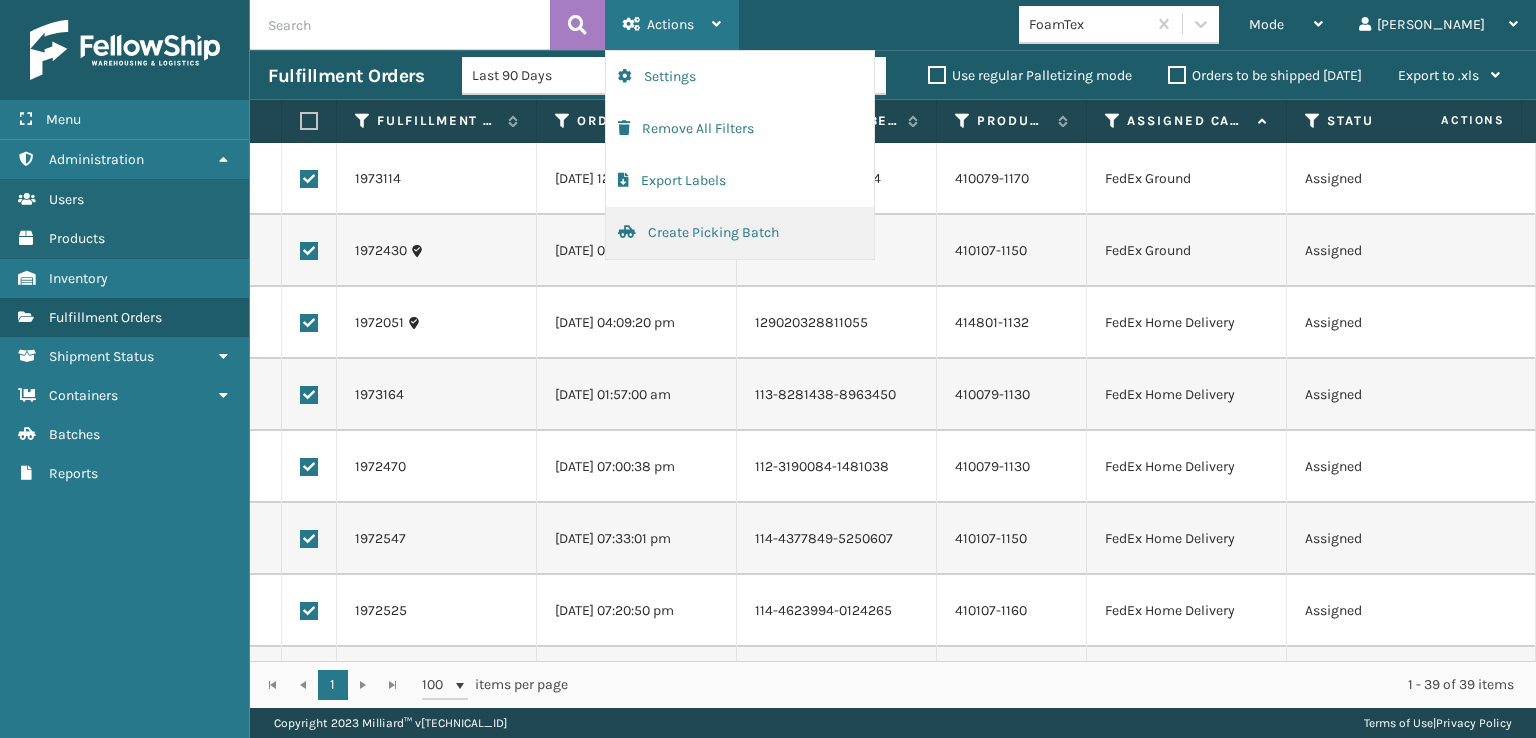 click at bounding box center [627, 232] 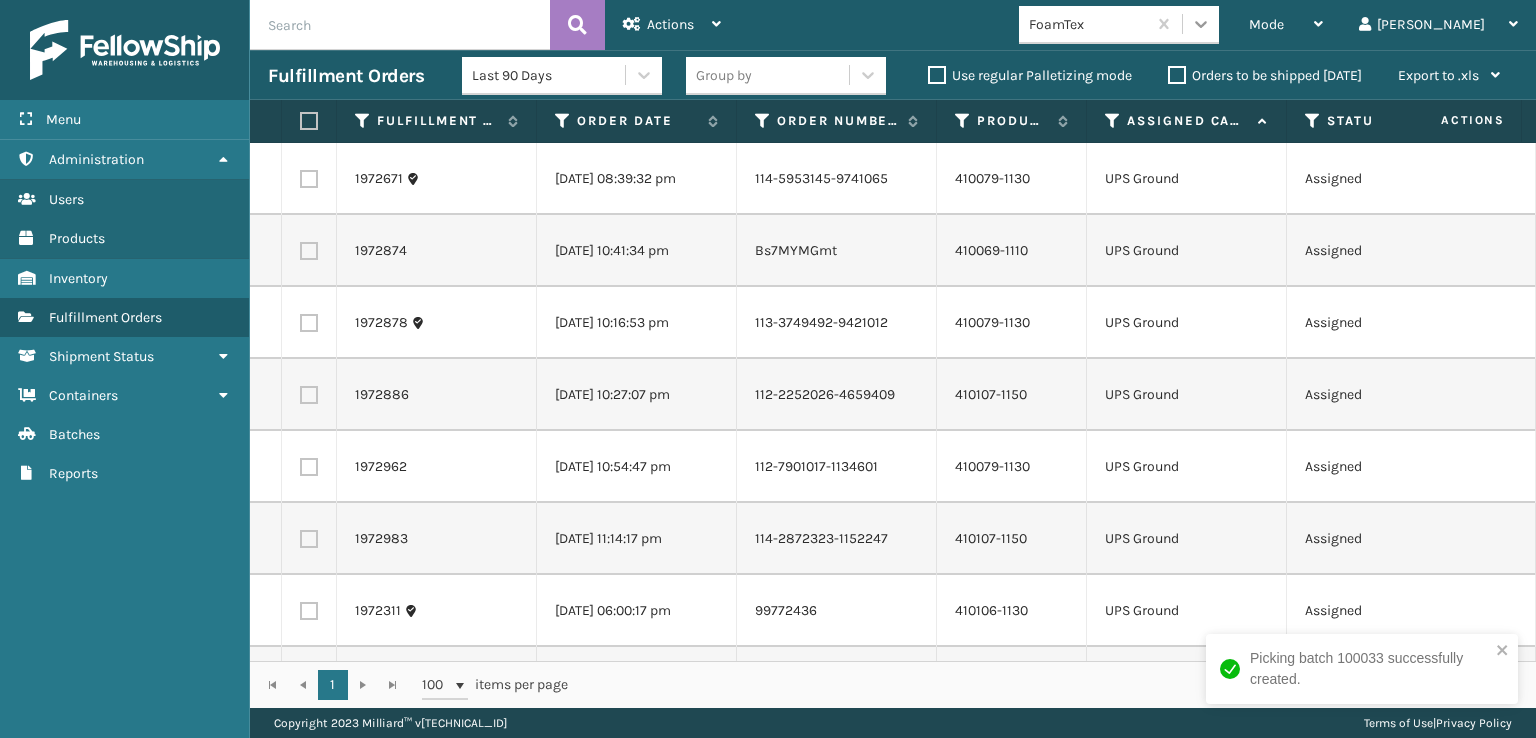 click 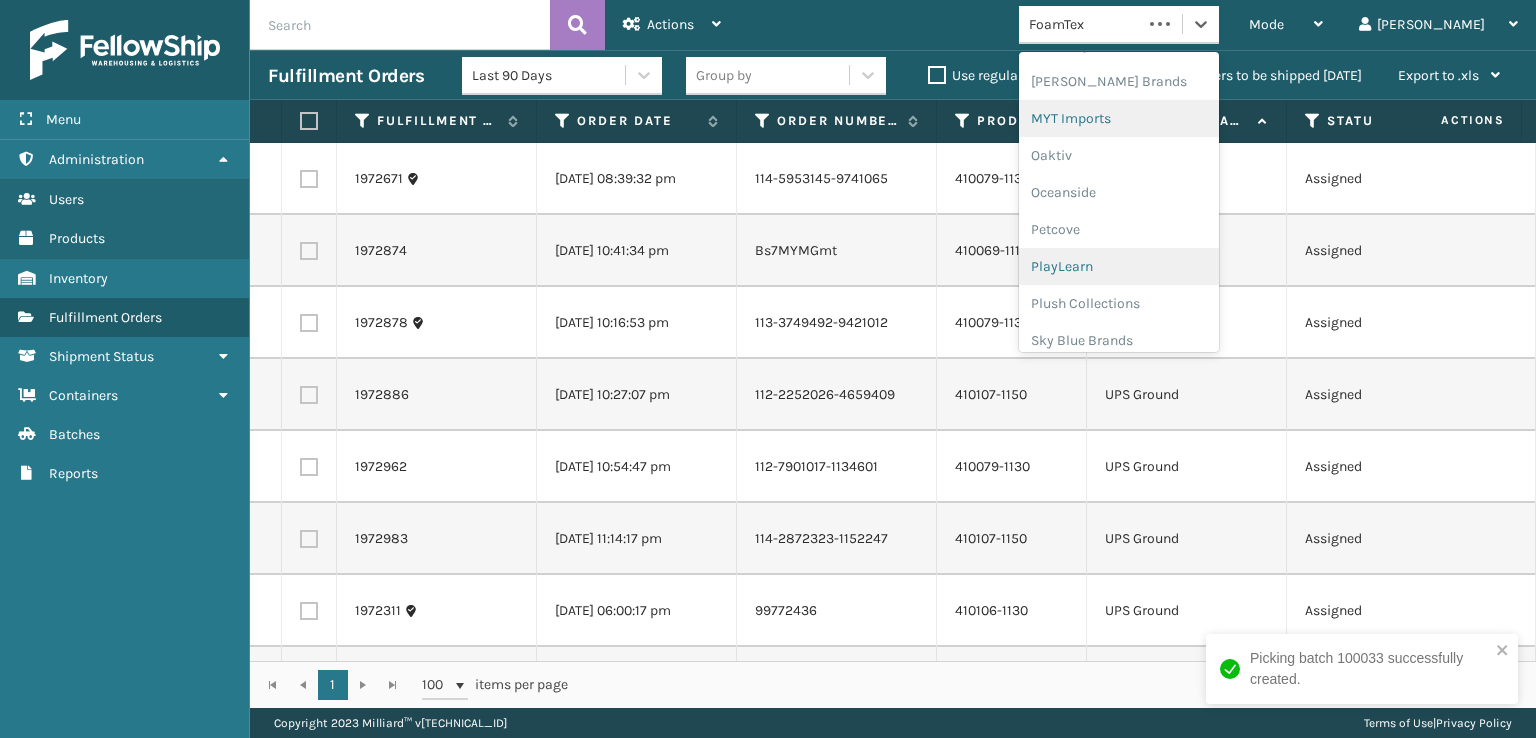scroll, scrollTop: 928, scrollLeft: 0, axis: vertical 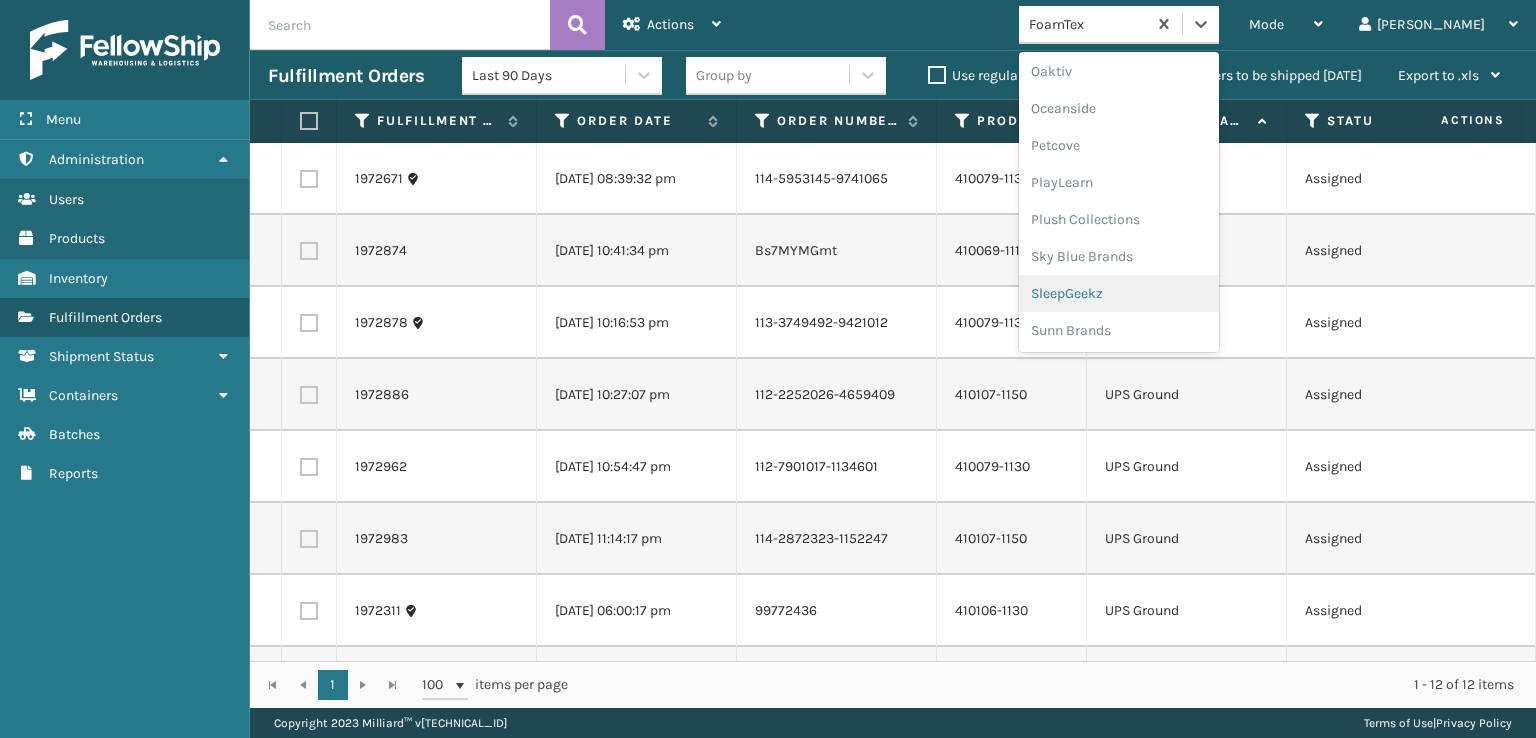click on "SleepGeekz" at bounding box center [1119, 293] 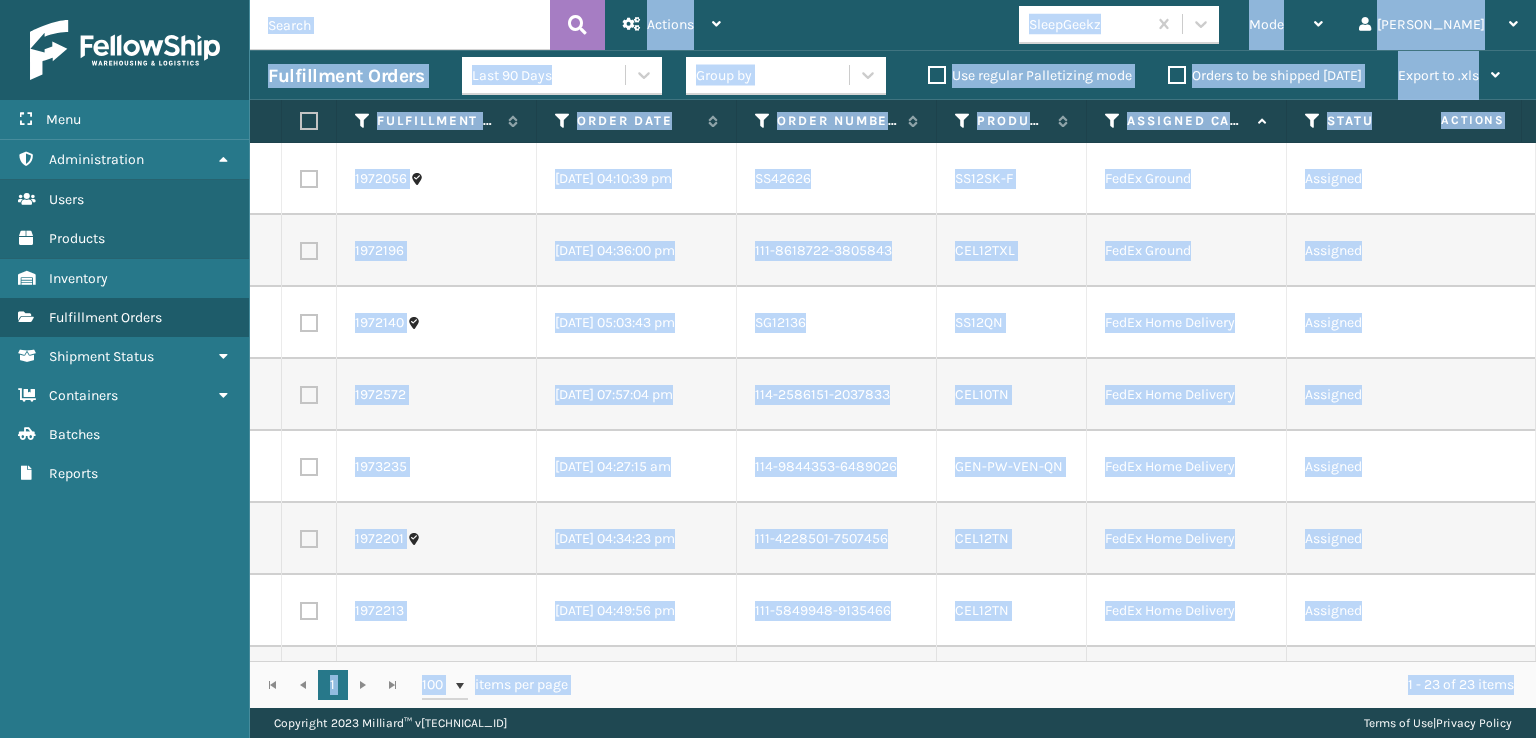 click on "FedEx Ground" at bounding box center (1187, 251) 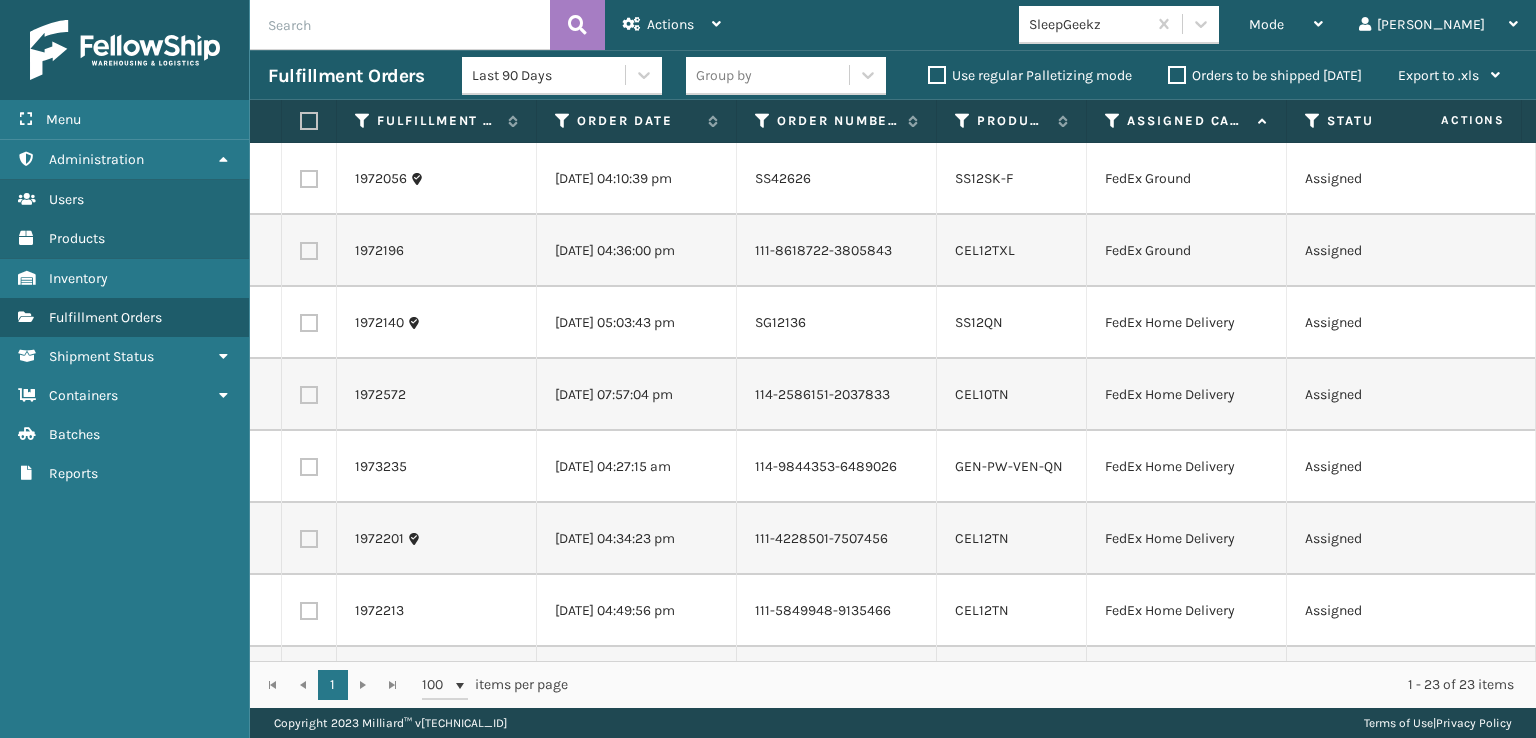 click at bounding box center (309, 179) 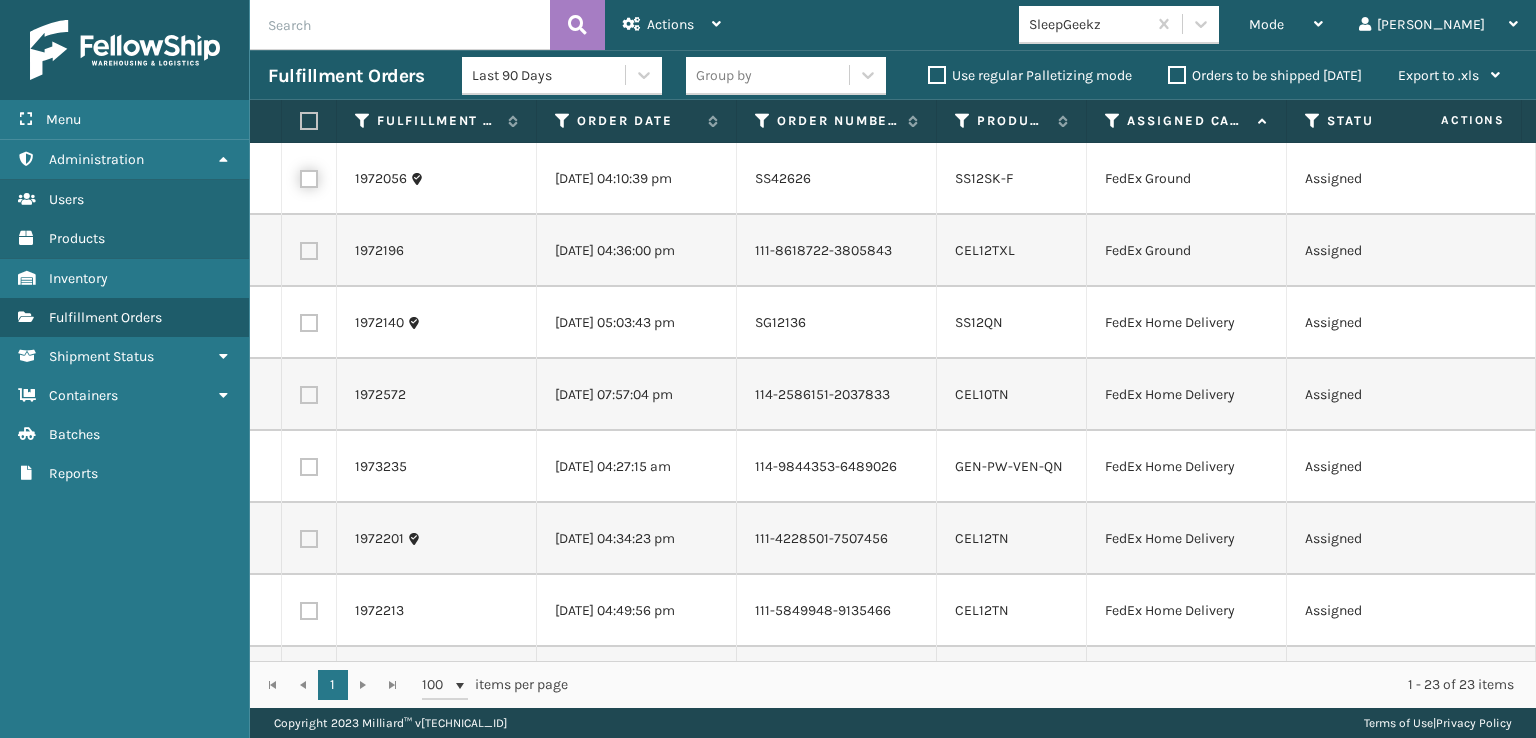 click at bounding box center (300, 176) 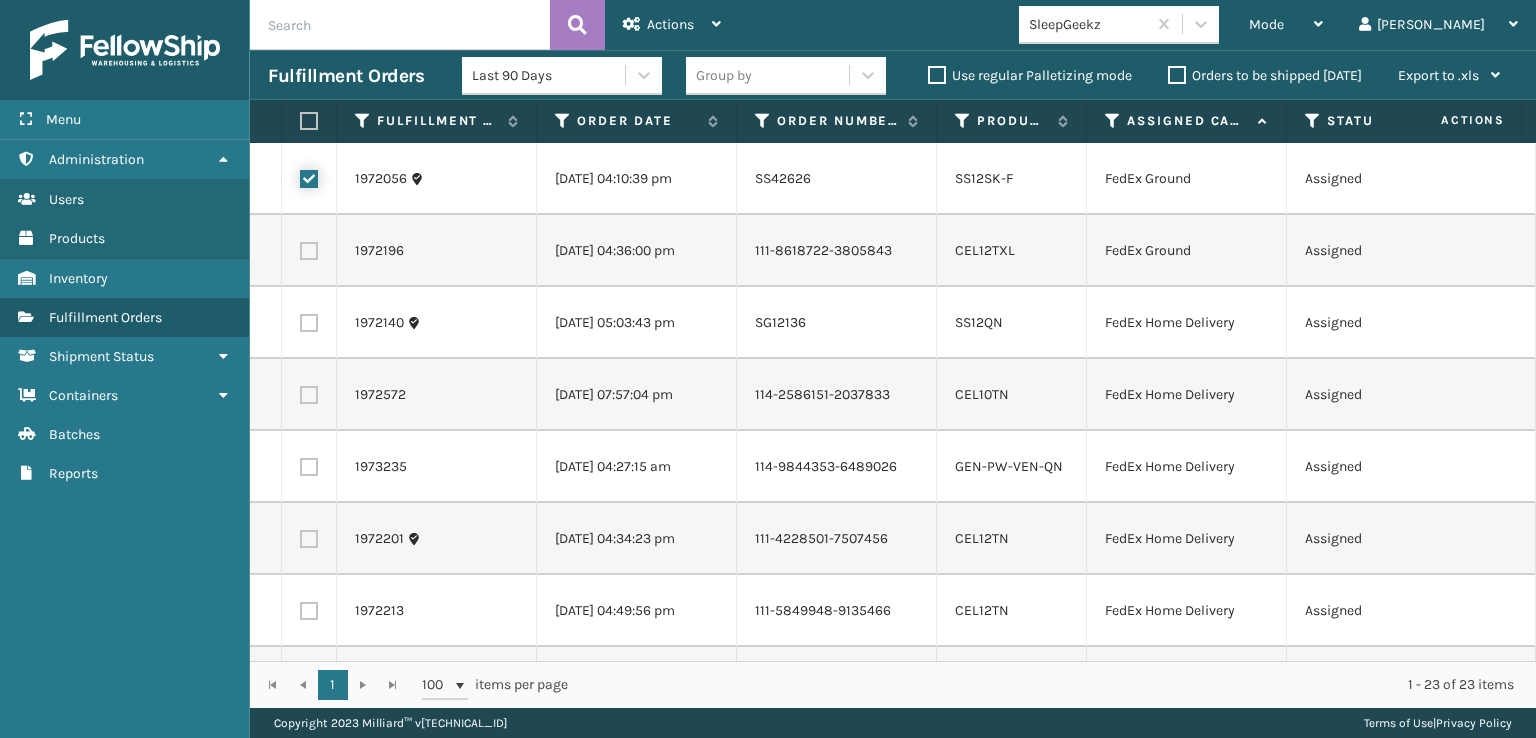checkbox on "true" 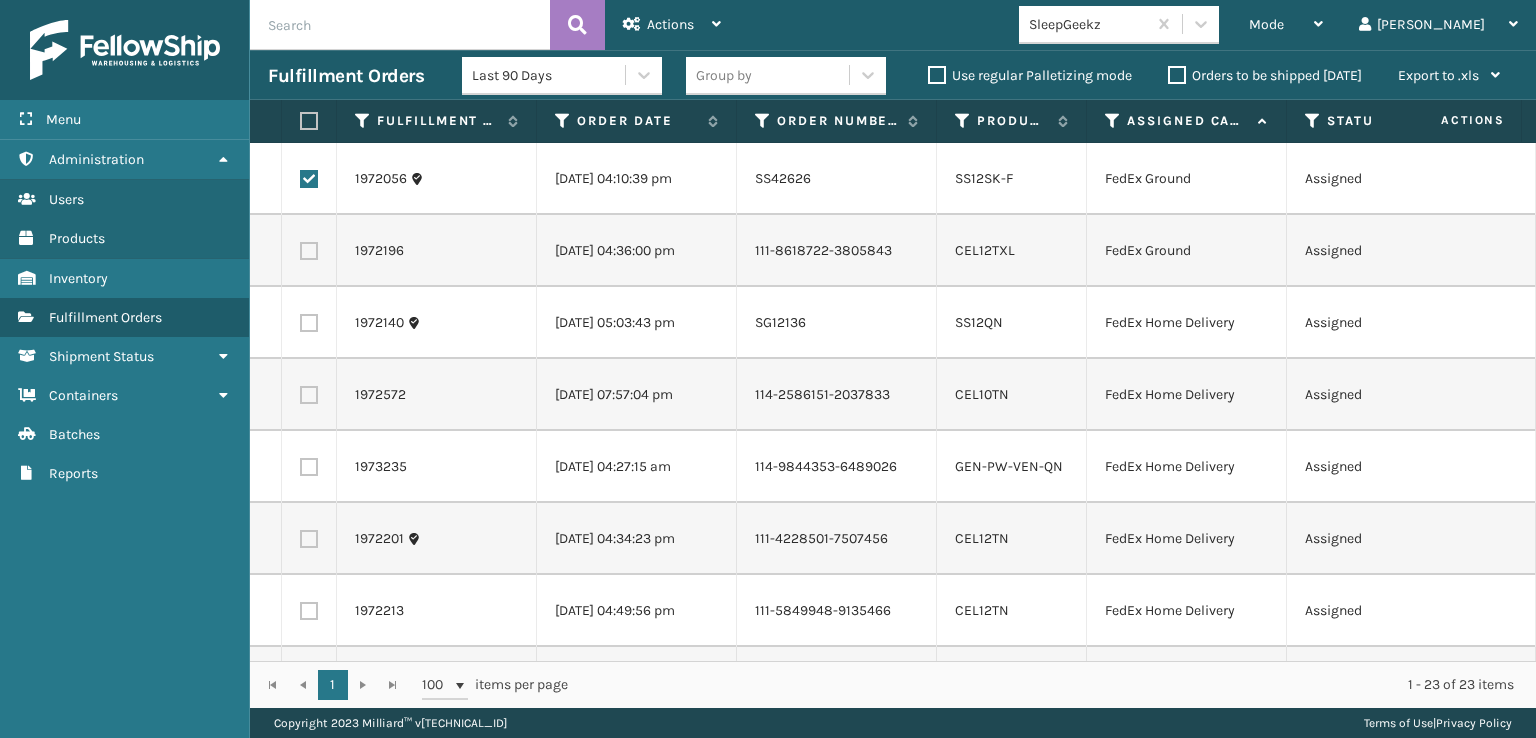 click at bounding box center (309, 251) 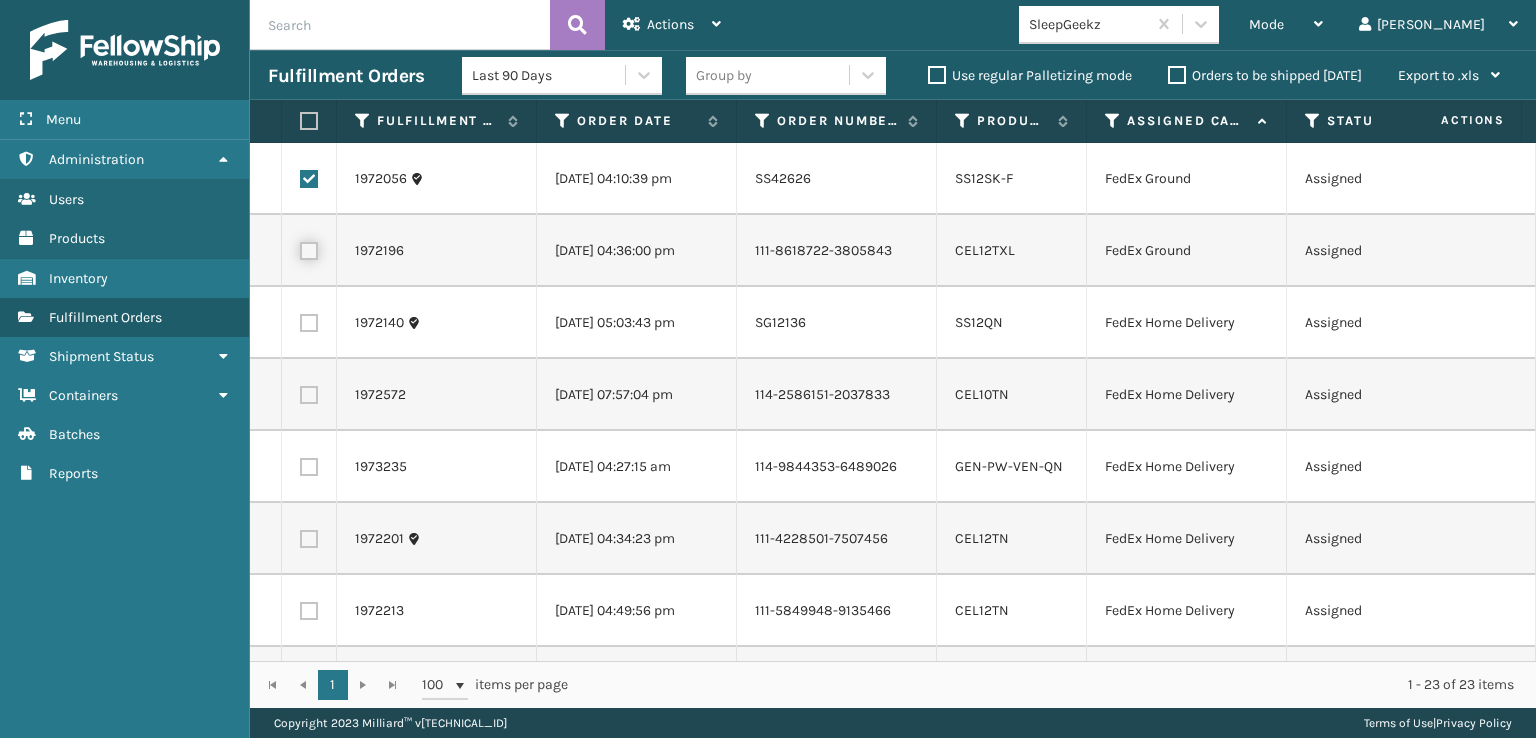 click at bounding box center (300, 248) 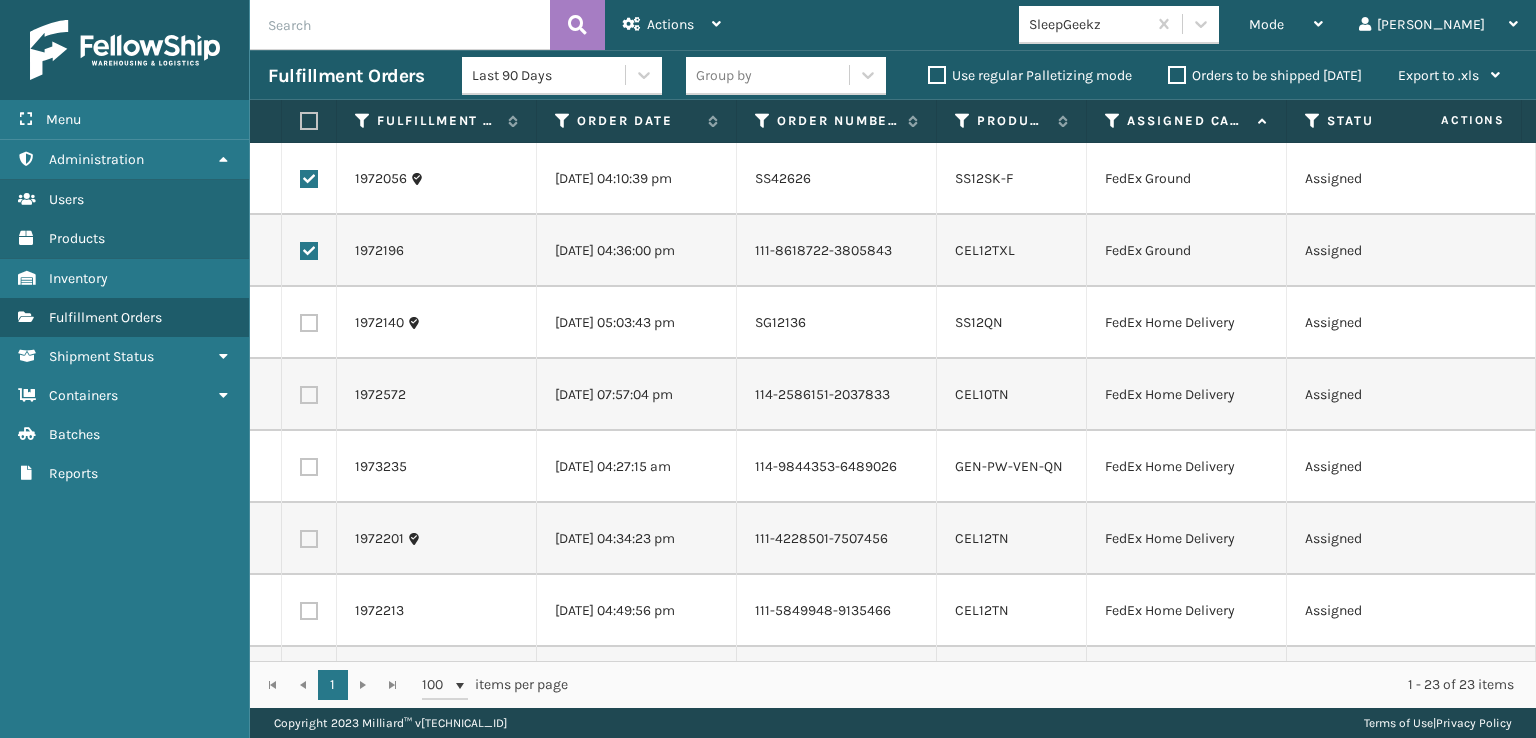 click at bounding box center [309, 323] 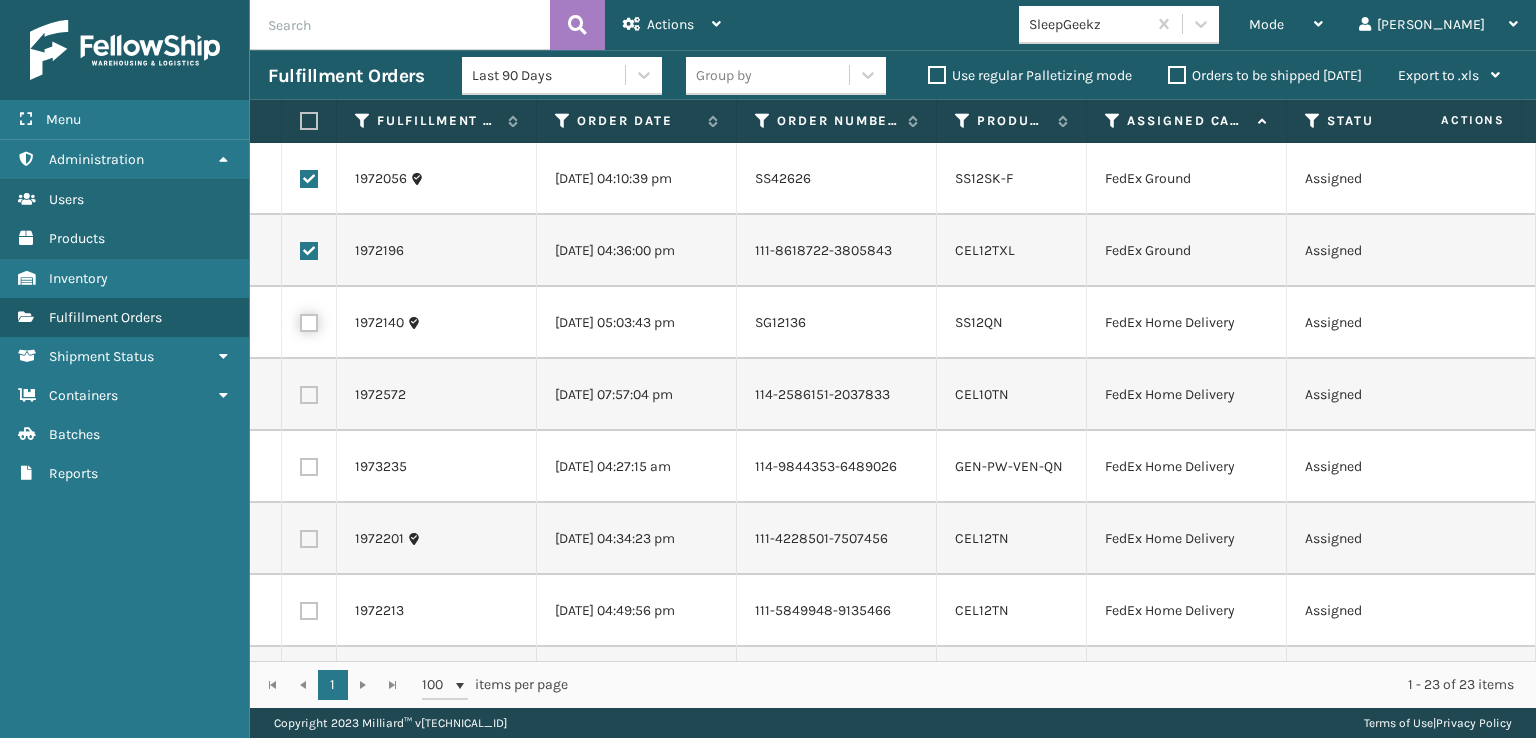 click at bounding box center (300, 320) 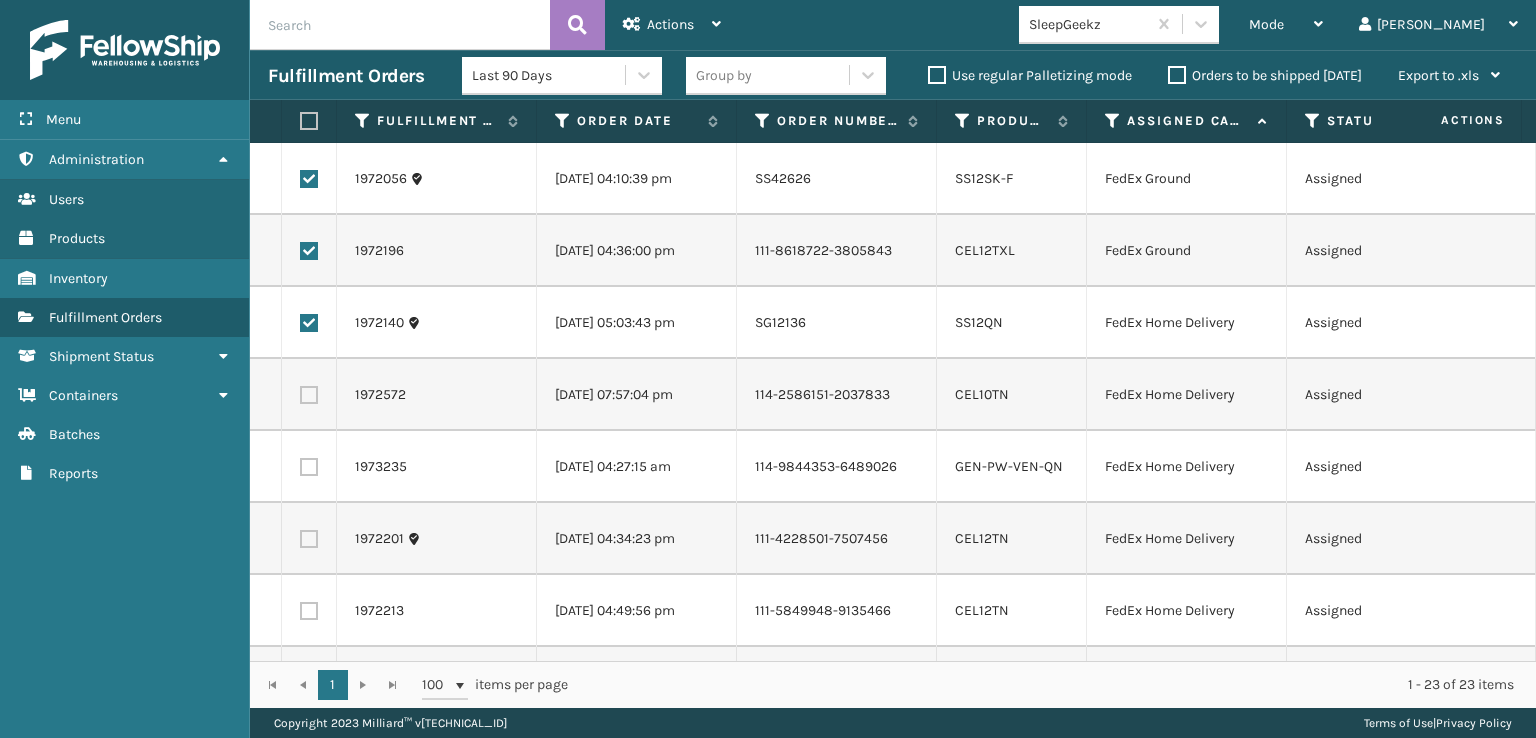 click at bounding box center (309, 395) 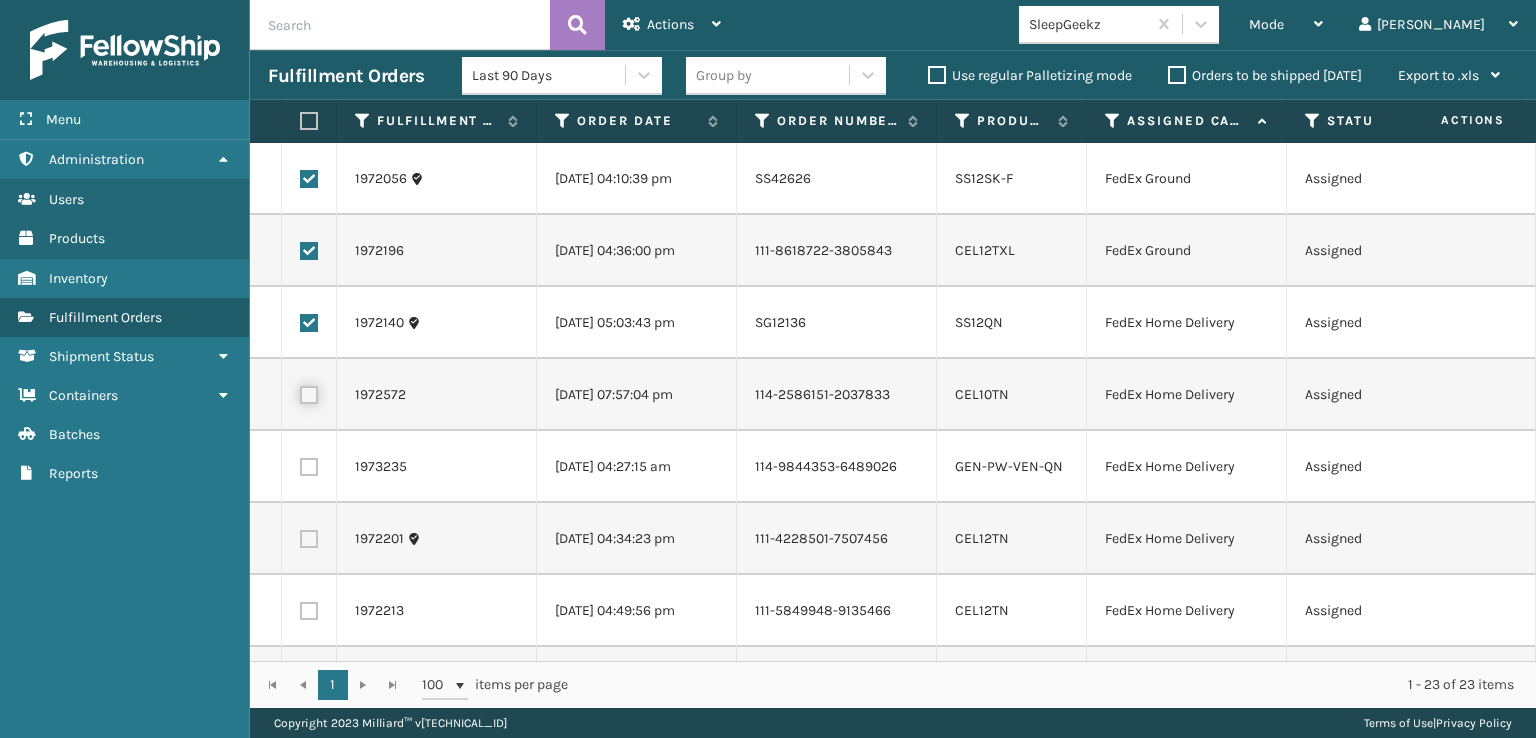 click at bounding box center (300, 392) 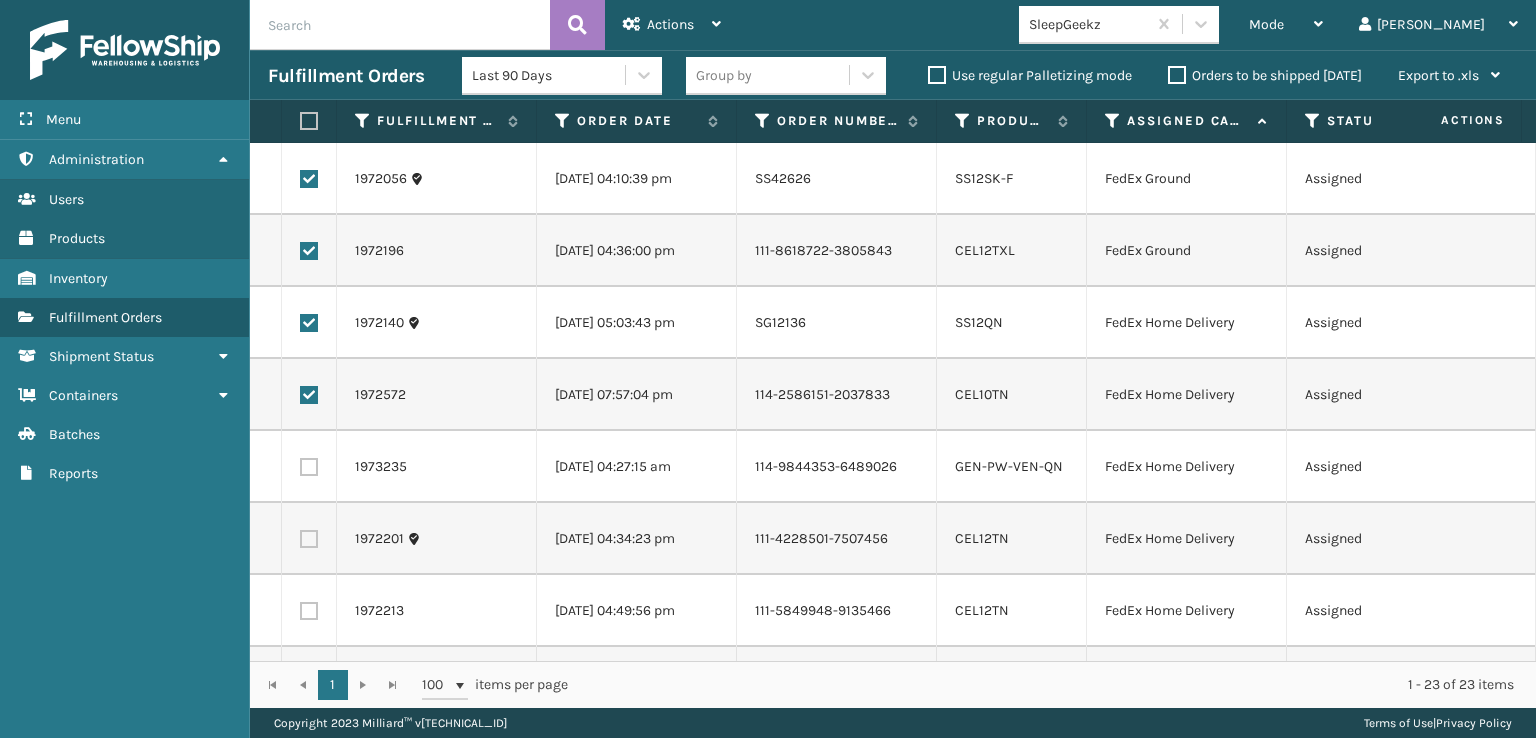 click at bounding box center (309, 539) 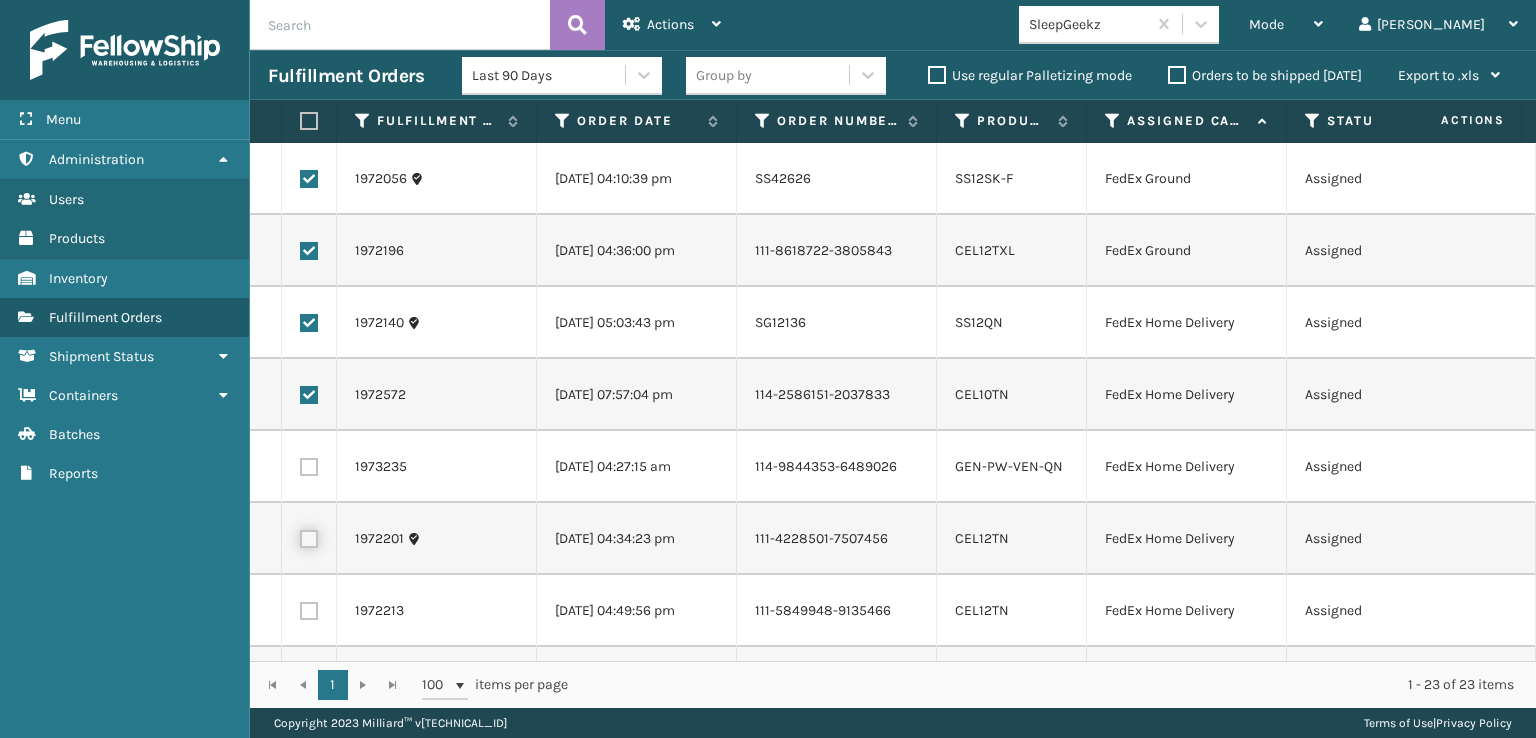 click at bounding box center [300, 536] 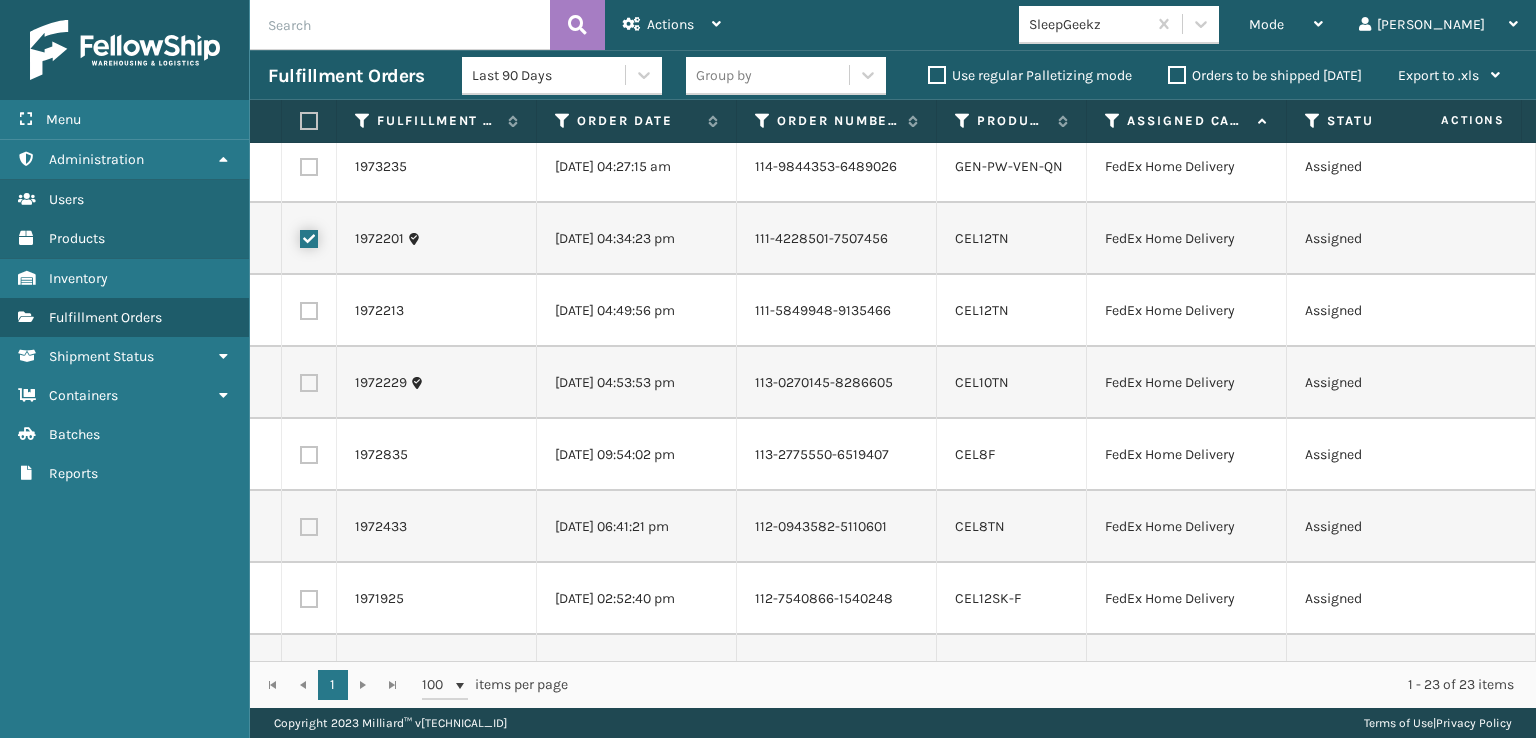scroll, scrollTop: 400, scrollLeft: 0, axis: vertical 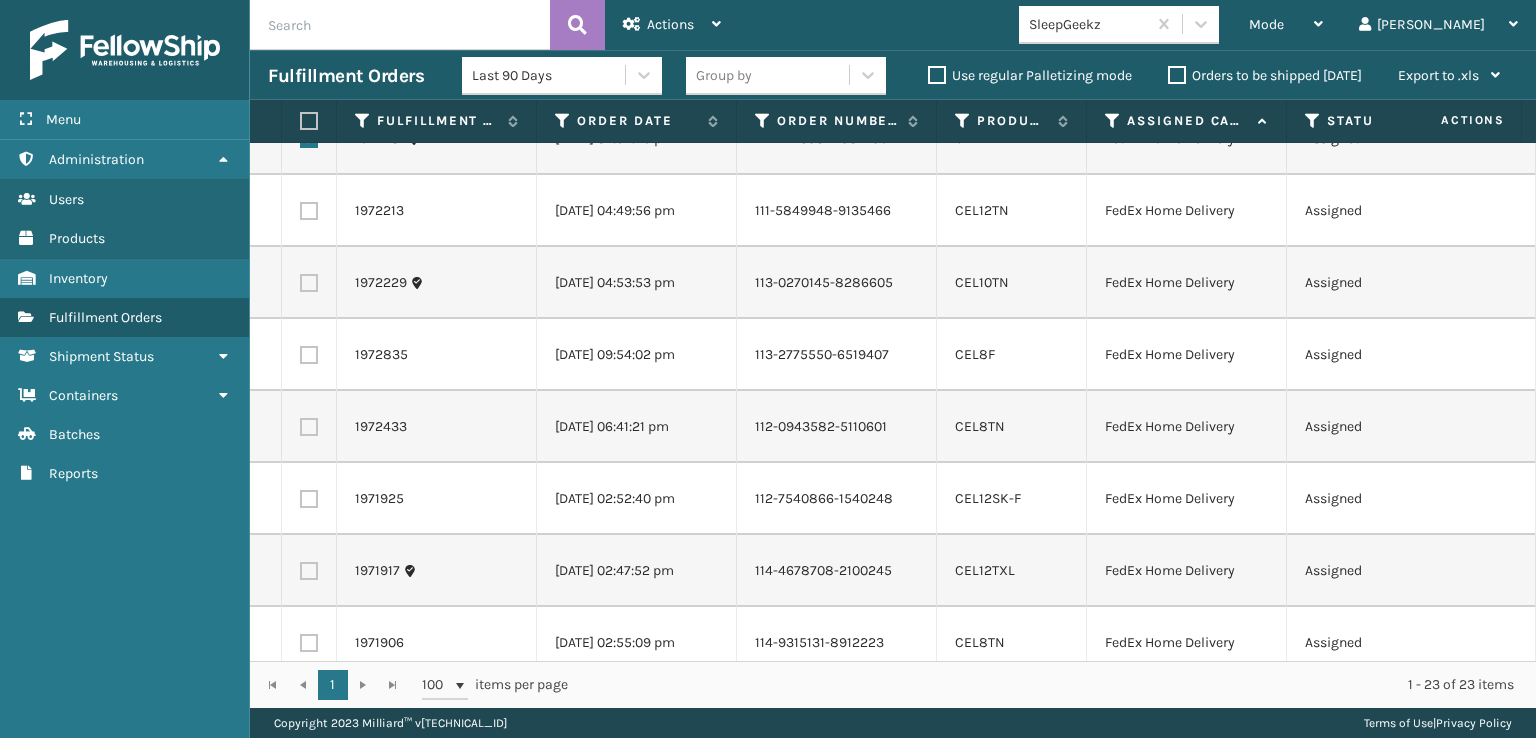 click at bounding box center [309, 211] 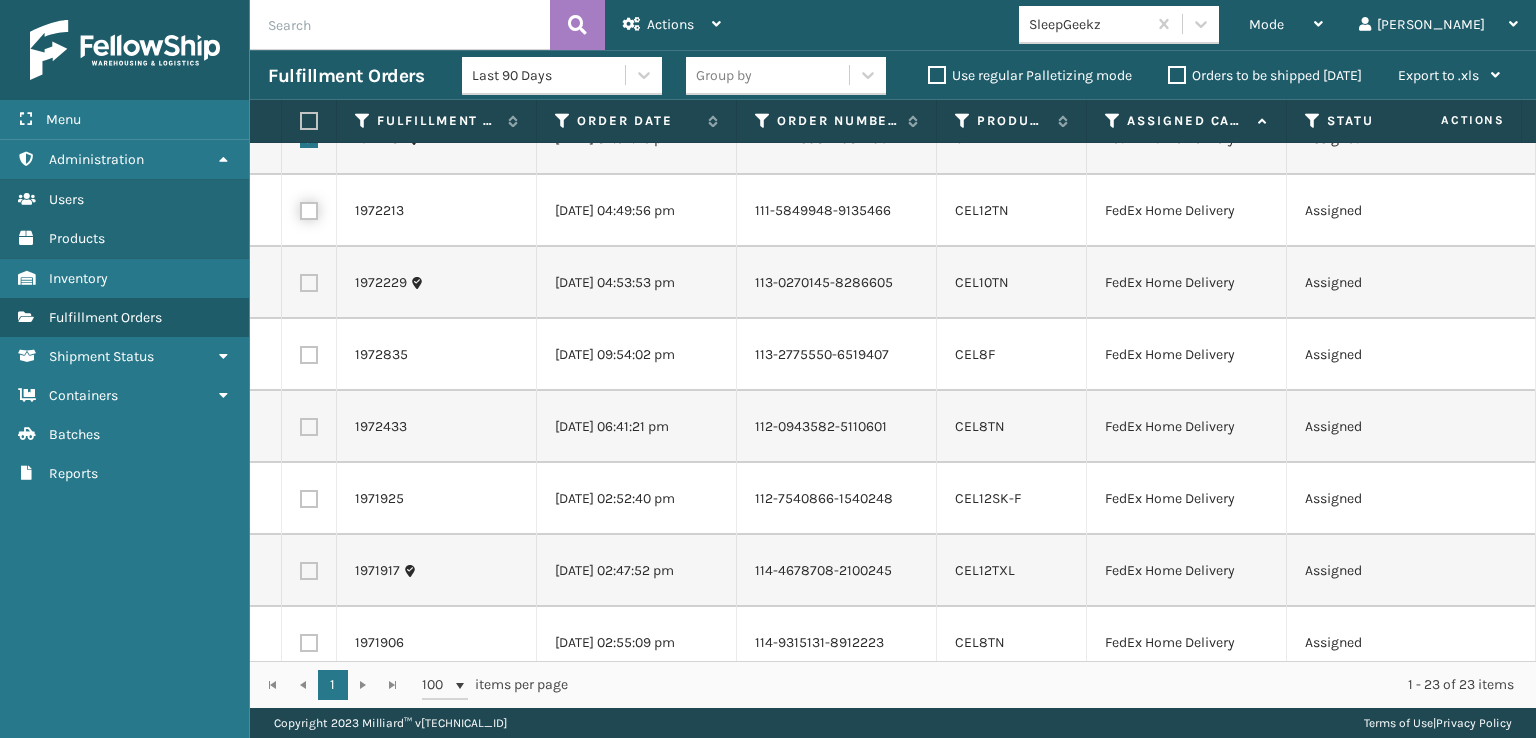 click at bounding box center (300, 208) 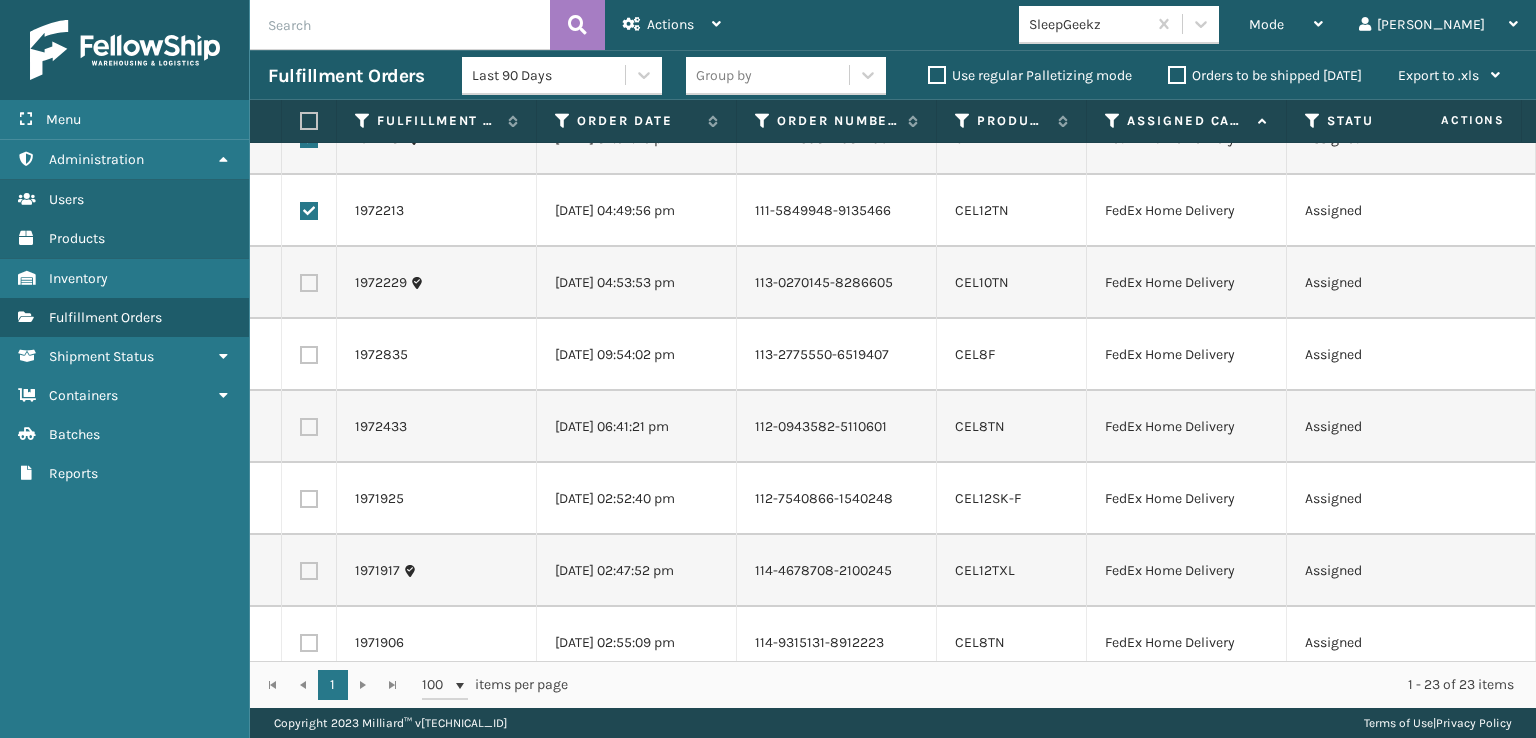 click at bounding box center (309, 283) 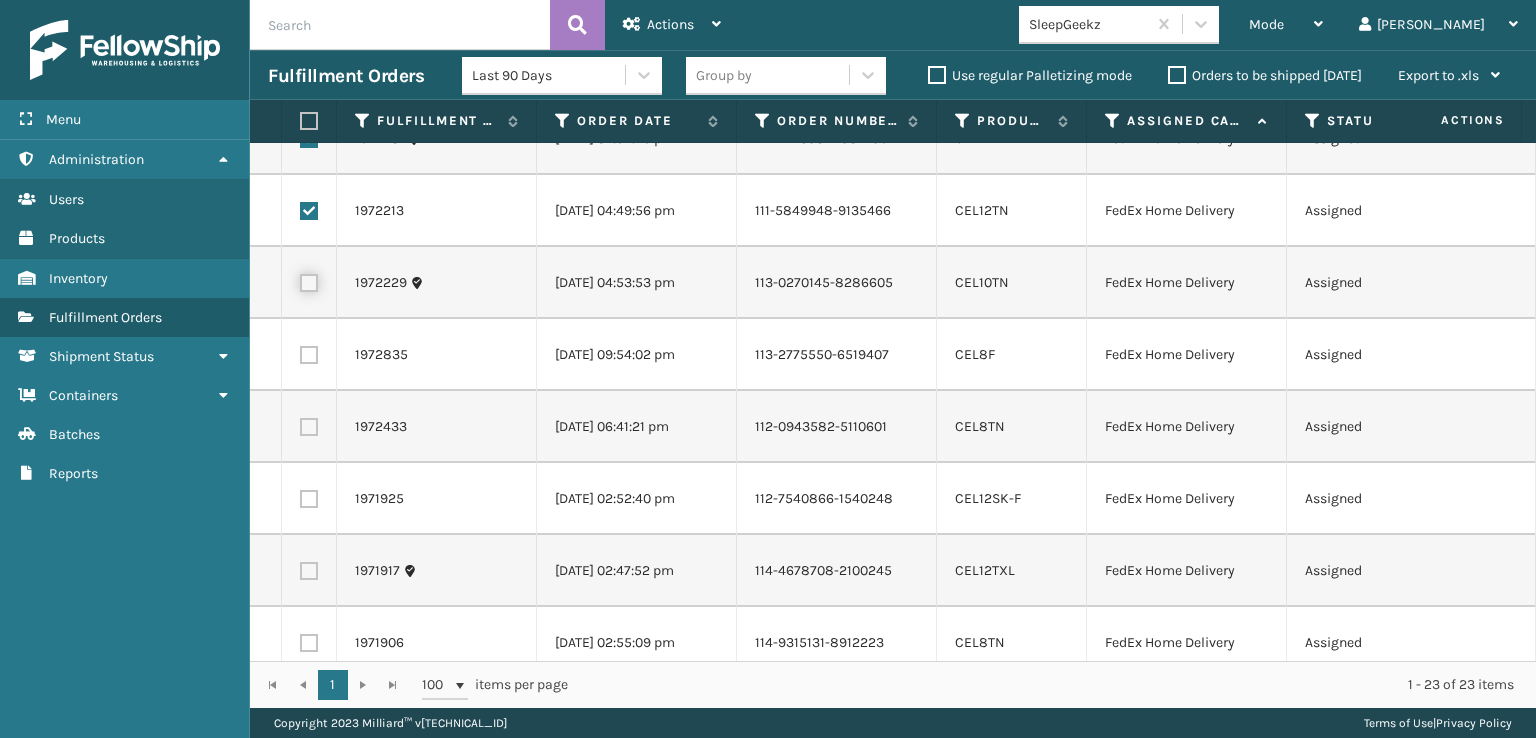 click at bounding box center [300, 280] 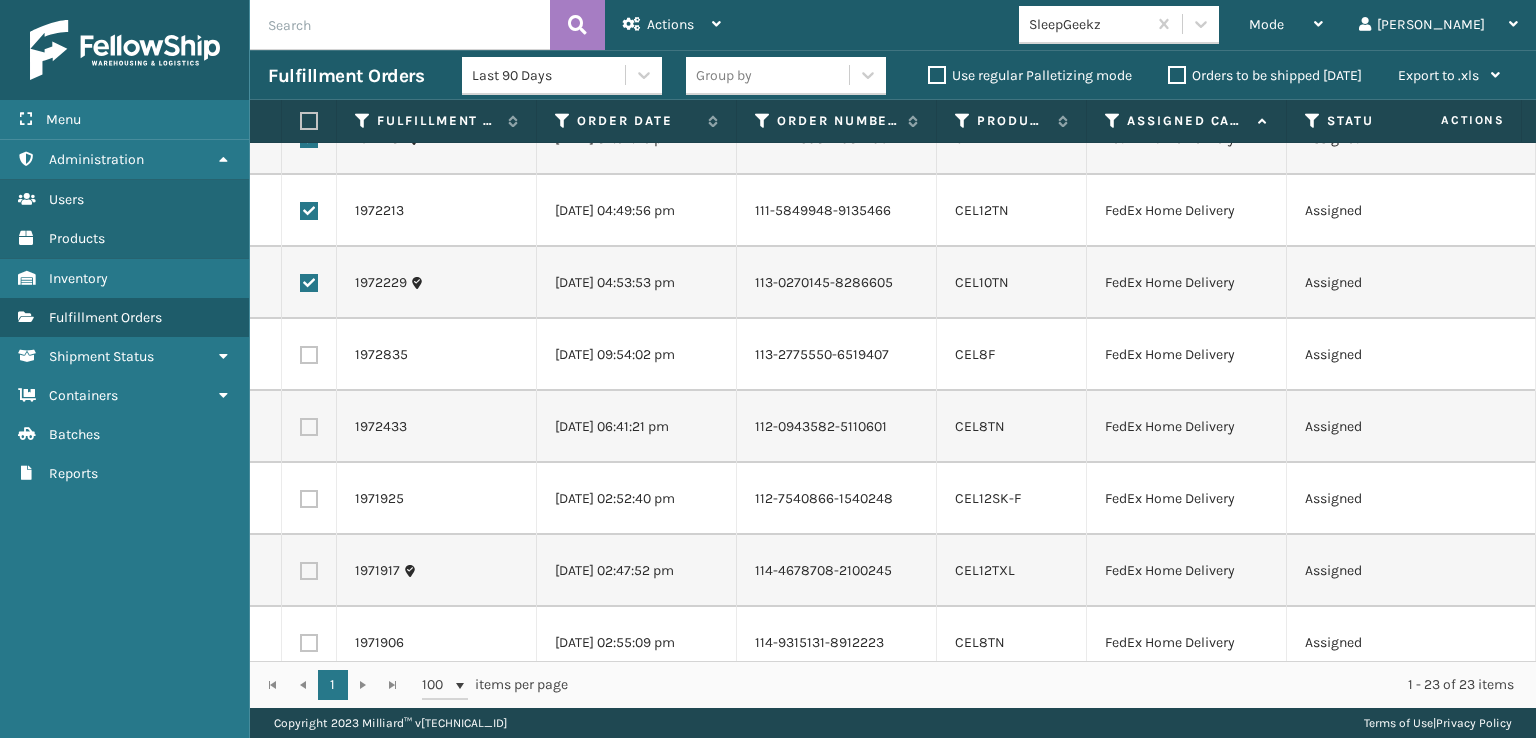 click at bounding box center (309, 355) 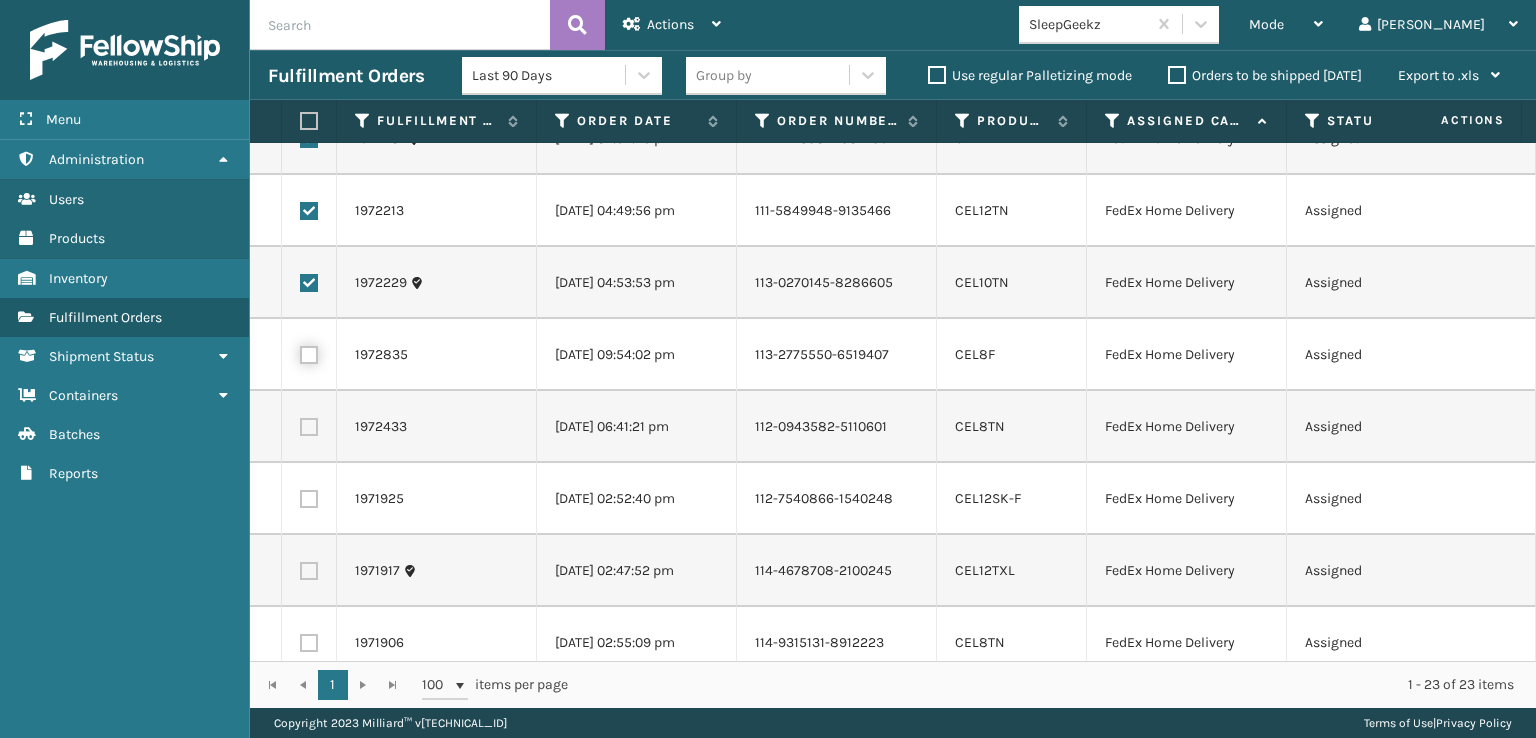 click at bounding box center (300, 352) 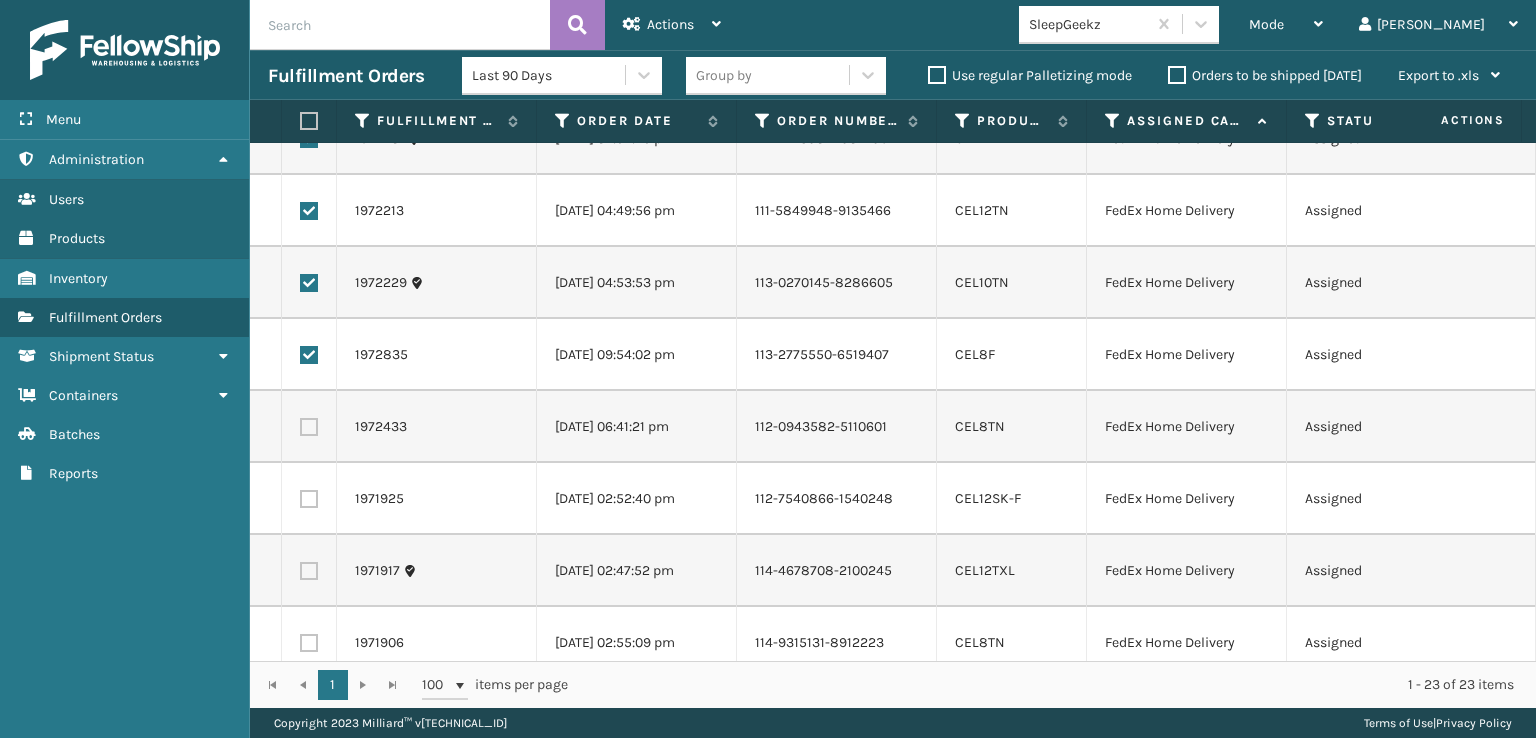 click at bounding box center [309, 427] 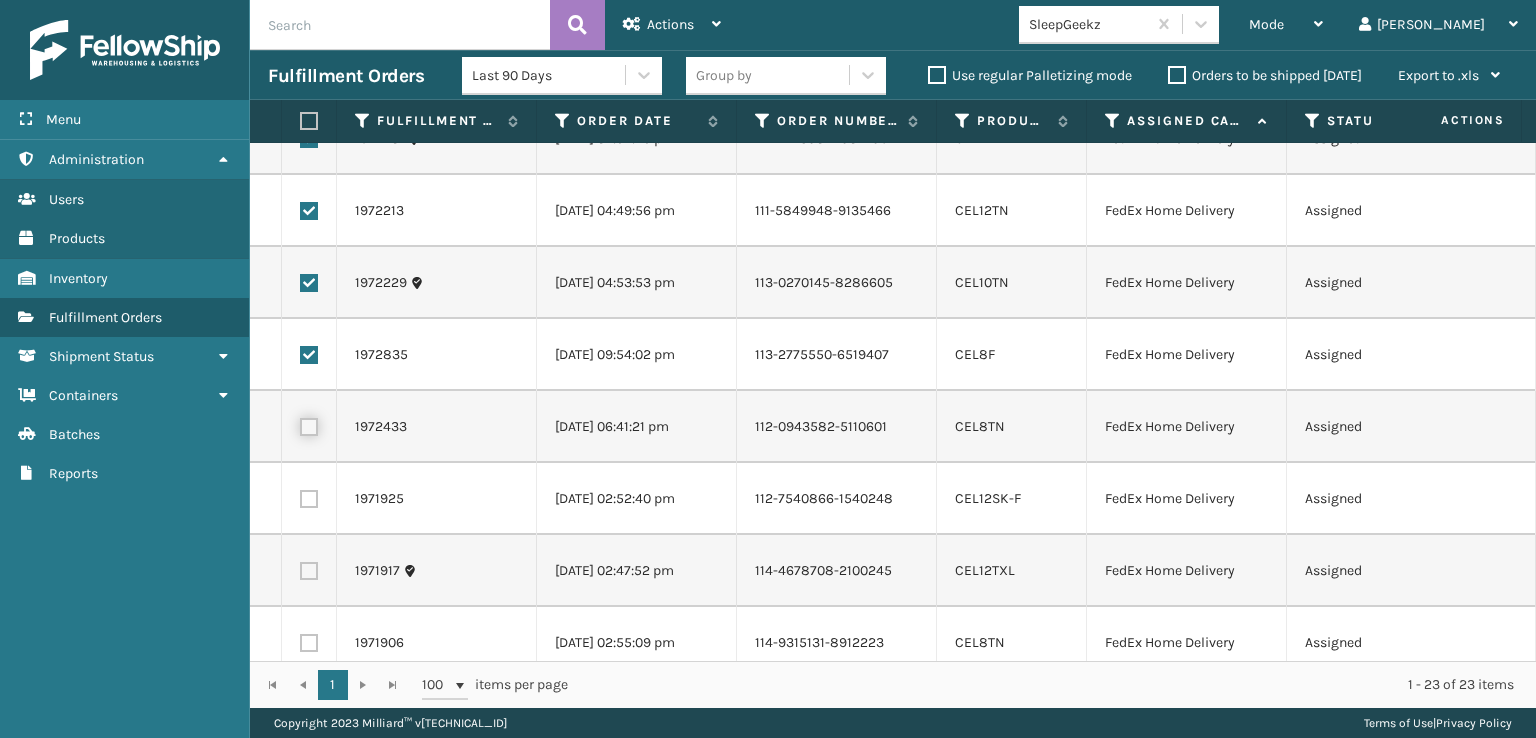 click at bounding box center [300, 424] 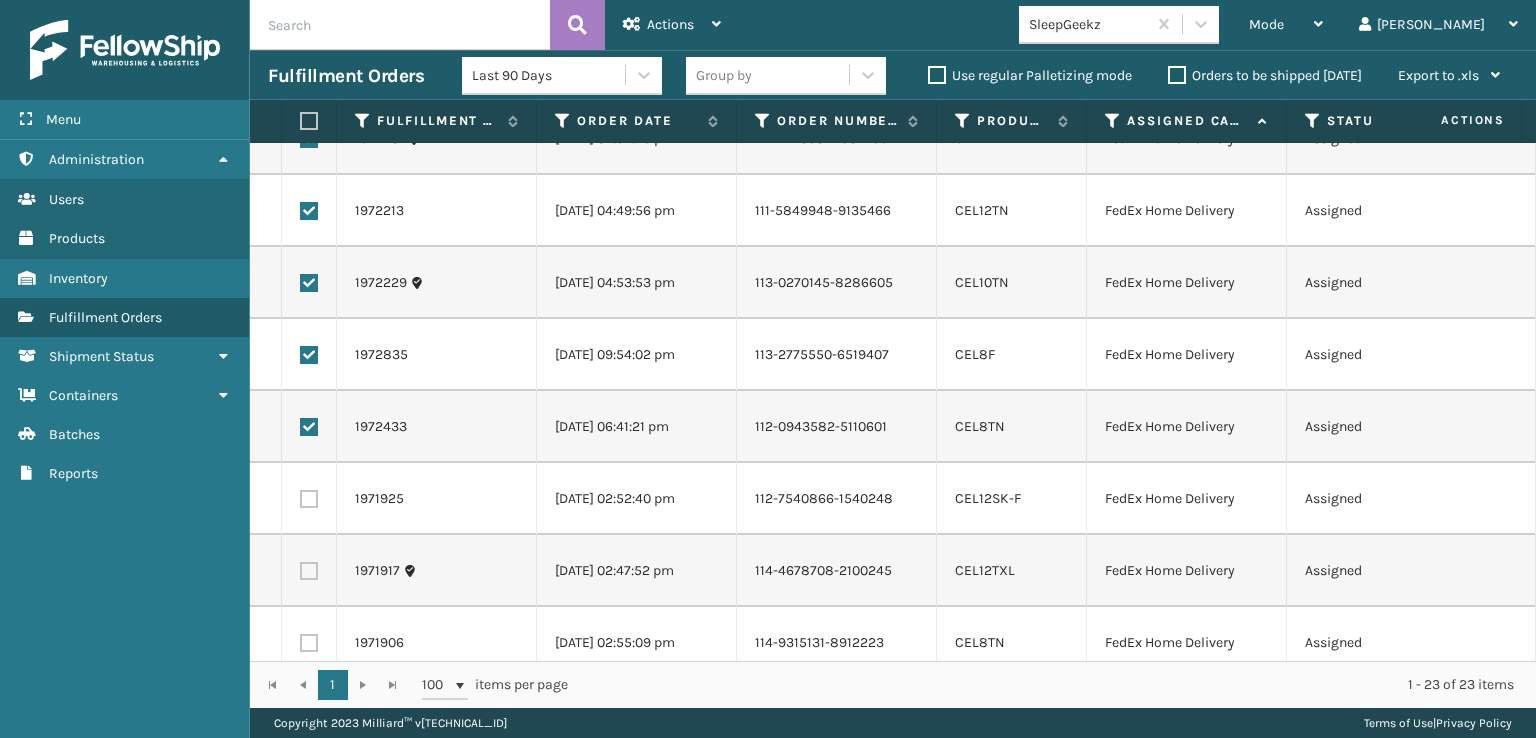 click at bounding box center [309, 499] 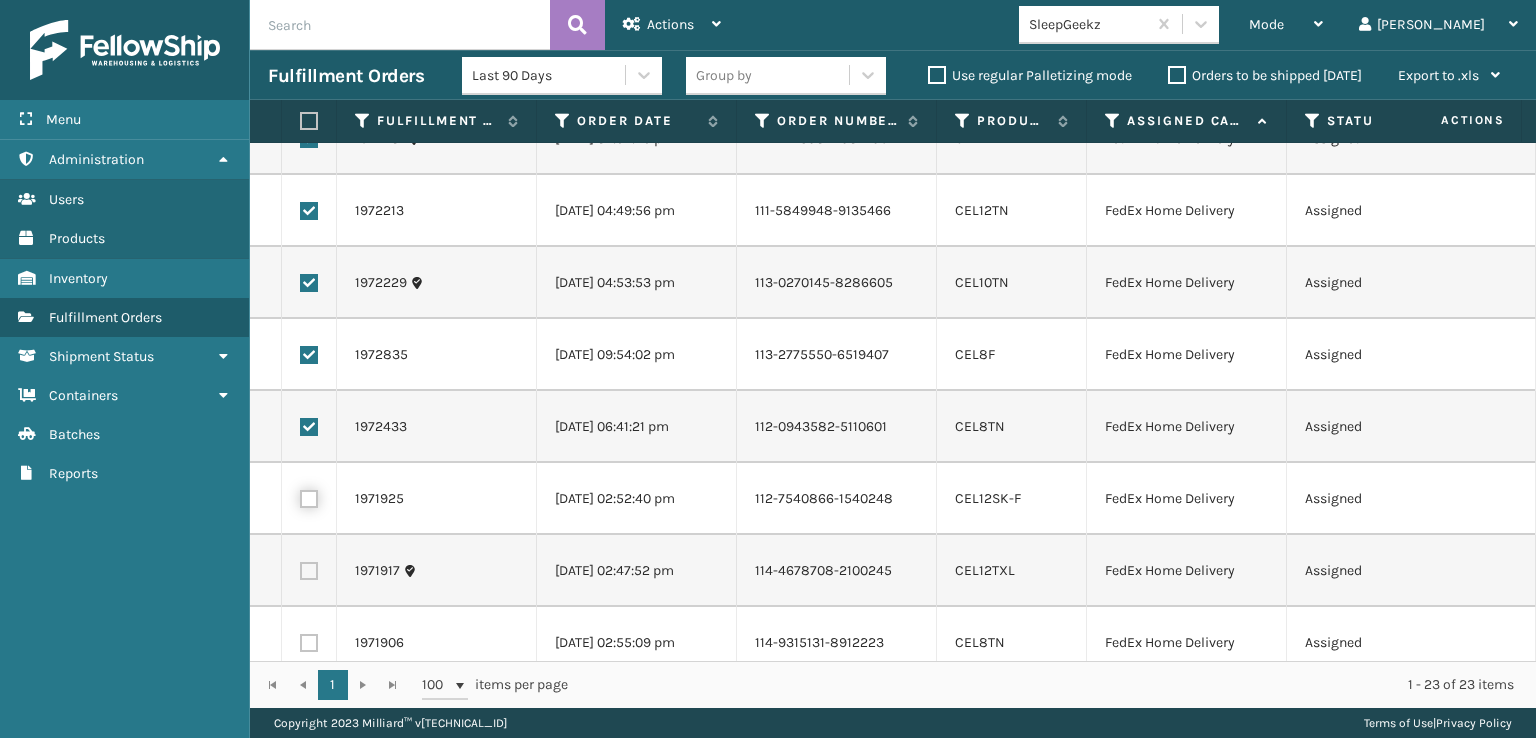 click at bounding box center [300, 496] 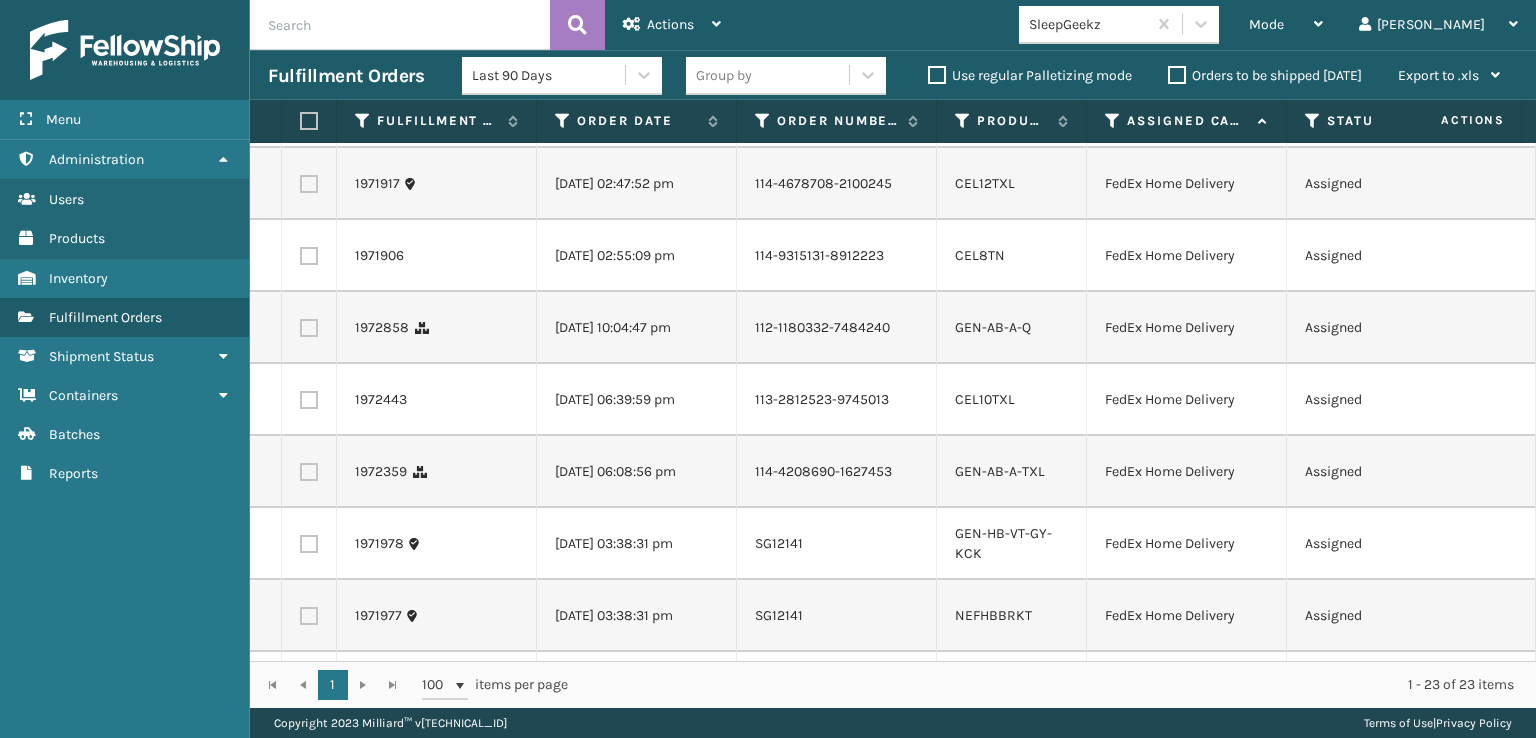 scroll, scrollTop: 800, scrollLeft: 0, axis: vertical 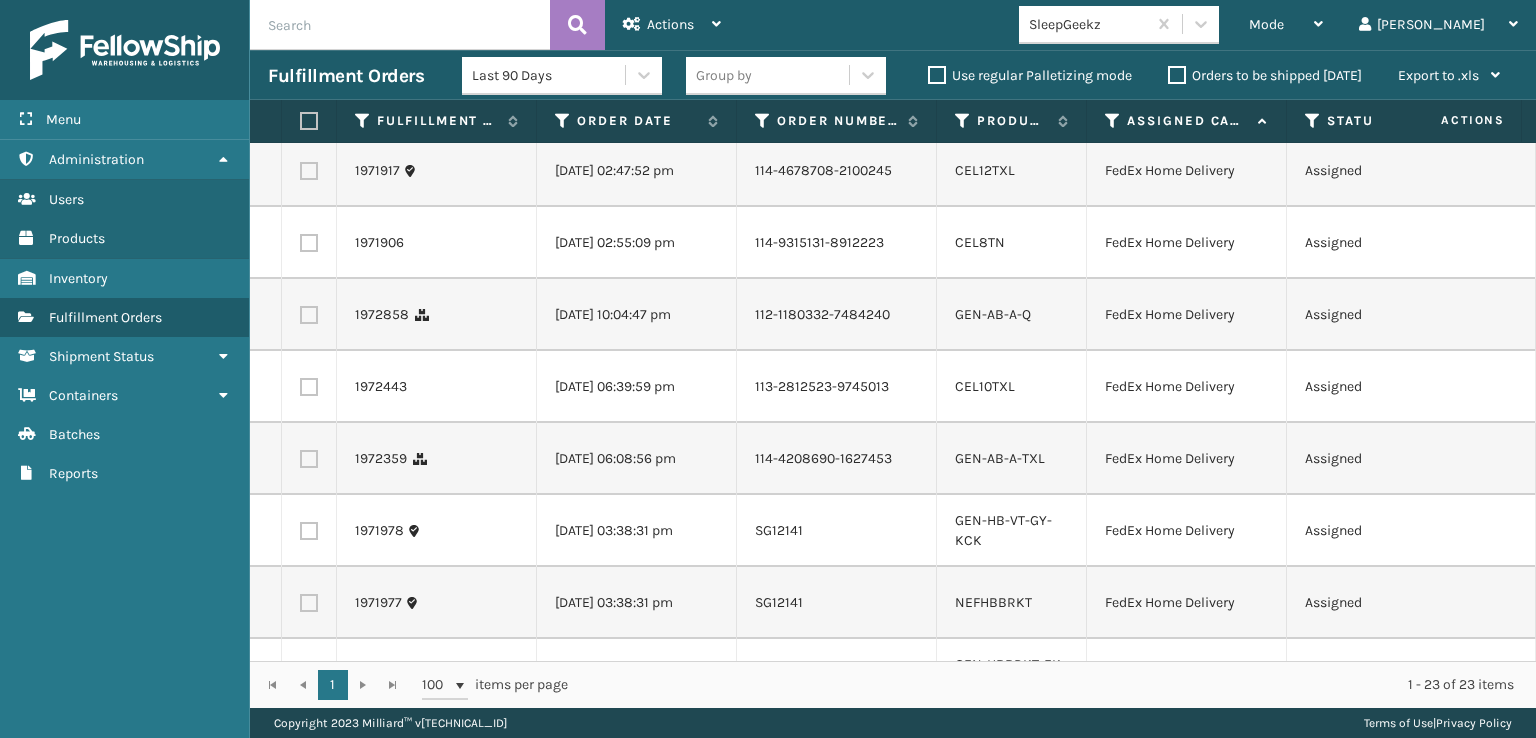 click at bounding box center [309, 171] 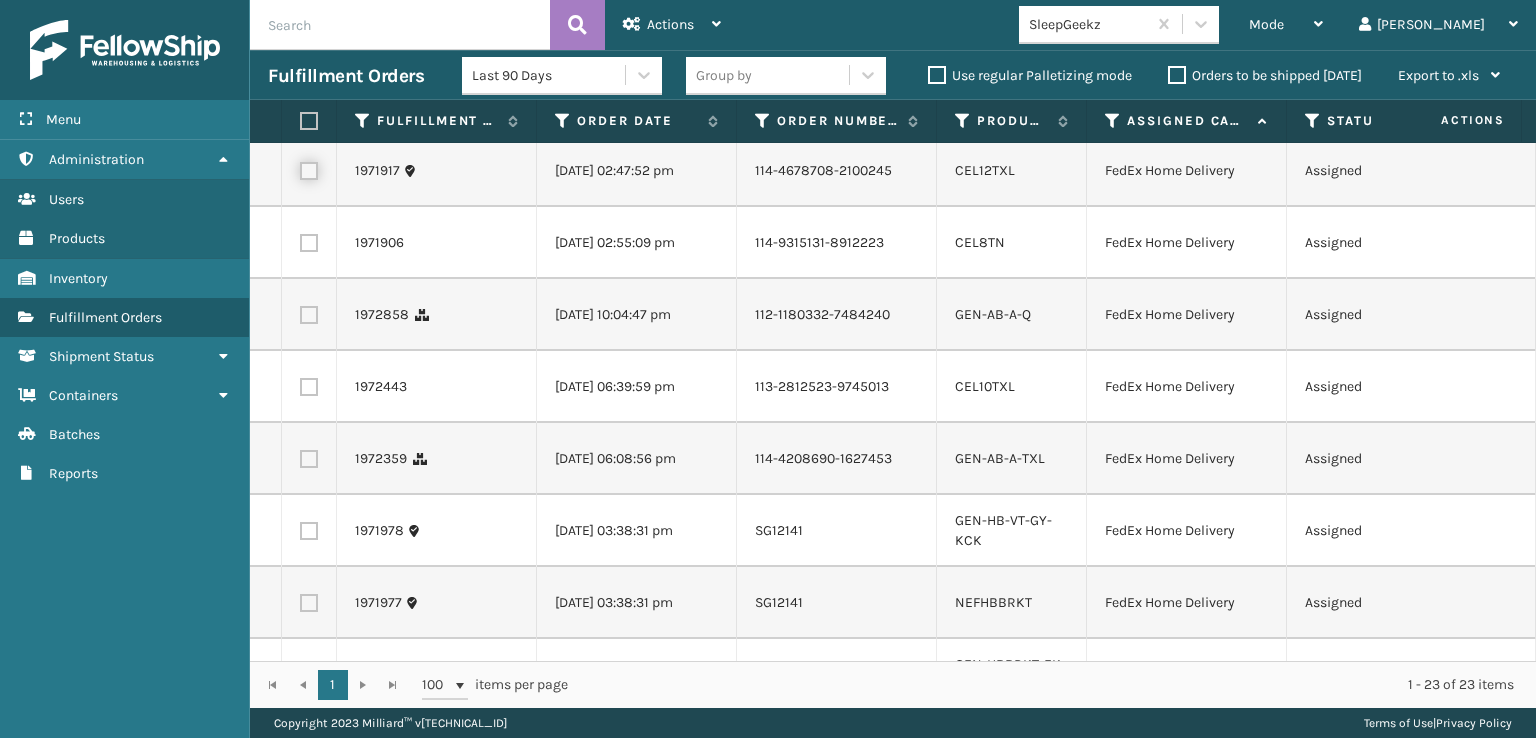 click at bounding box center [300, 168] 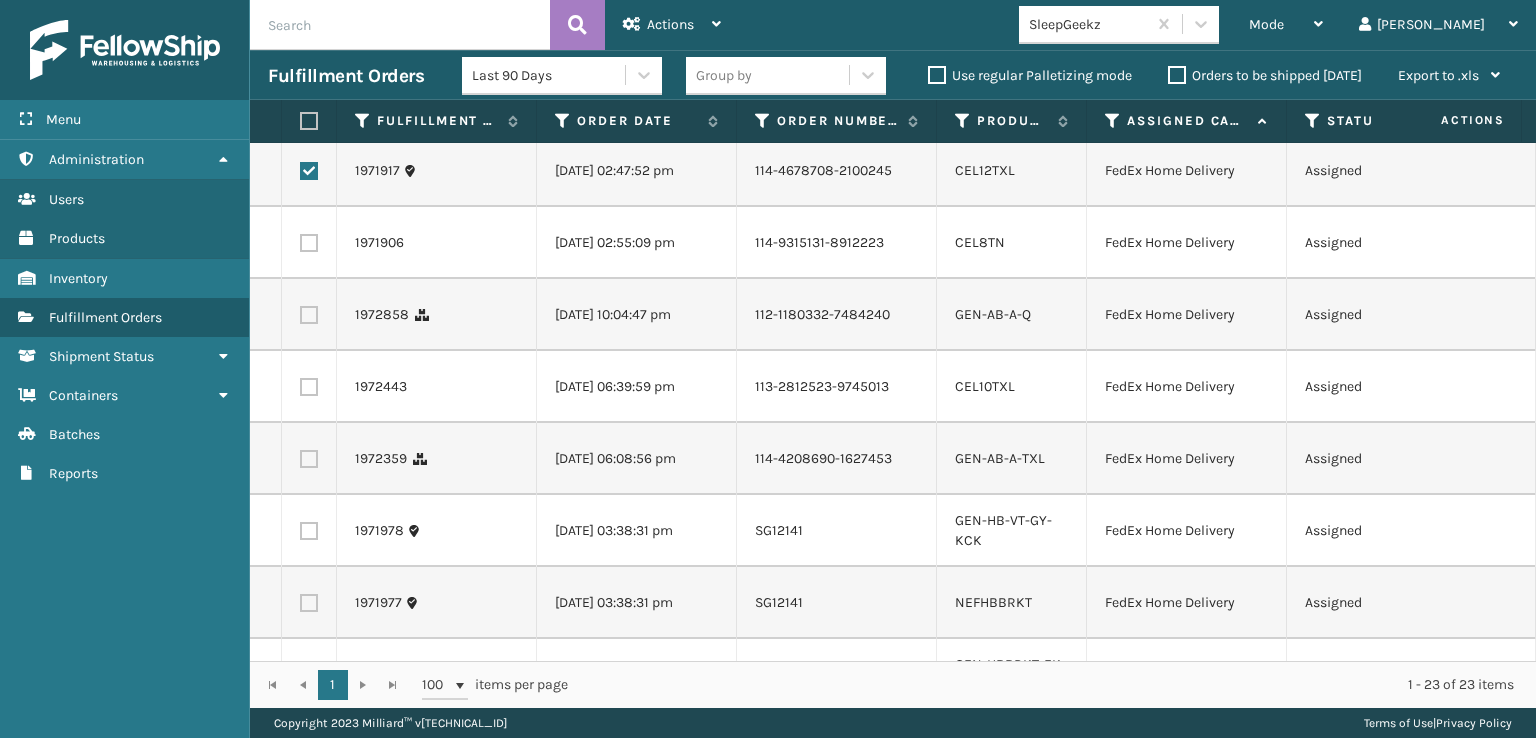 click at bounding box center (309, 243) 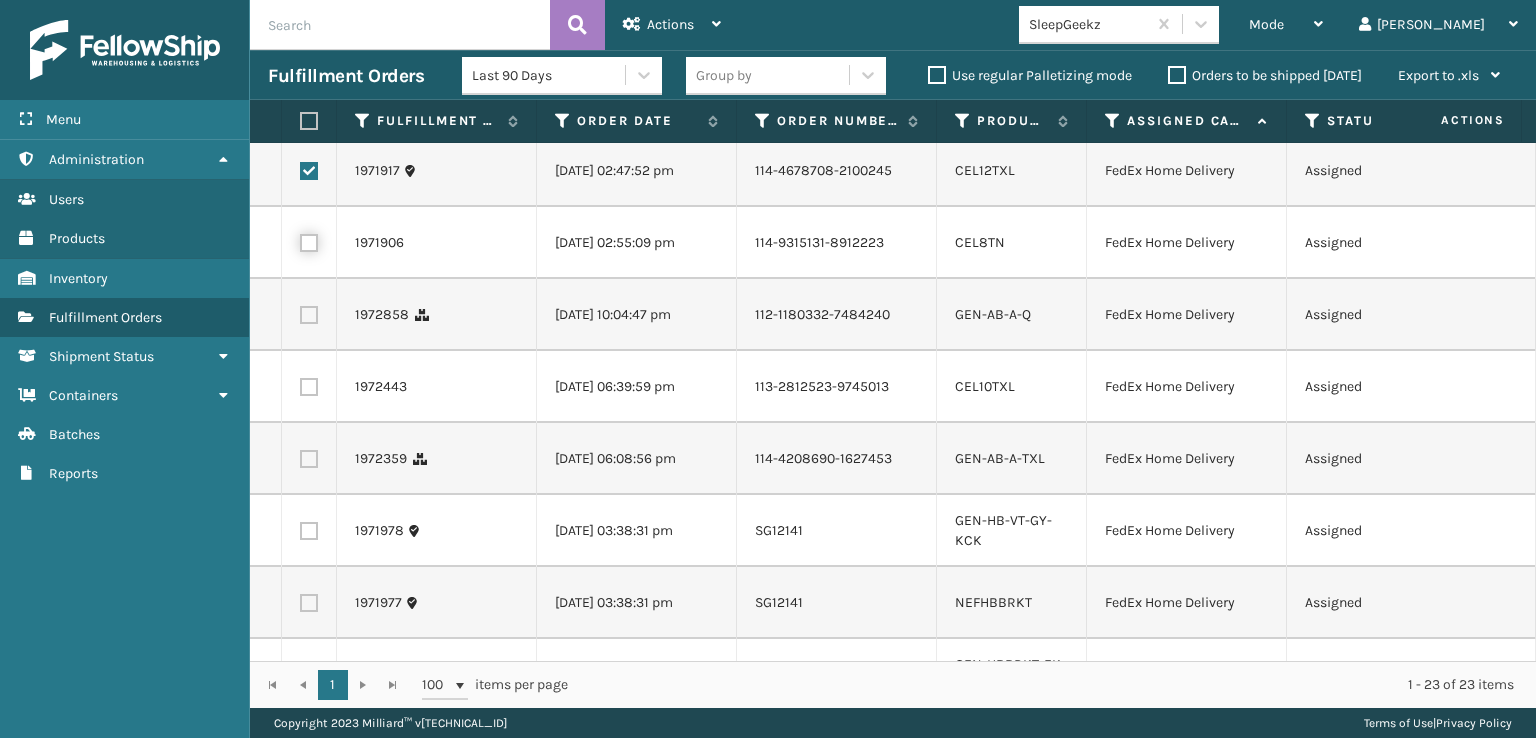 click at bounding box center [300, 240] 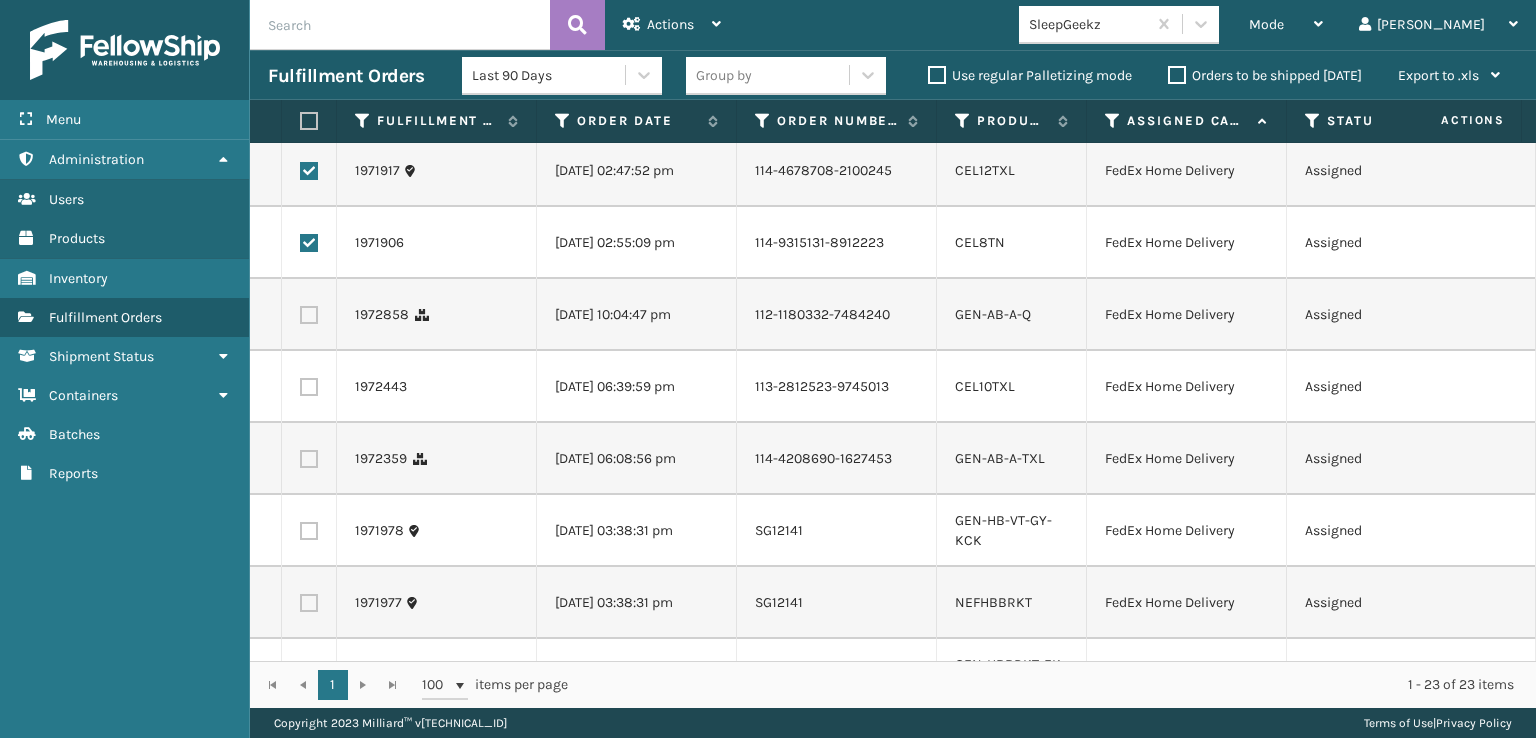 click at bounding box center [309, 315] 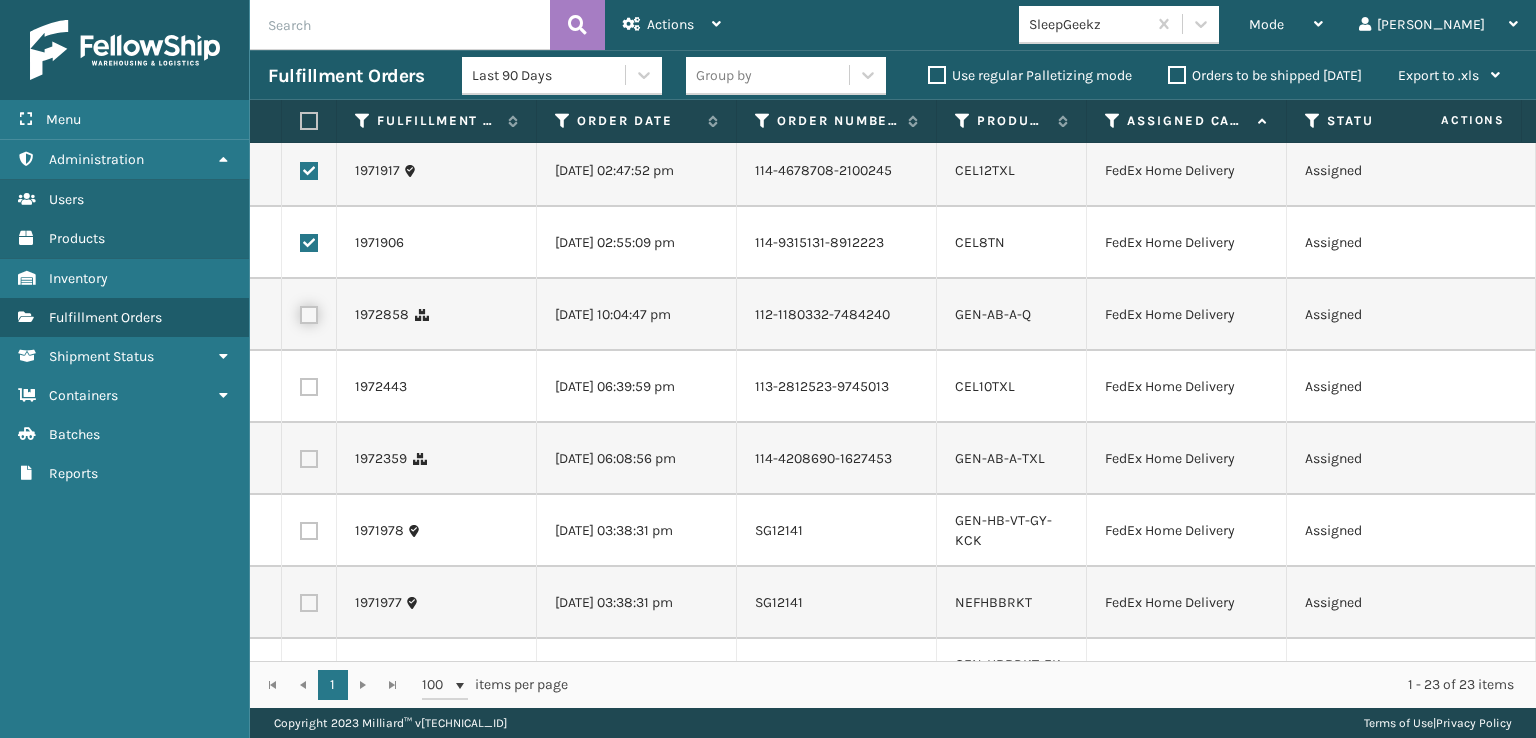 click at bounding box center (300, 312) 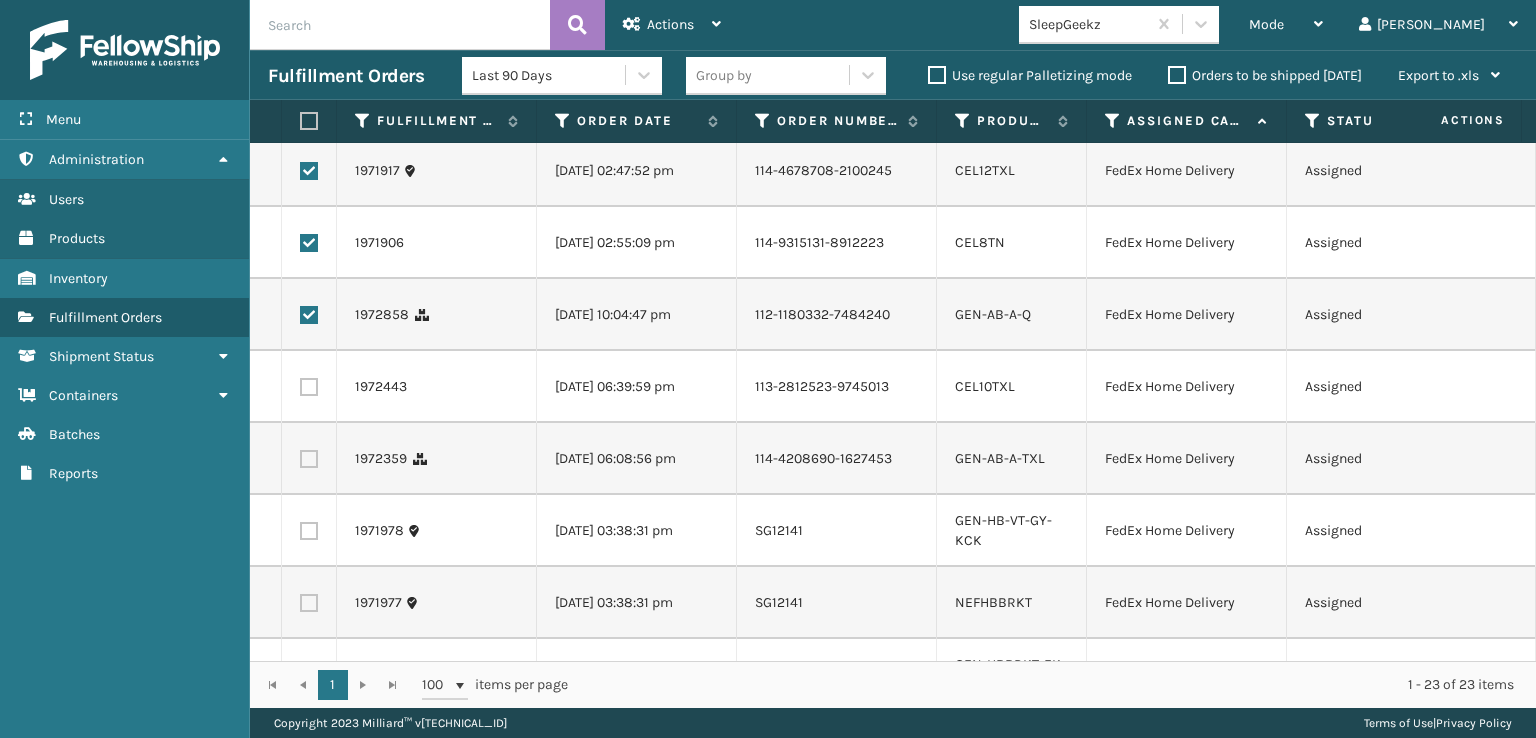 click at bounding box center (309, 387) 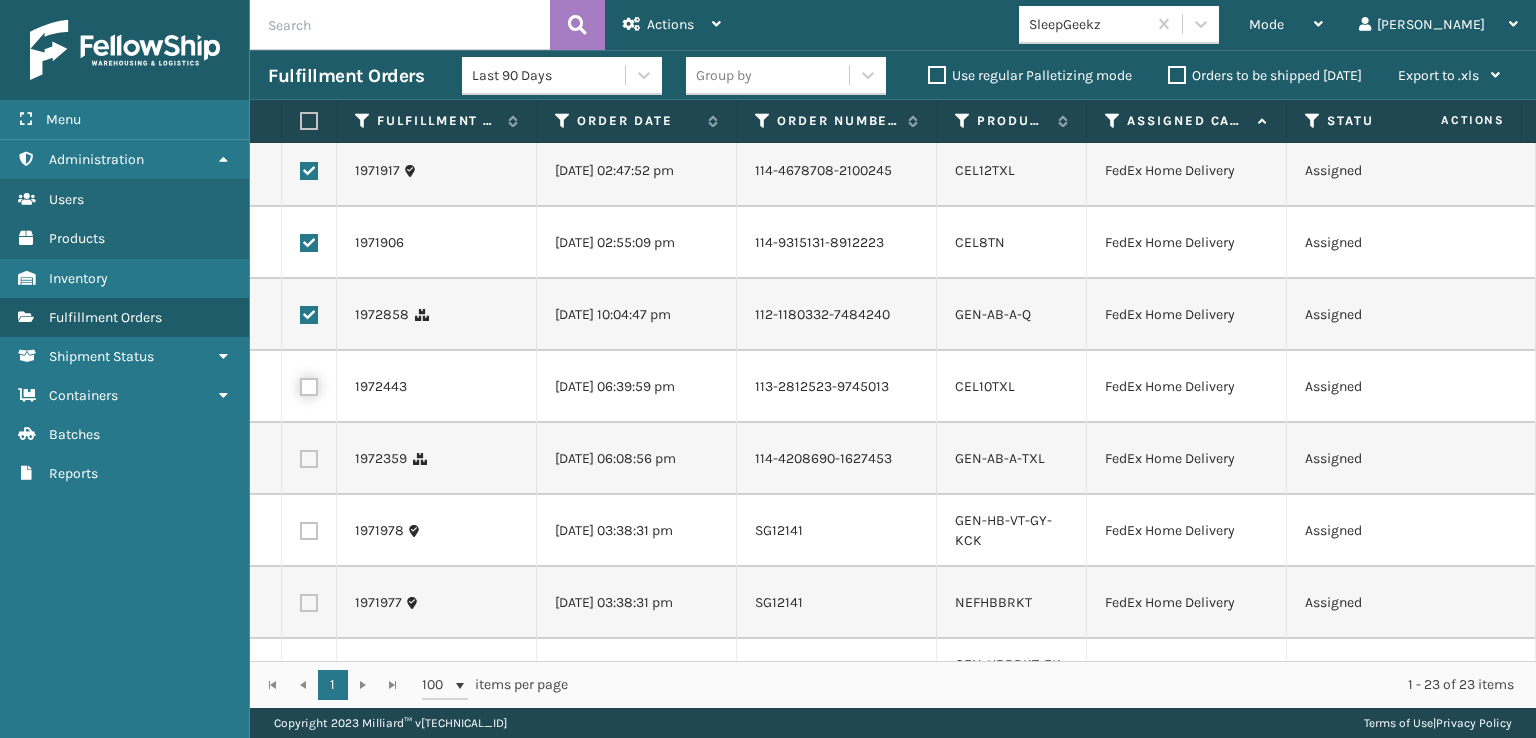 click at bounding box center [300, 384] 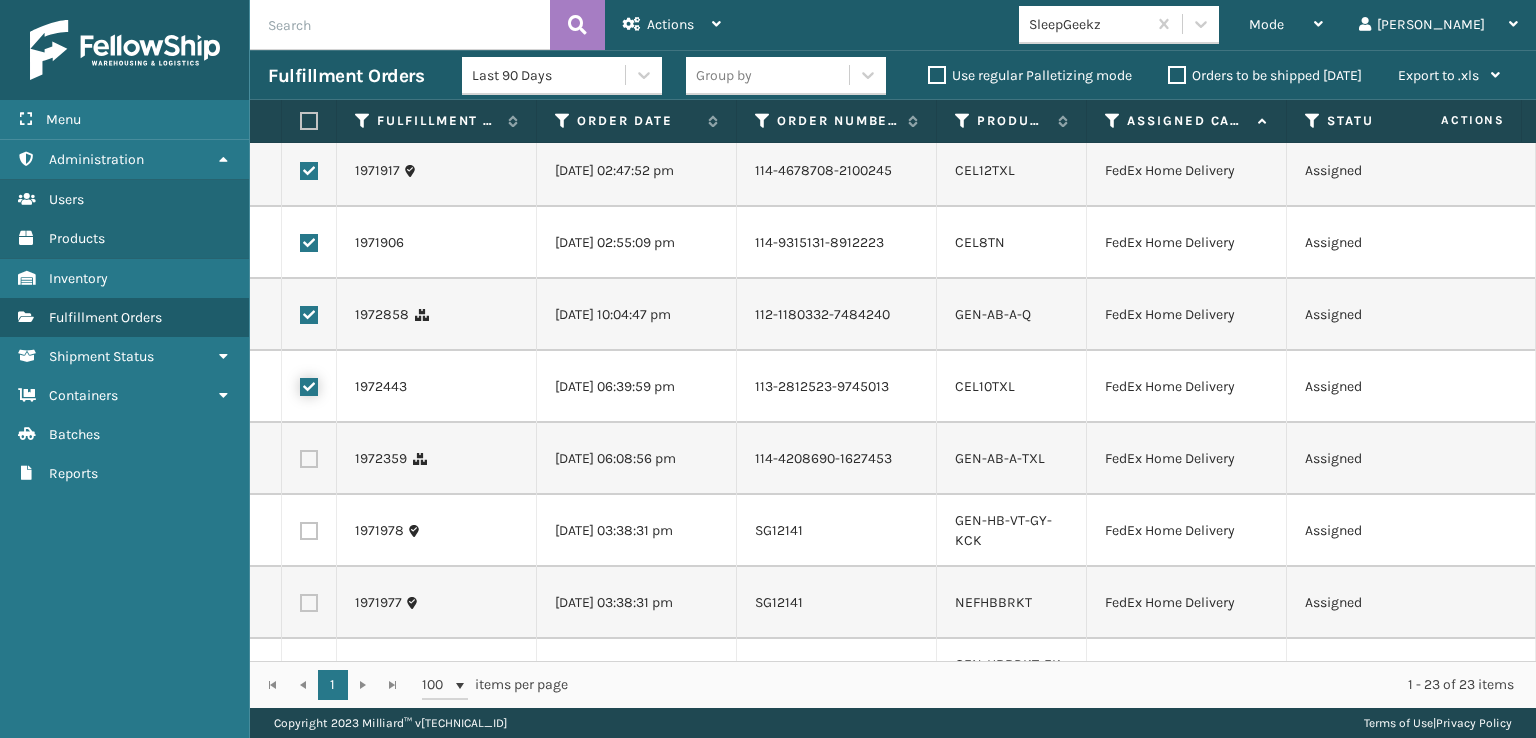 checkbox on "true" 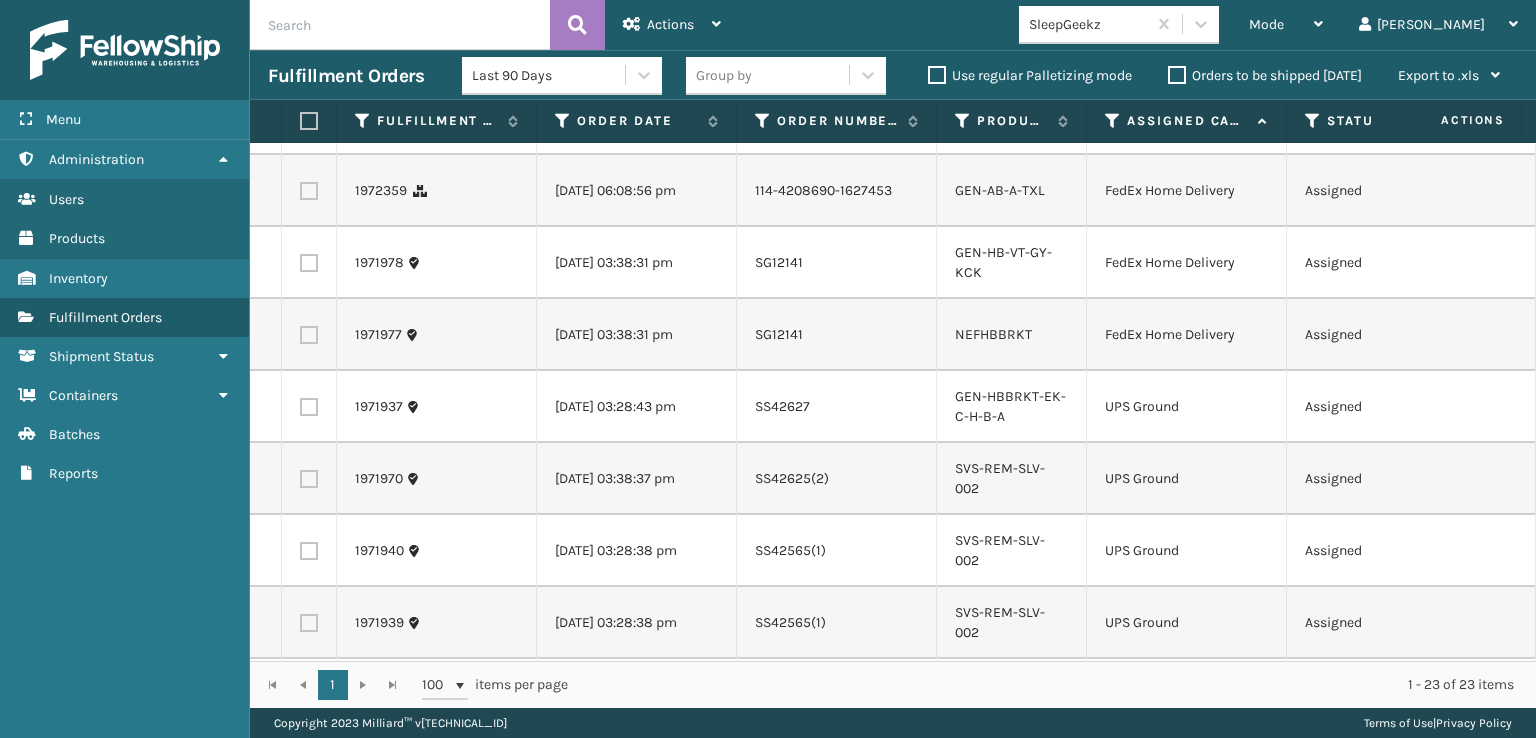 scroll, scrollTop: 1100, scrollLeft: 0, axis: vertical 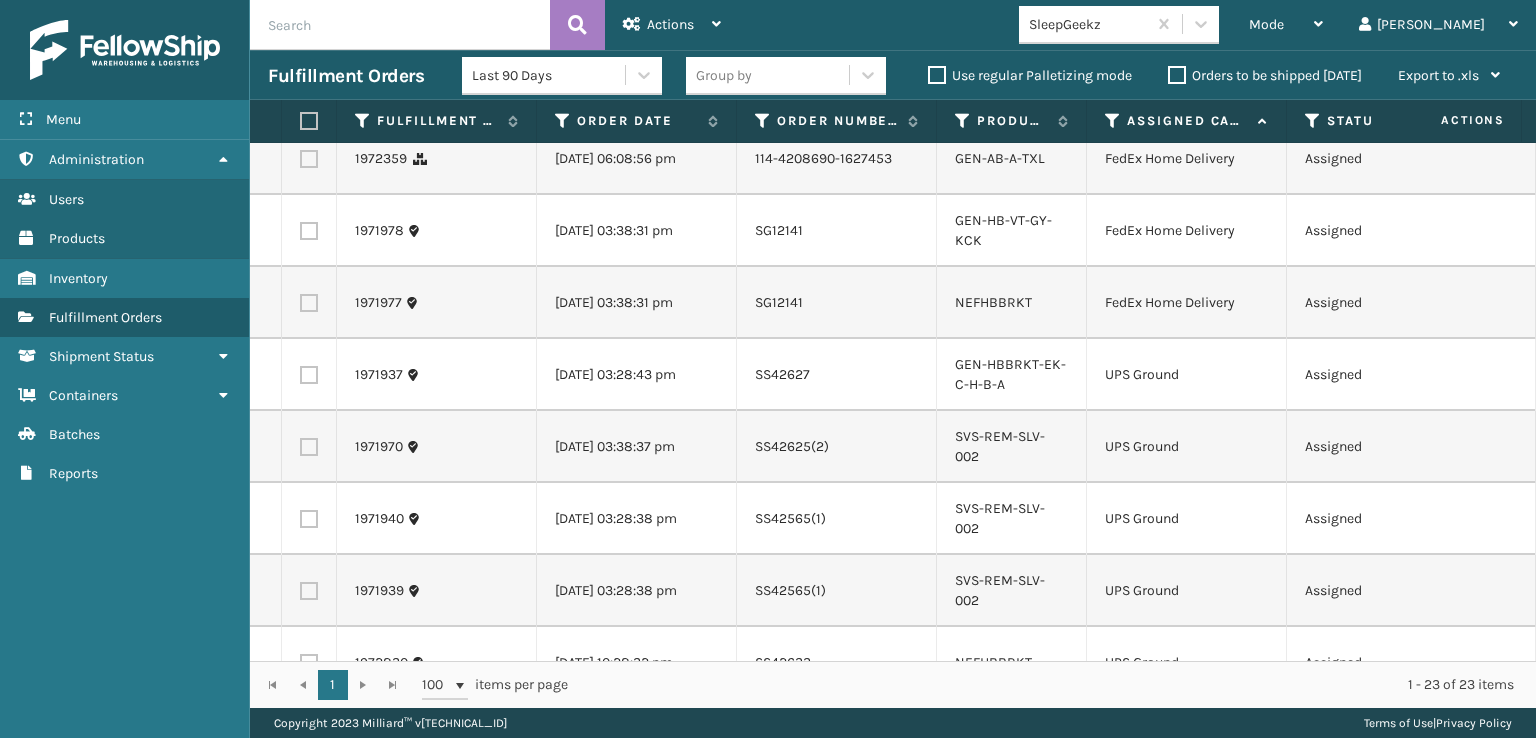 click at bounding box center (309, 159) 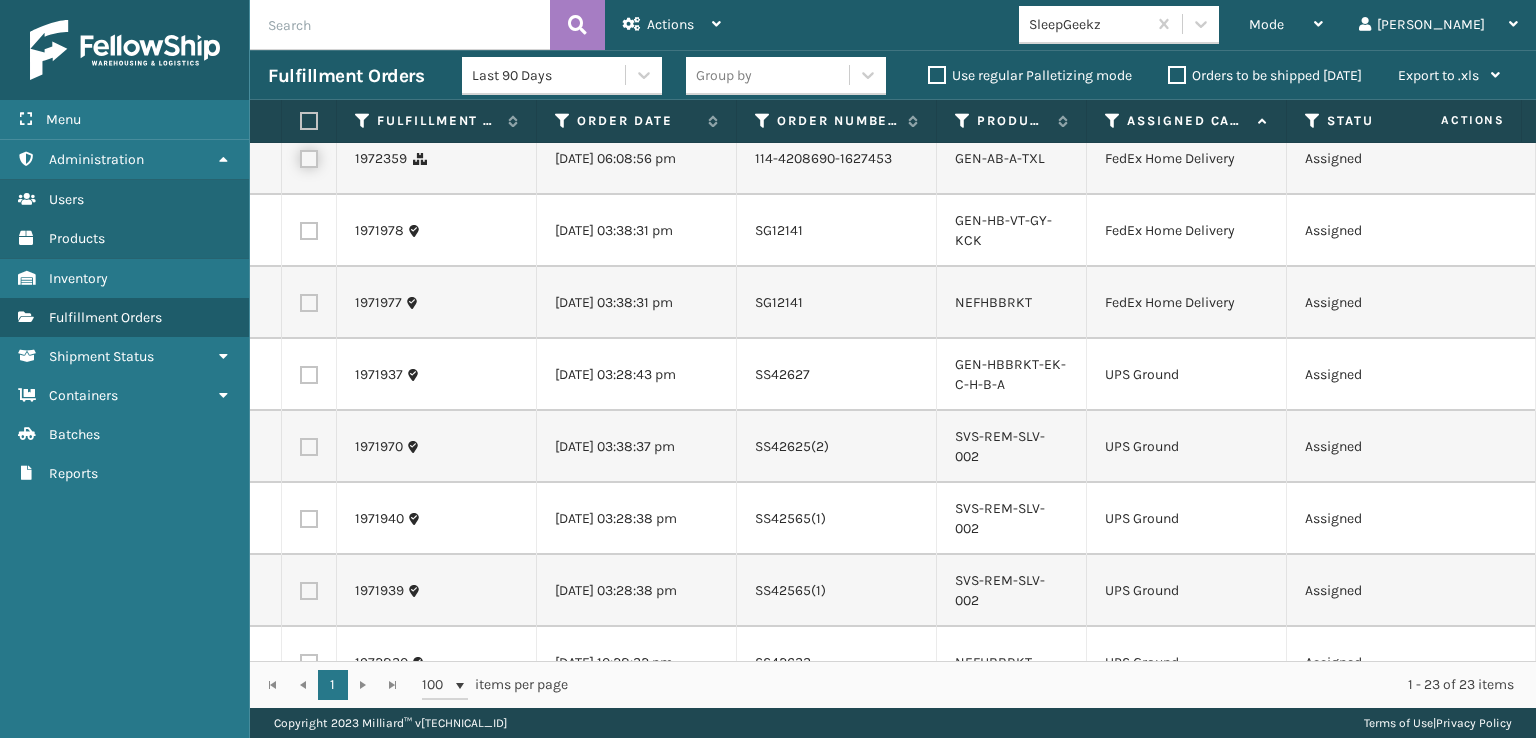 click at bounding box center (300, 156) 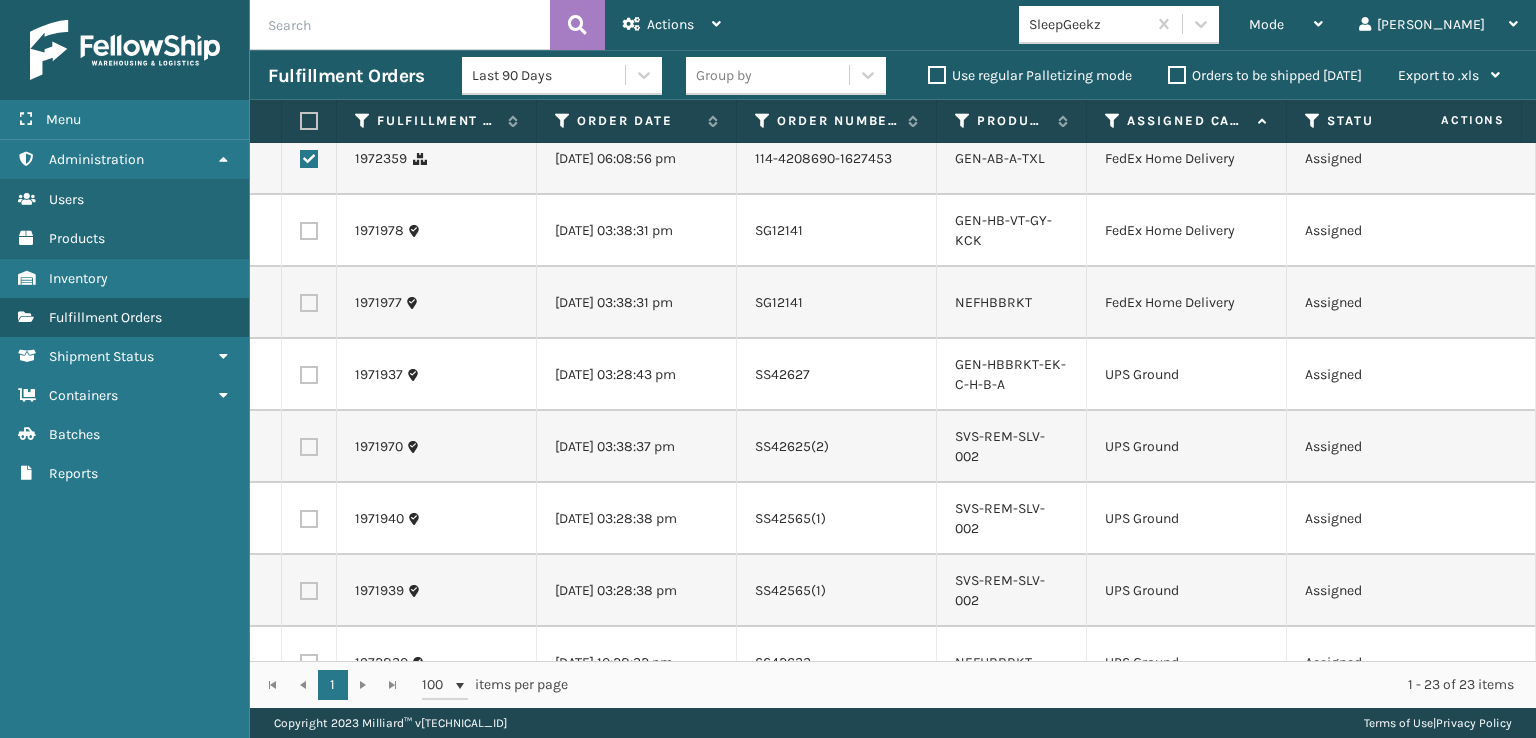 click at bounding box center (309, 231) 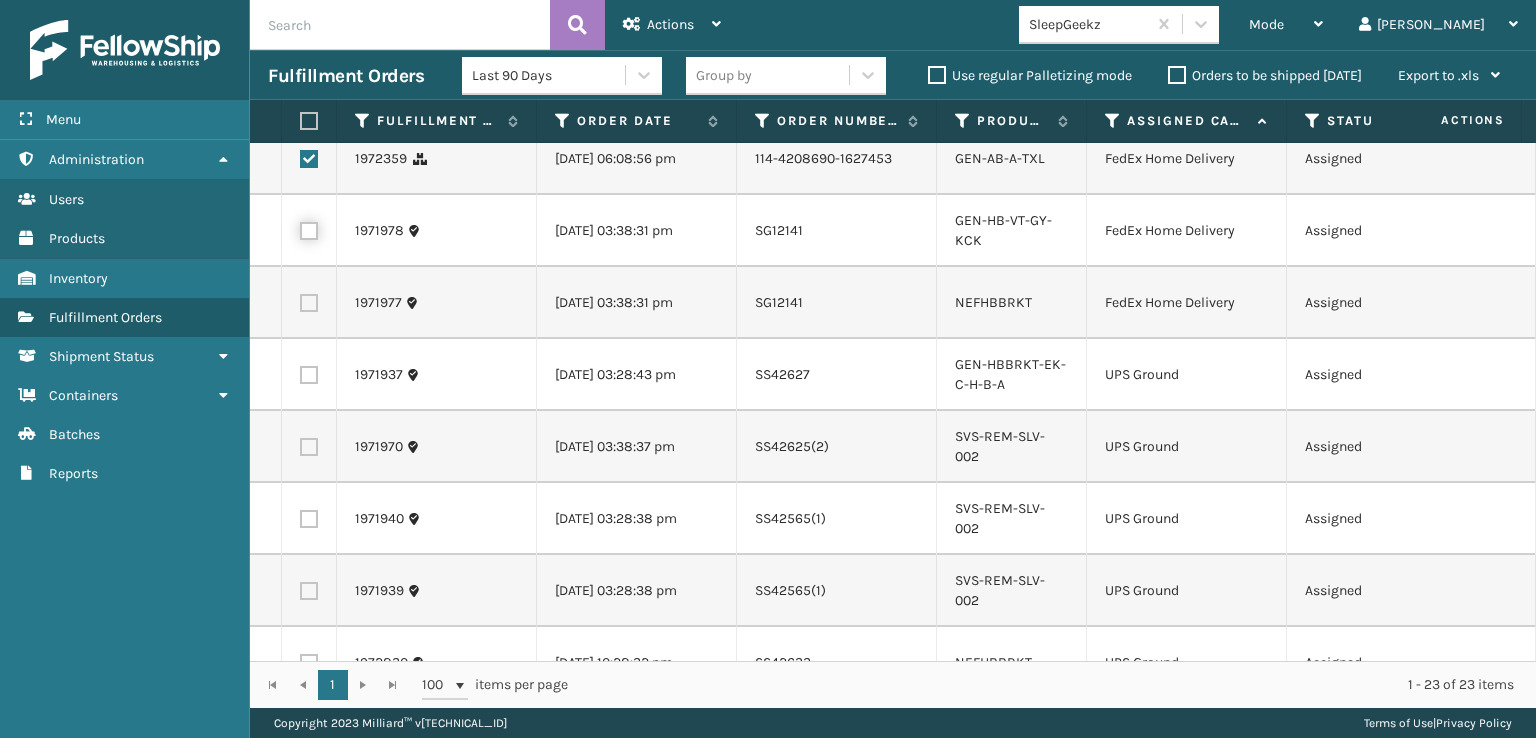 click at bounding box center (300, 228) 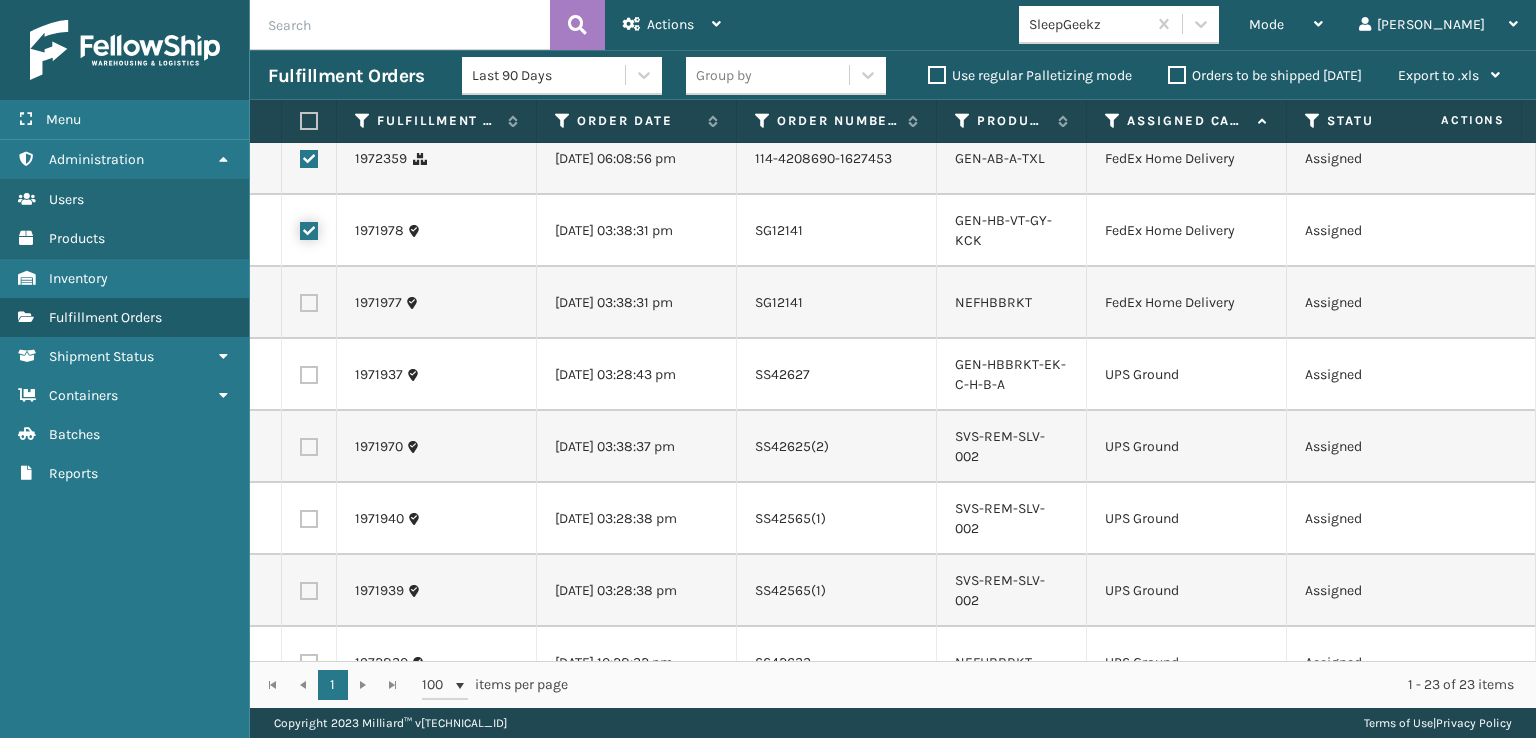 checkbox on "true" 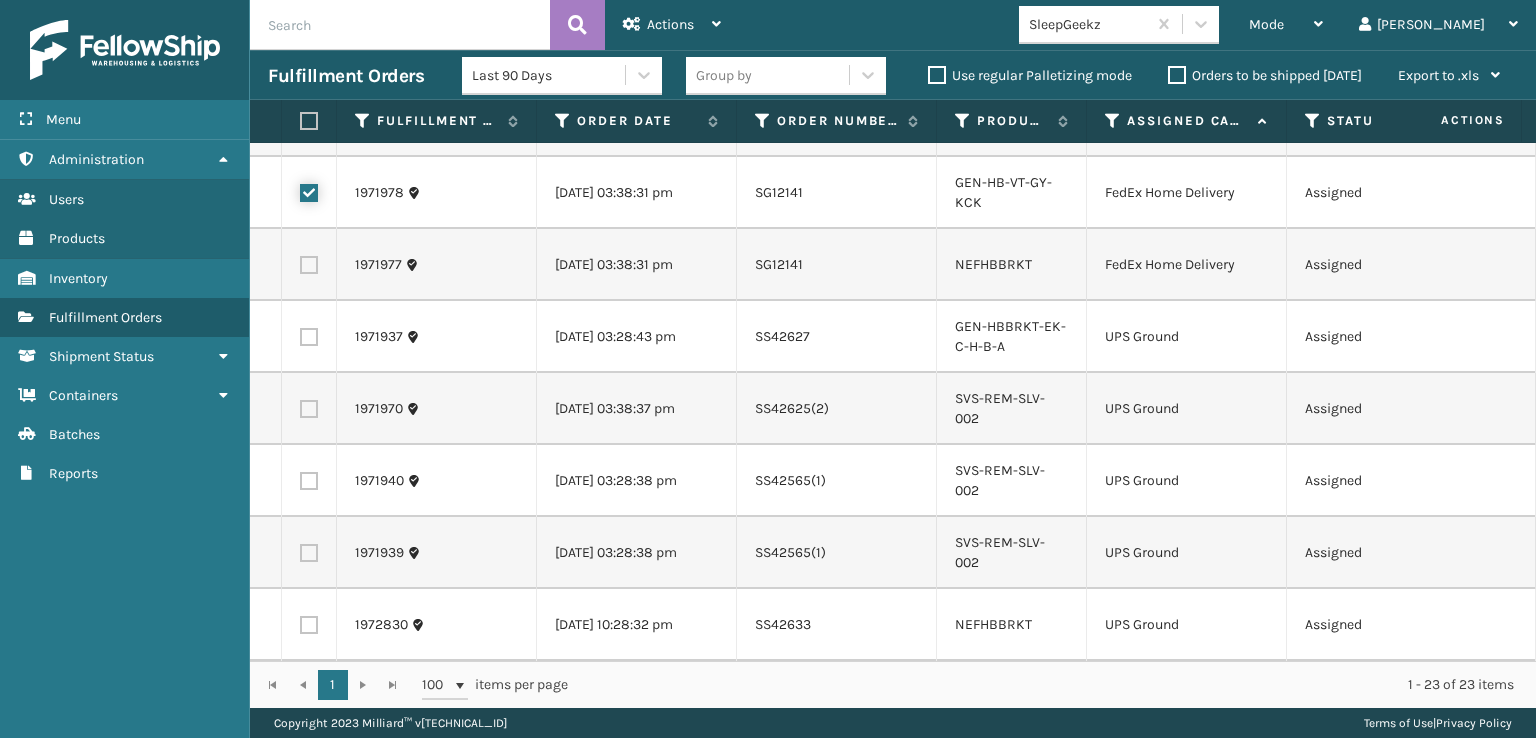 scroll, scrollTop: 1068, scrollLeft: 0, axis: vertical 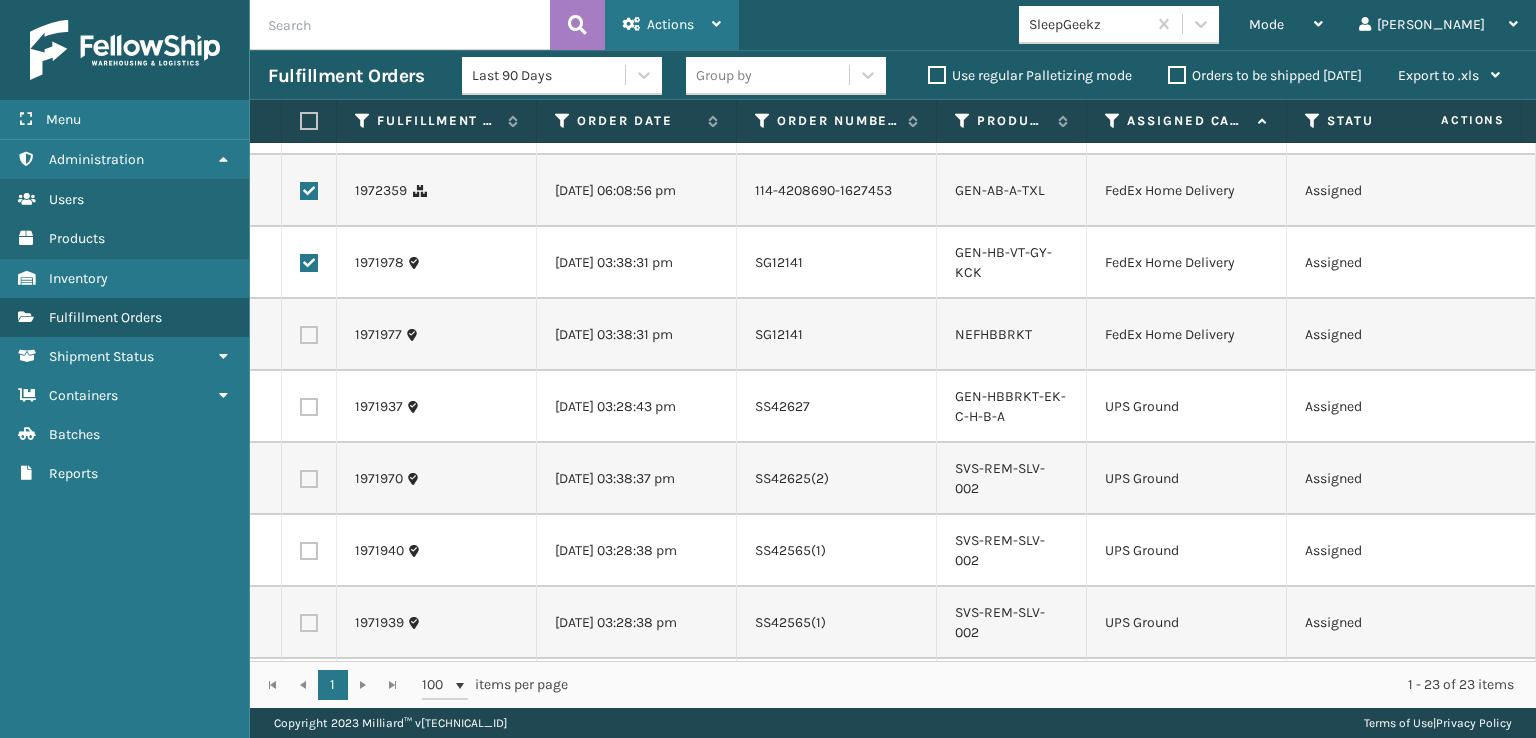 click on "Actions" at bounding box center [672, 25] 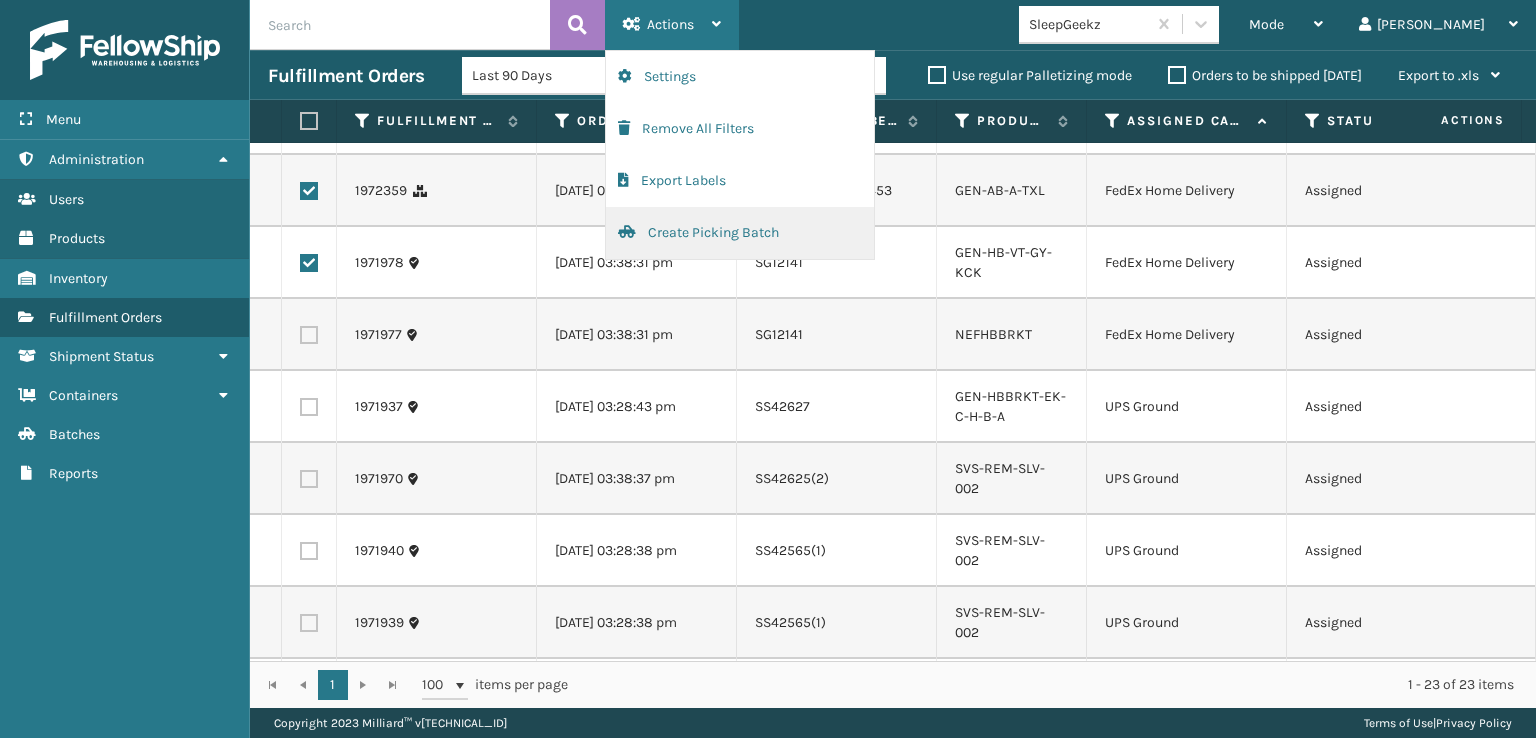 click on "Create Picking Batch" at bounding box center [740, 233] 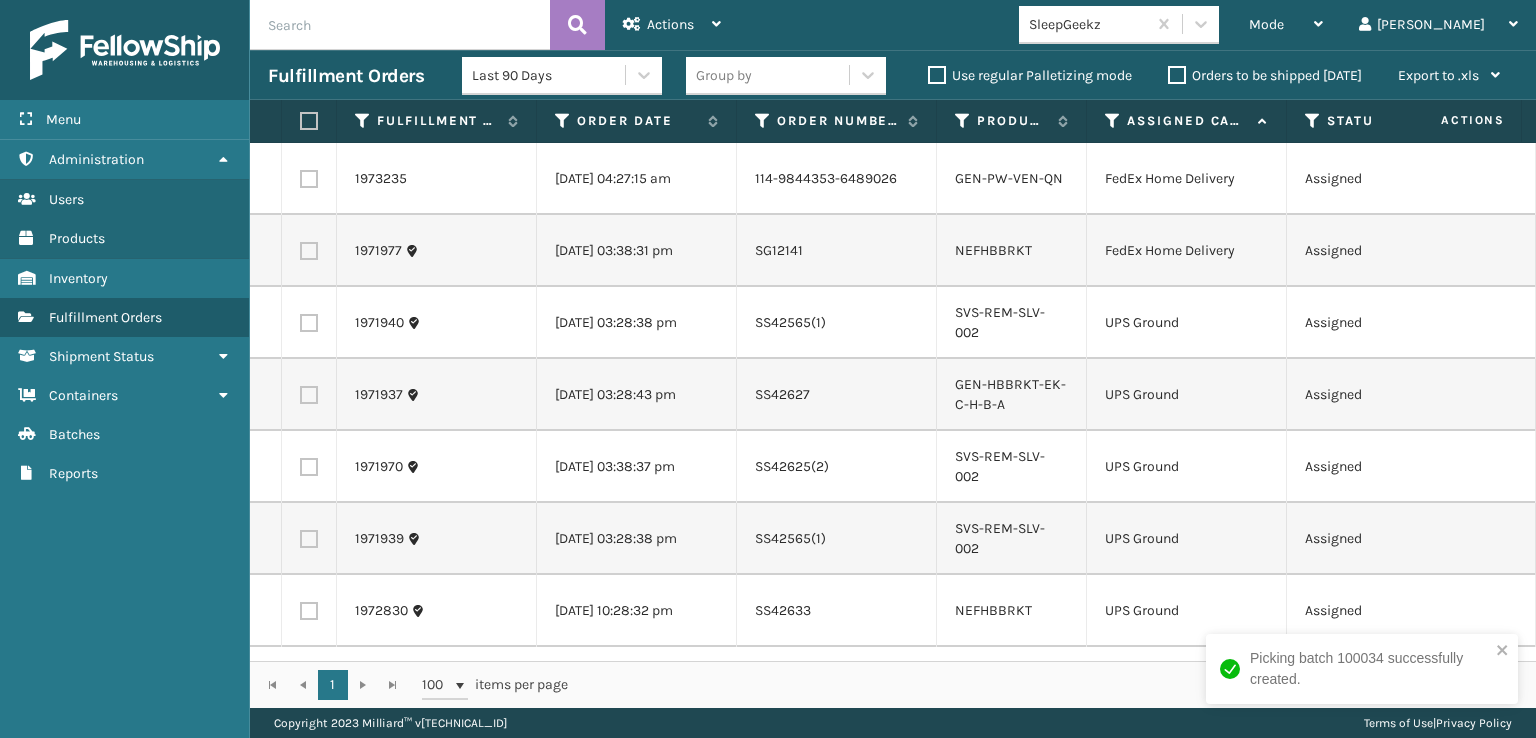 scroll, scrollTop: 24, scrollLeft: 0, axis: vertical 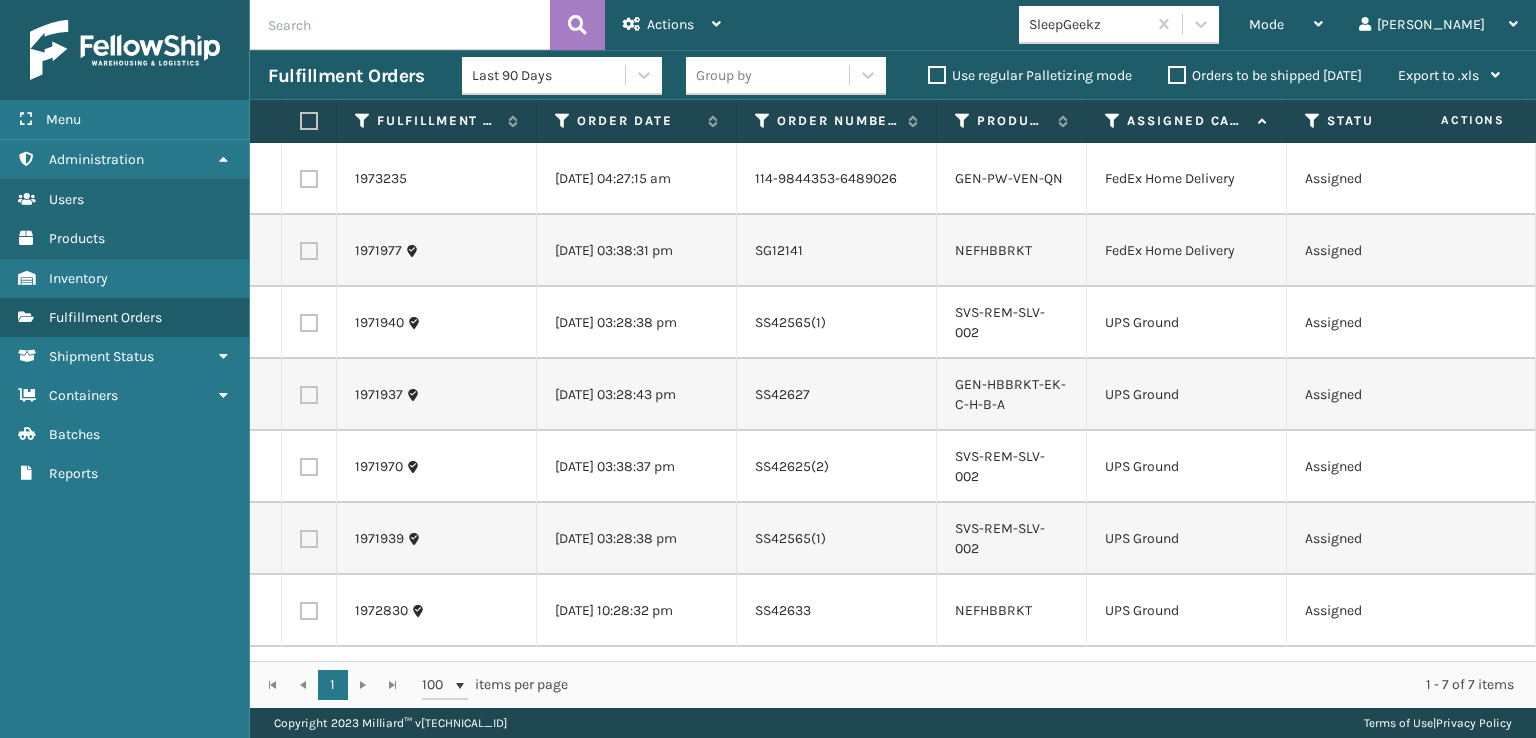 click at bounding box center [309, 121] 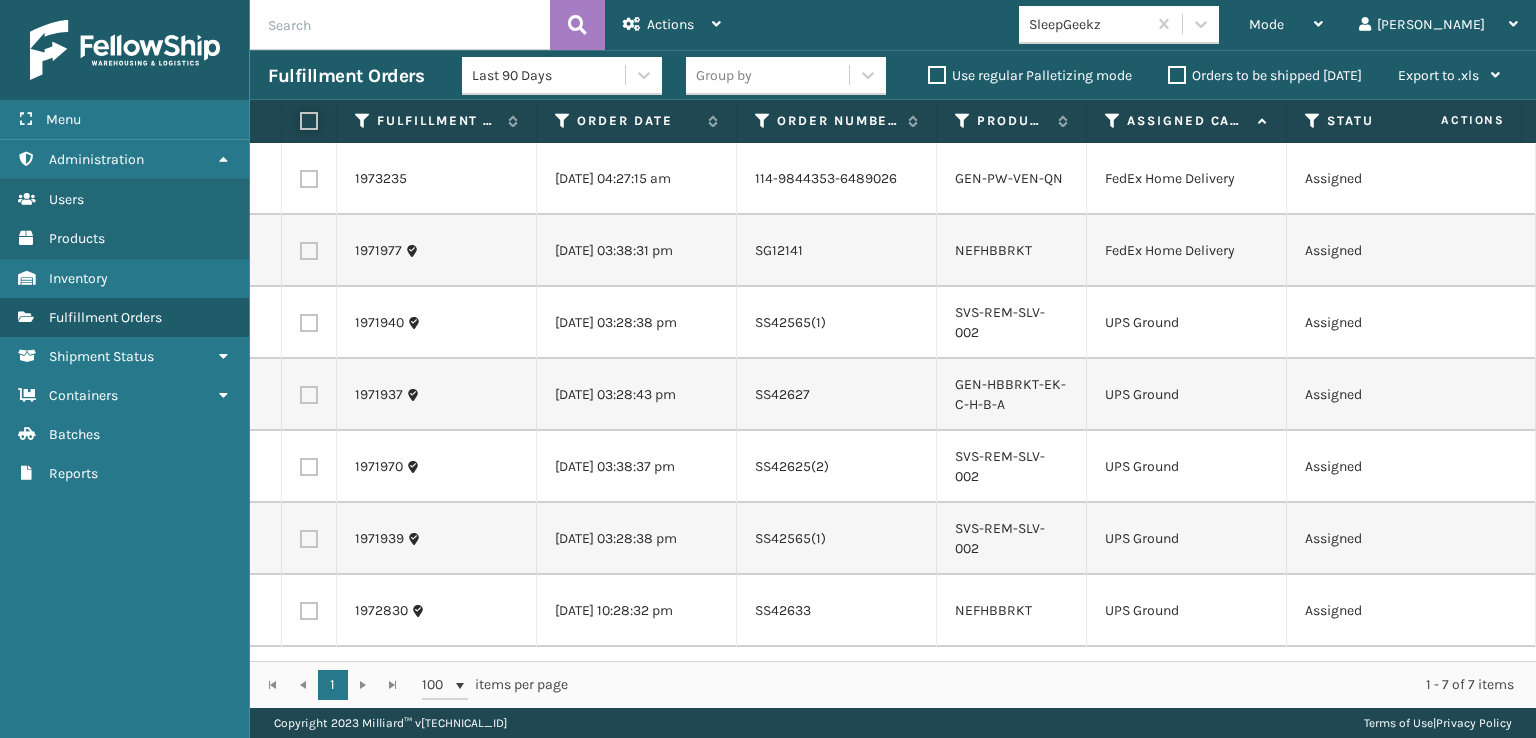 click at bounding box center (300, 121) 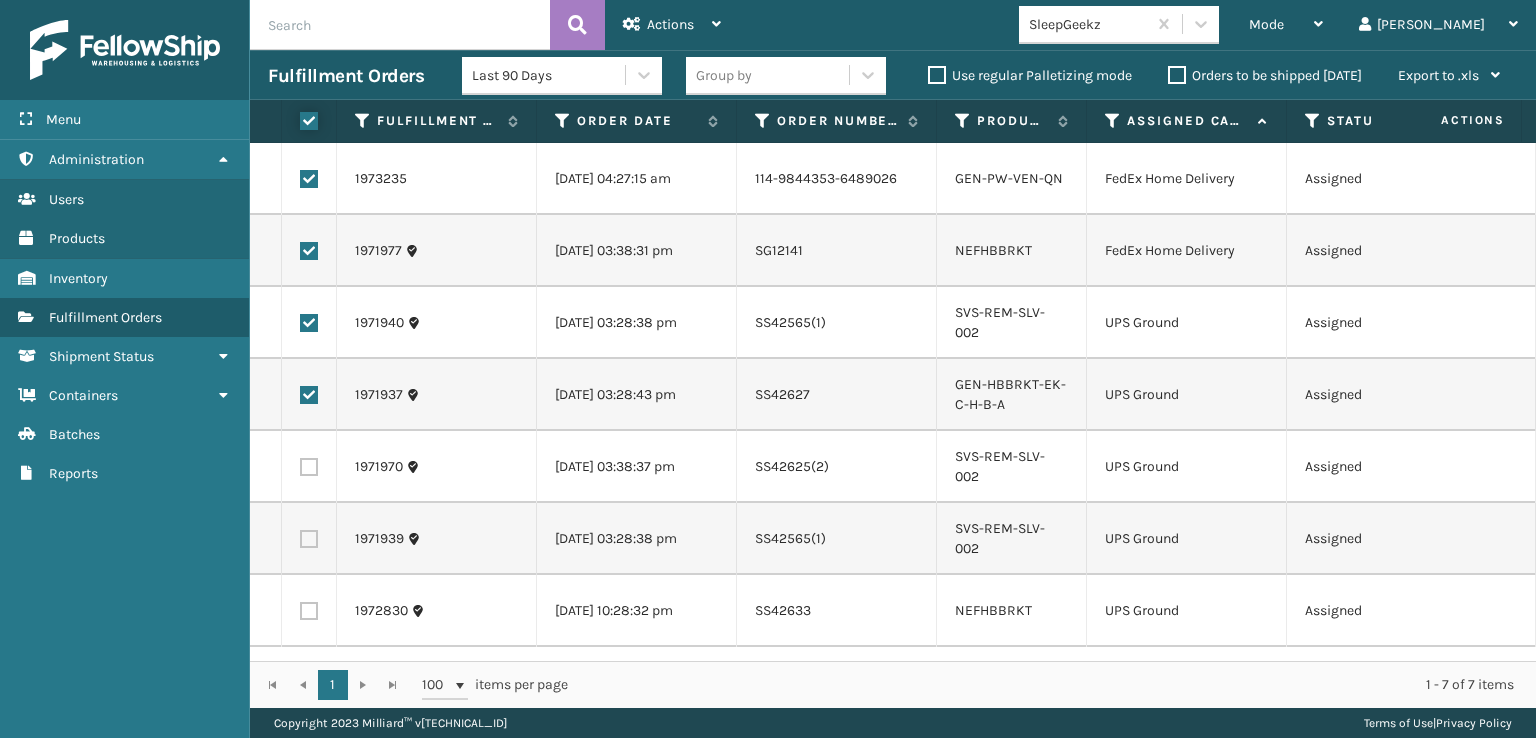 checkbox on "true" 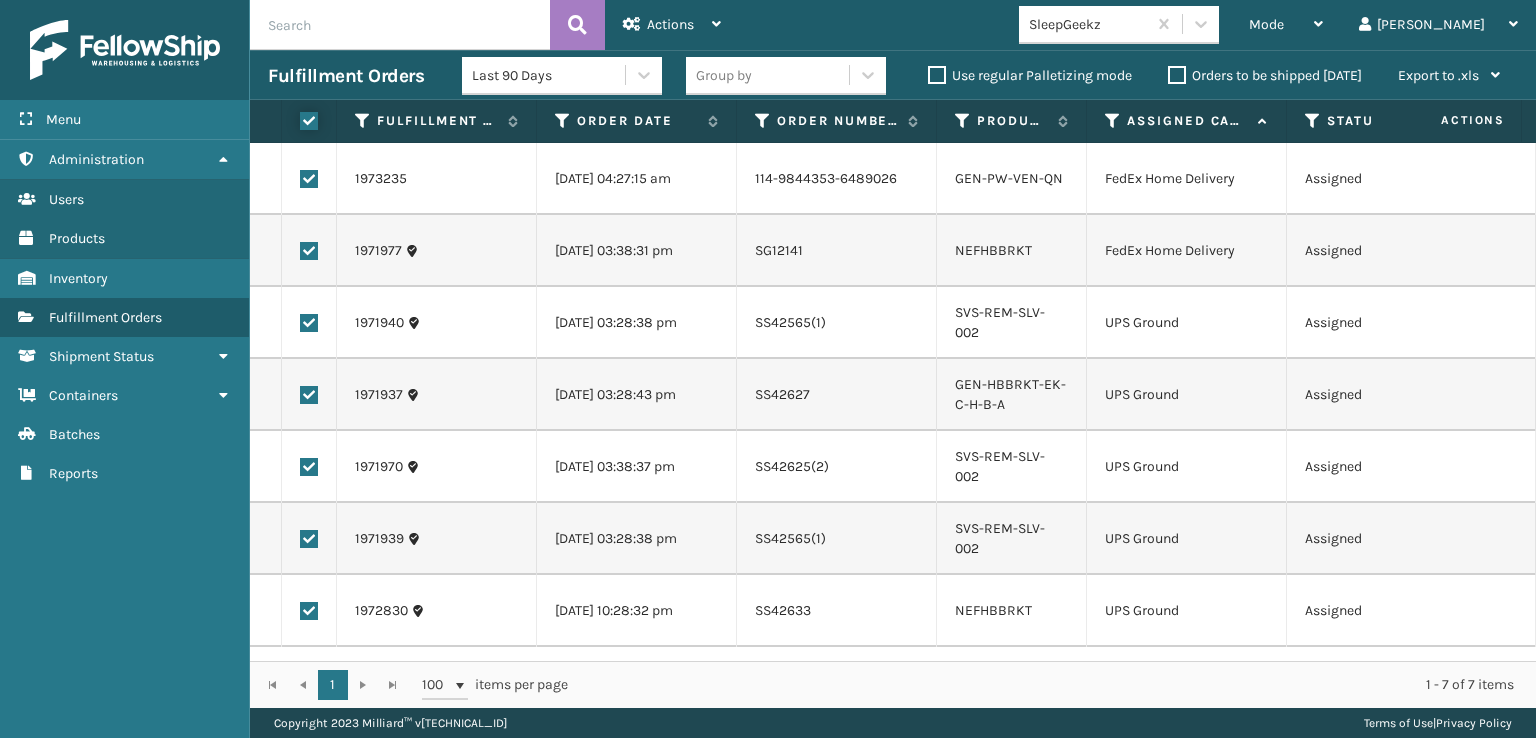 checkbox on "true" 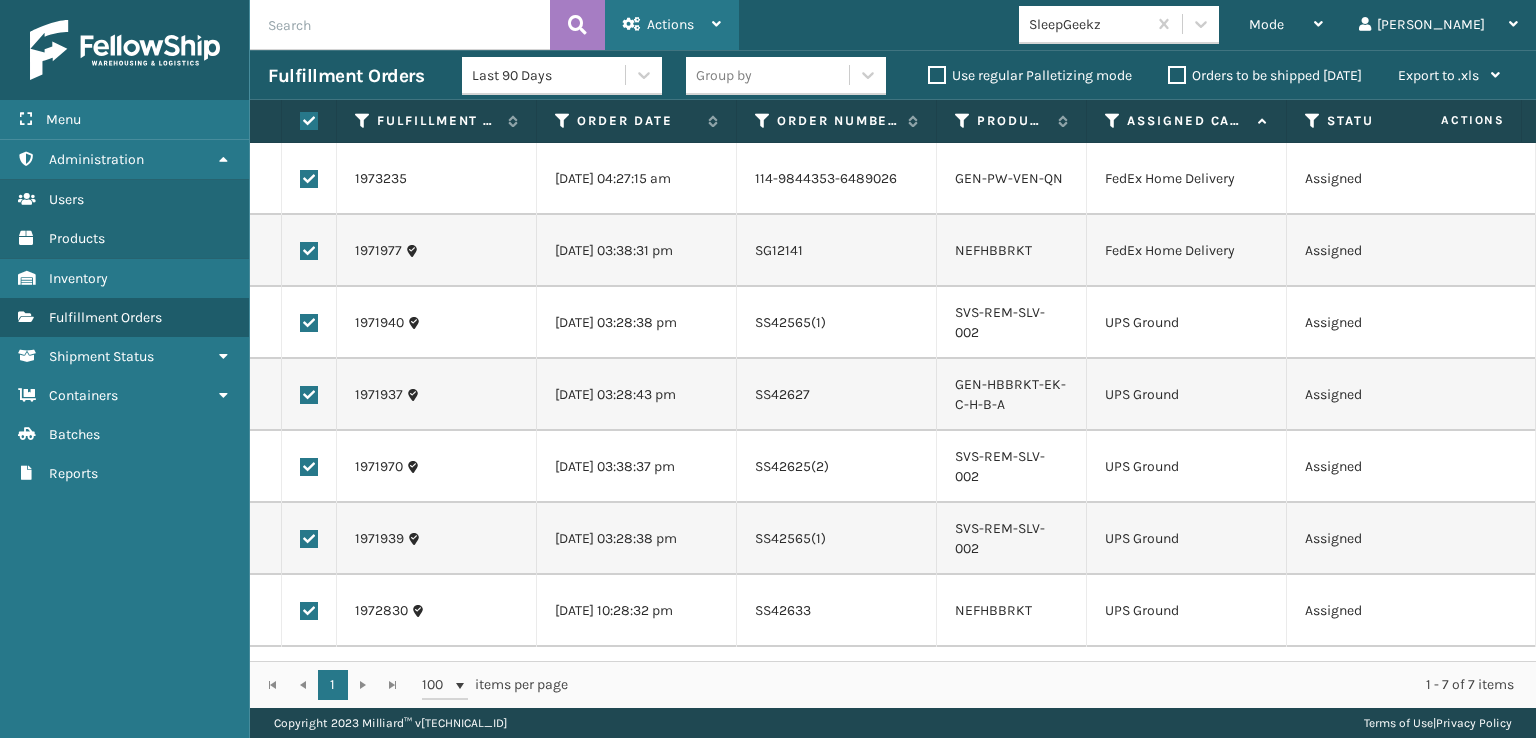 click on "Actions" at bounding box center [670, 24] 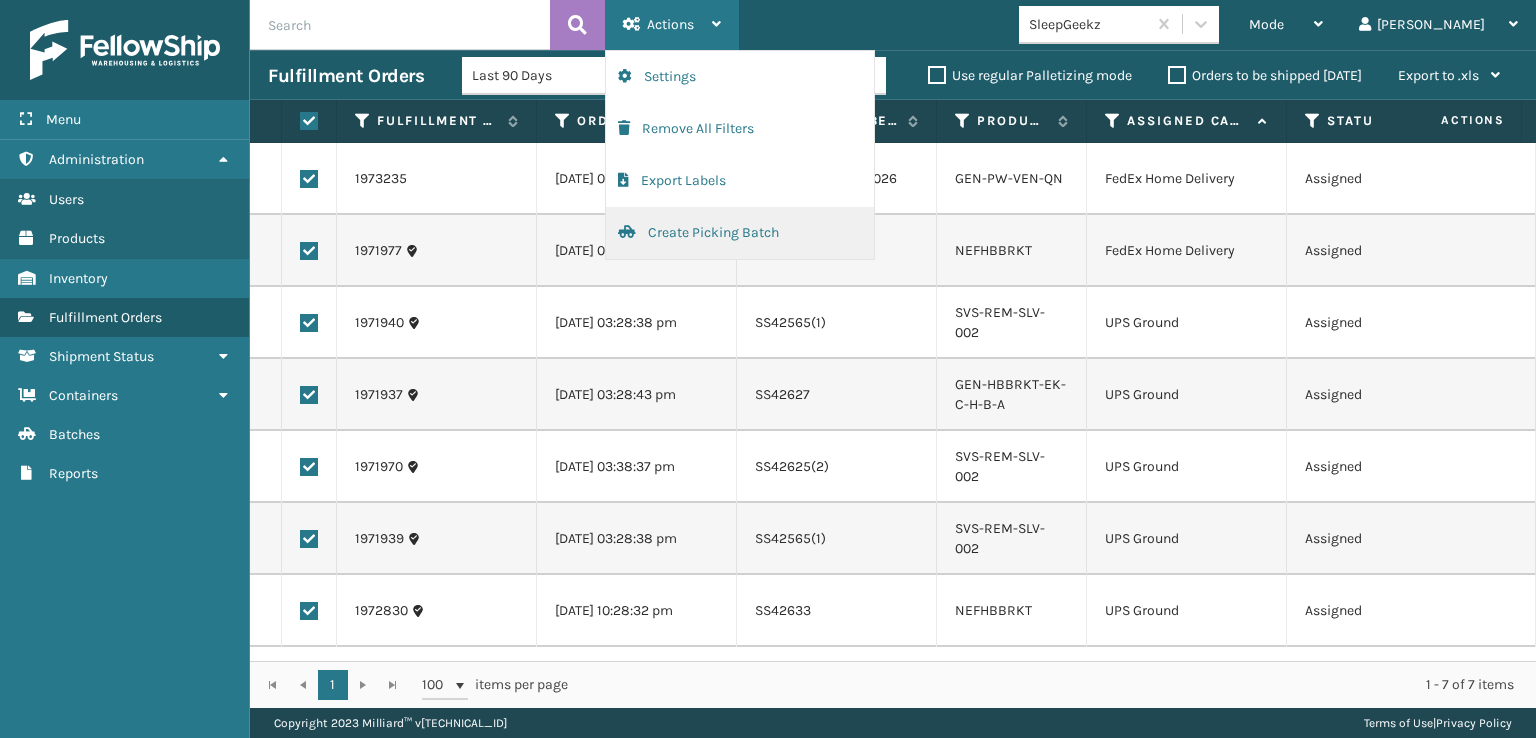 click on "Create Picking Batch" at bounding box center (740, 233) 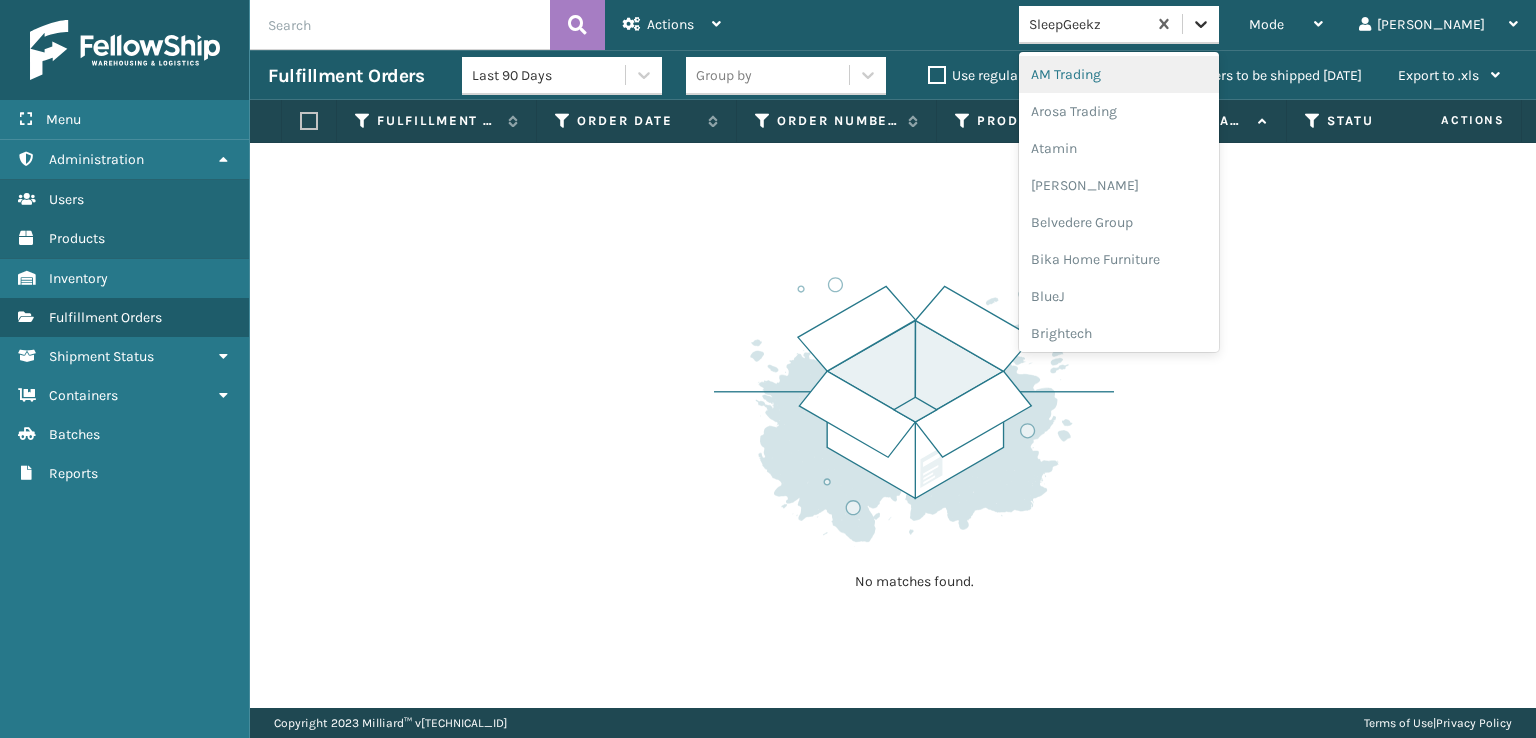 click at bounding box center [1201, 24] 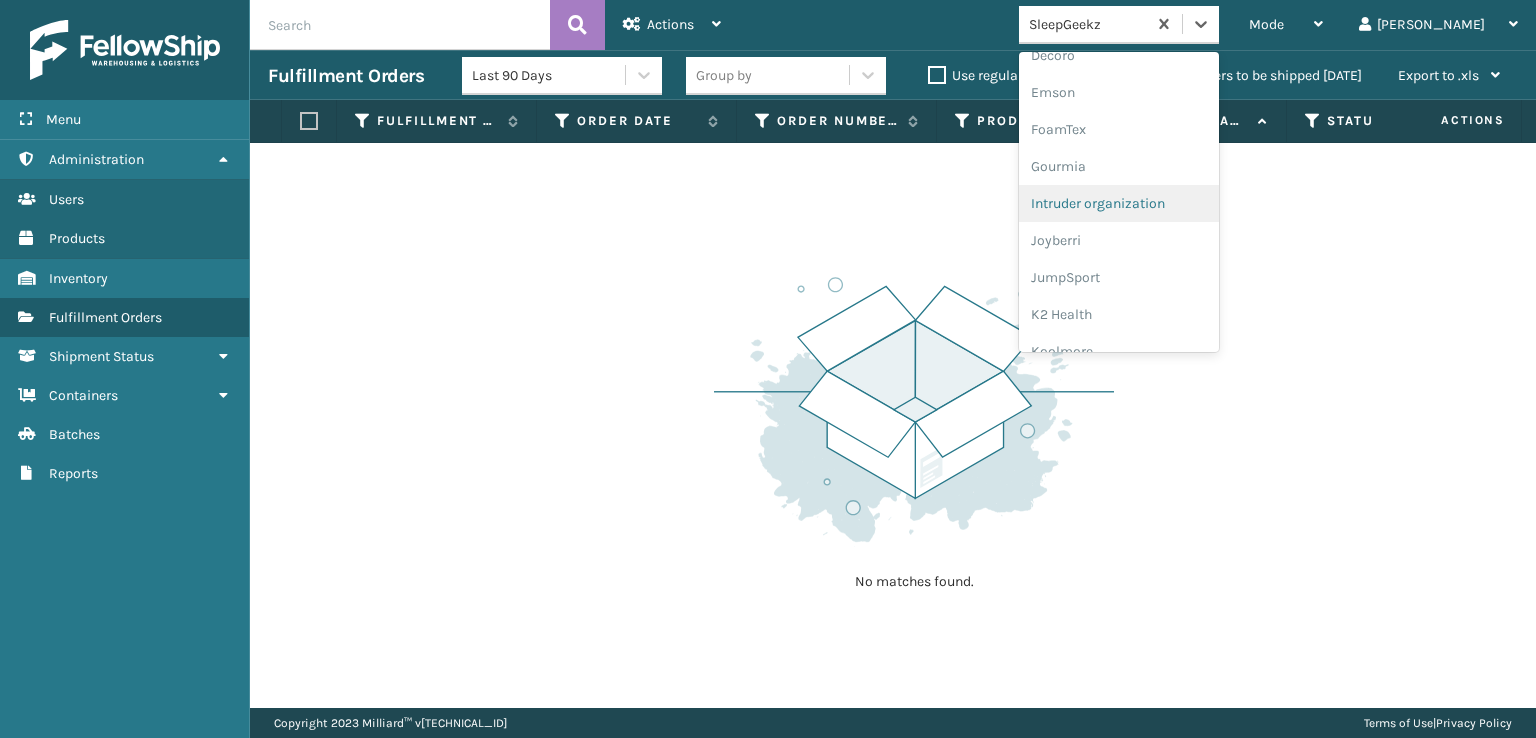scroll, scrollTop: 400, scrollLeft: 0, axis: vertical 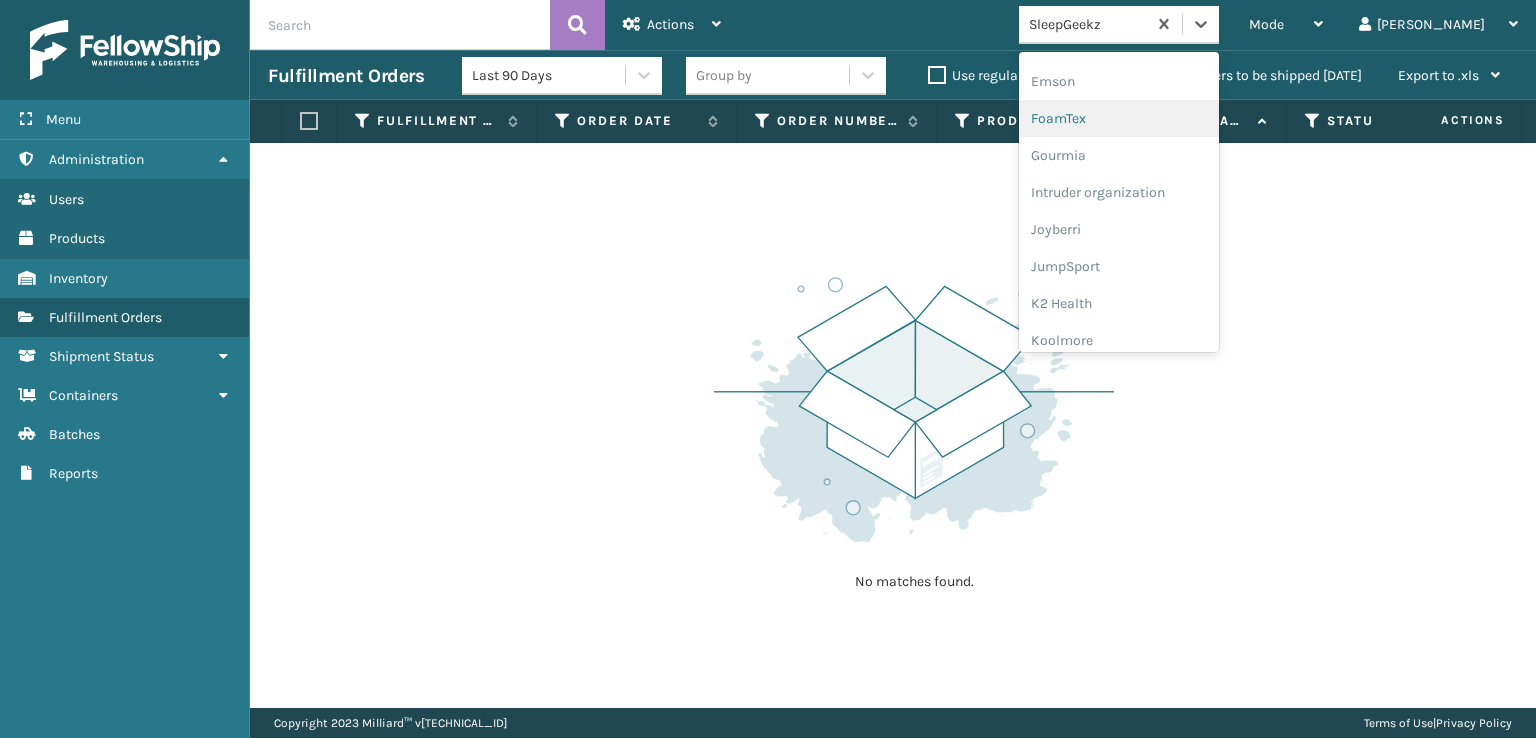 click on "FoamTex" at bounding box center [1119, 118] 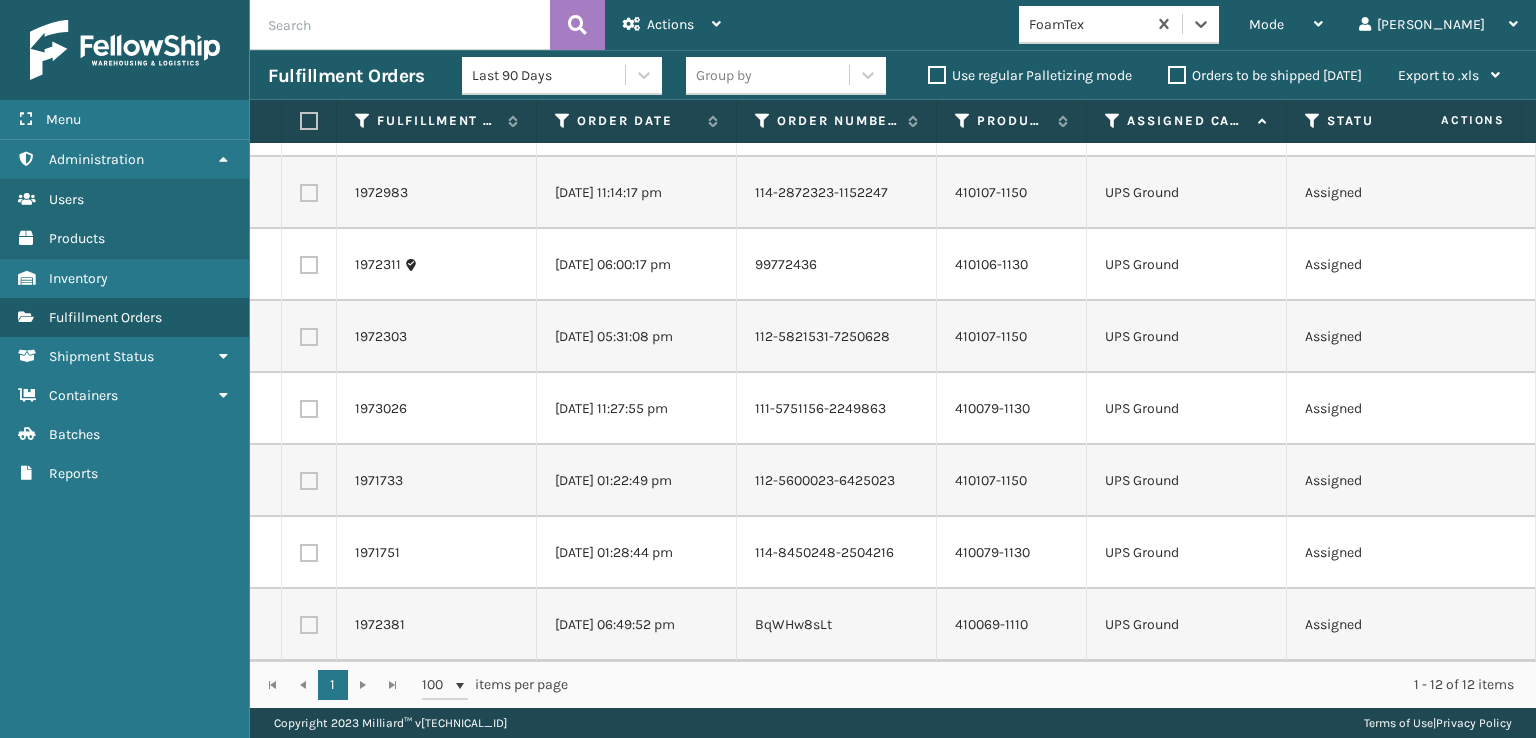 scroll, scrollTop: 0, scrollLeft: 0, axis: both 